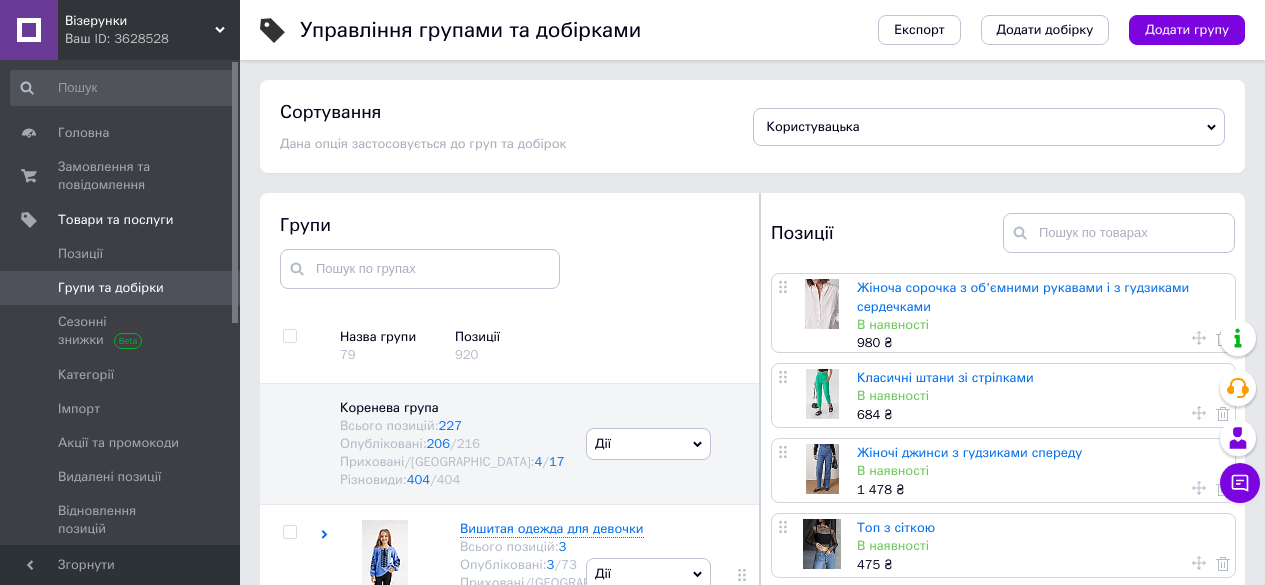 scroll, scrollTop: 0, scrollLeft: 0, axis: both 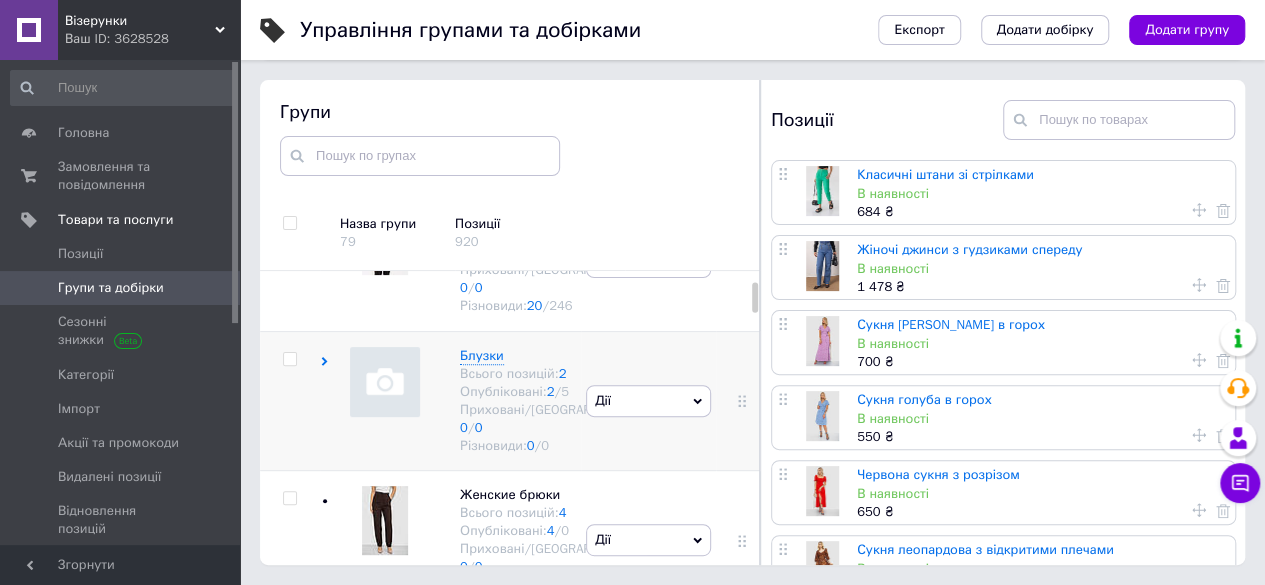 click 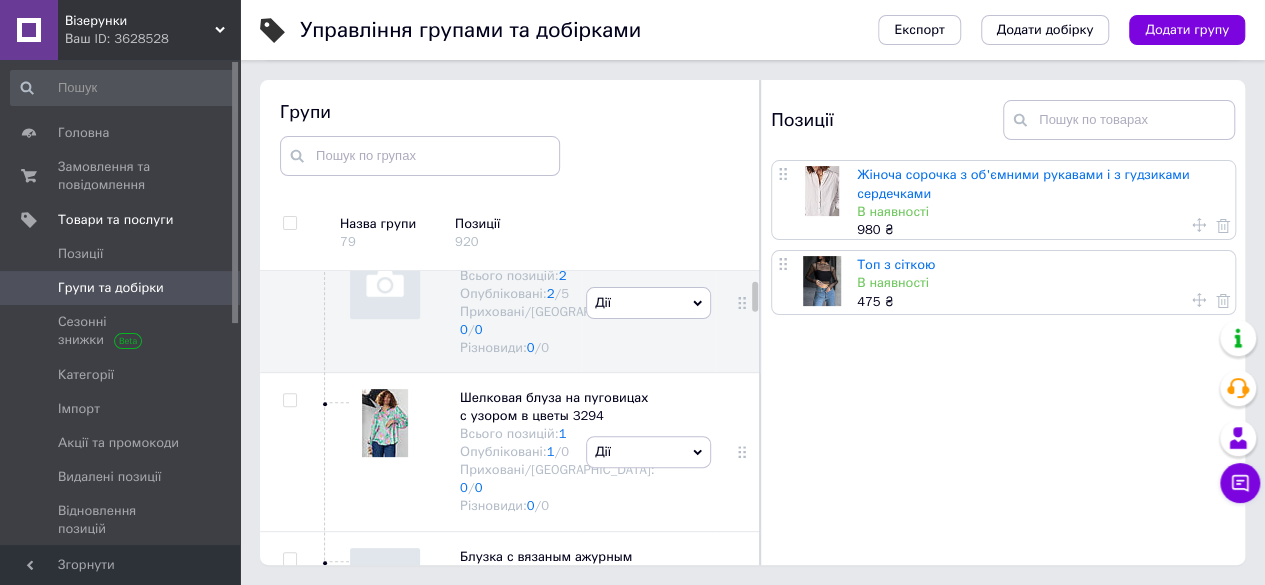 scroll, scrollTop: 200, scrollLeft: 0, axis: vertical 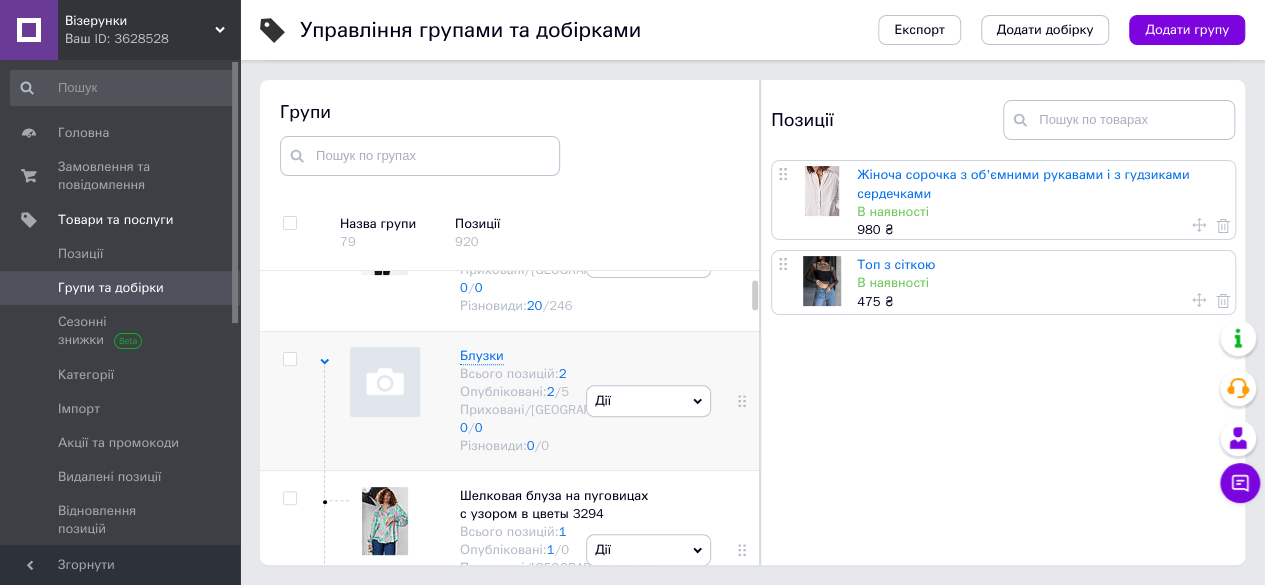 click on "[PERSON_NAME] групу Редагувати групу Додати підгрупу Додати товар Видалити групу" at bounding box center [648, 400] 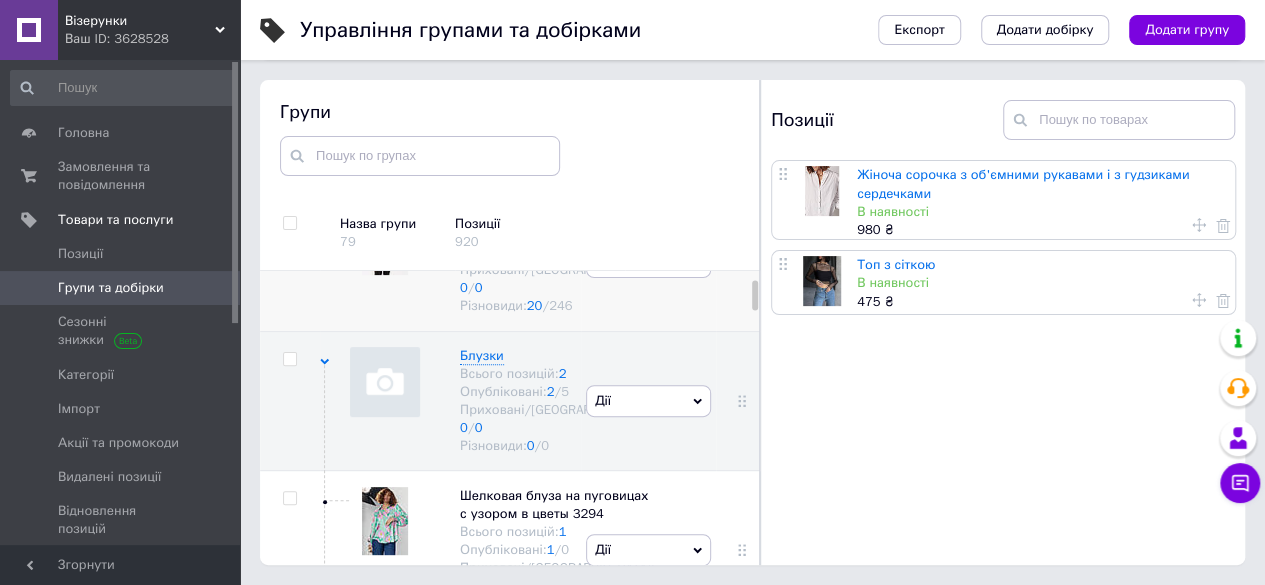scroll, scrollTop: 300, scrollLeft: 0, axis: vertical 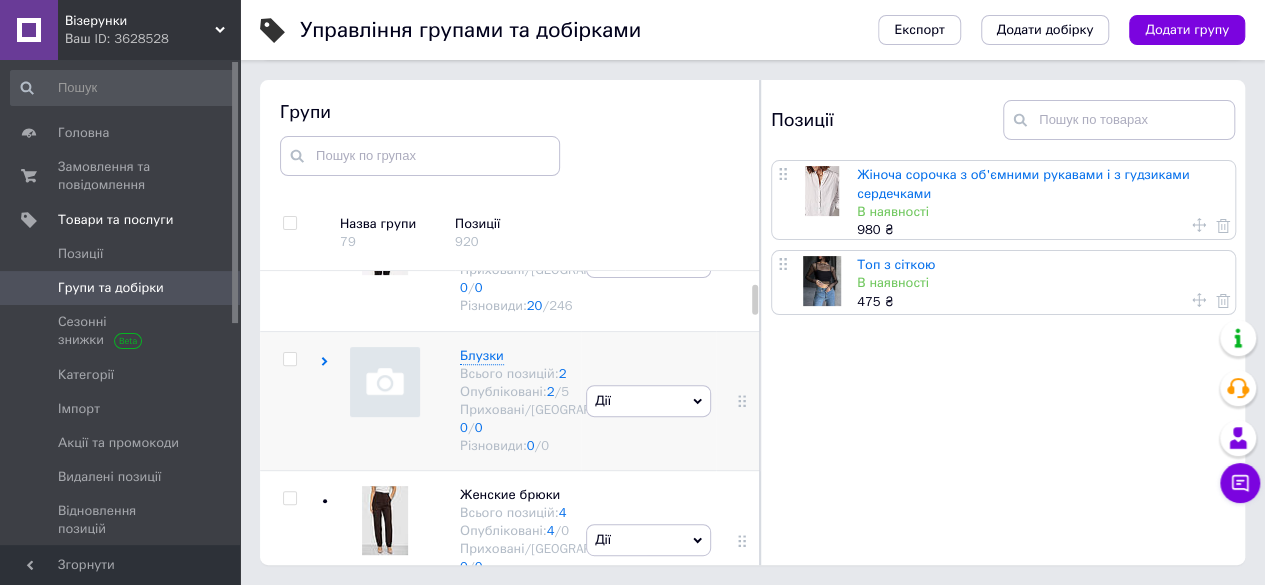 click 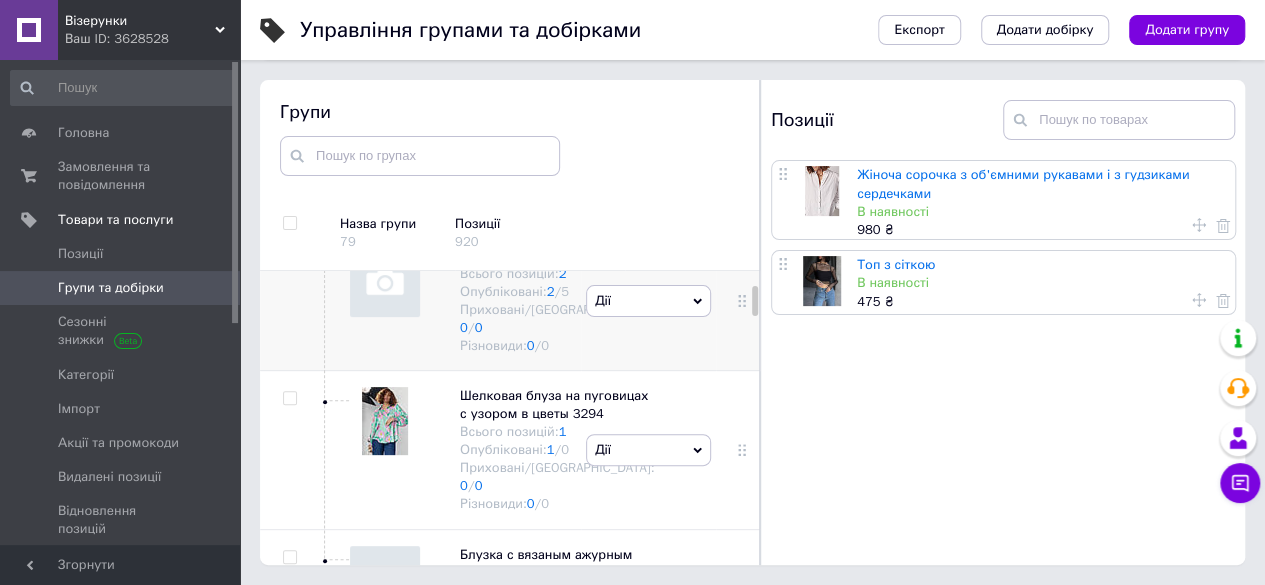 click 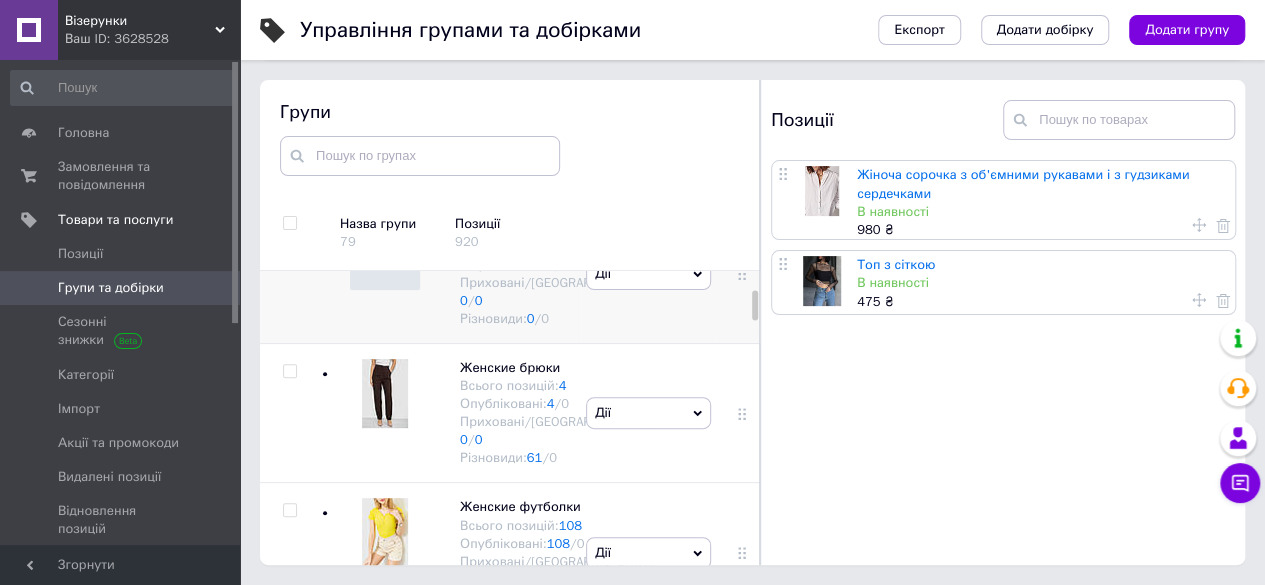 scroll, scrollTop: 400, scrollLeft: 0, axis: vertical 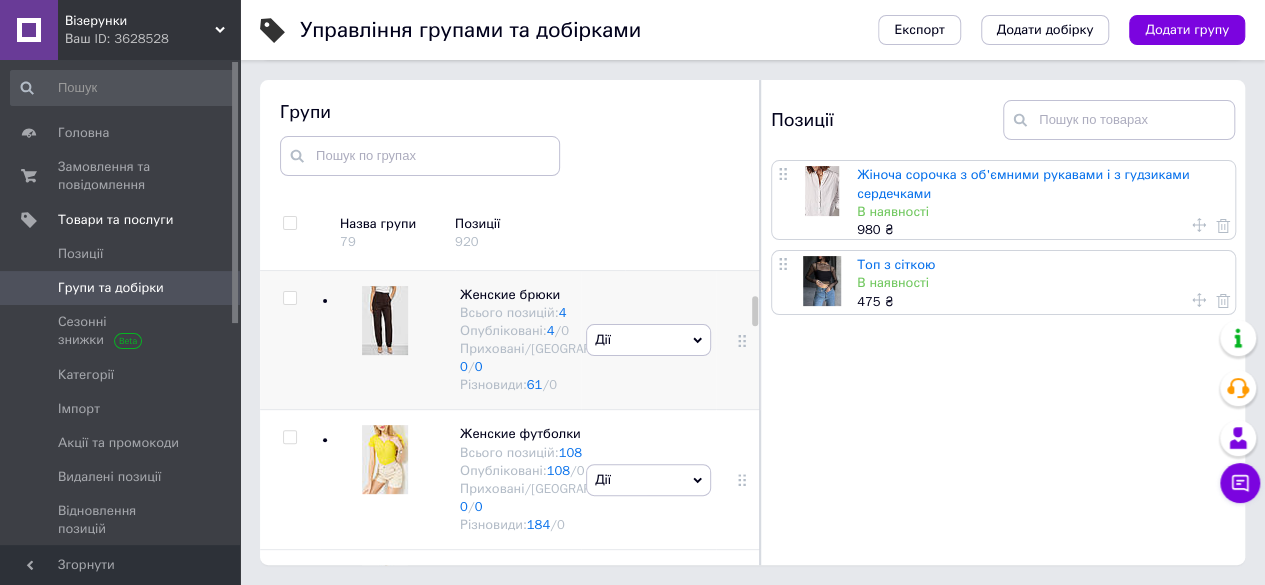 click at bounding box center (325, 296) 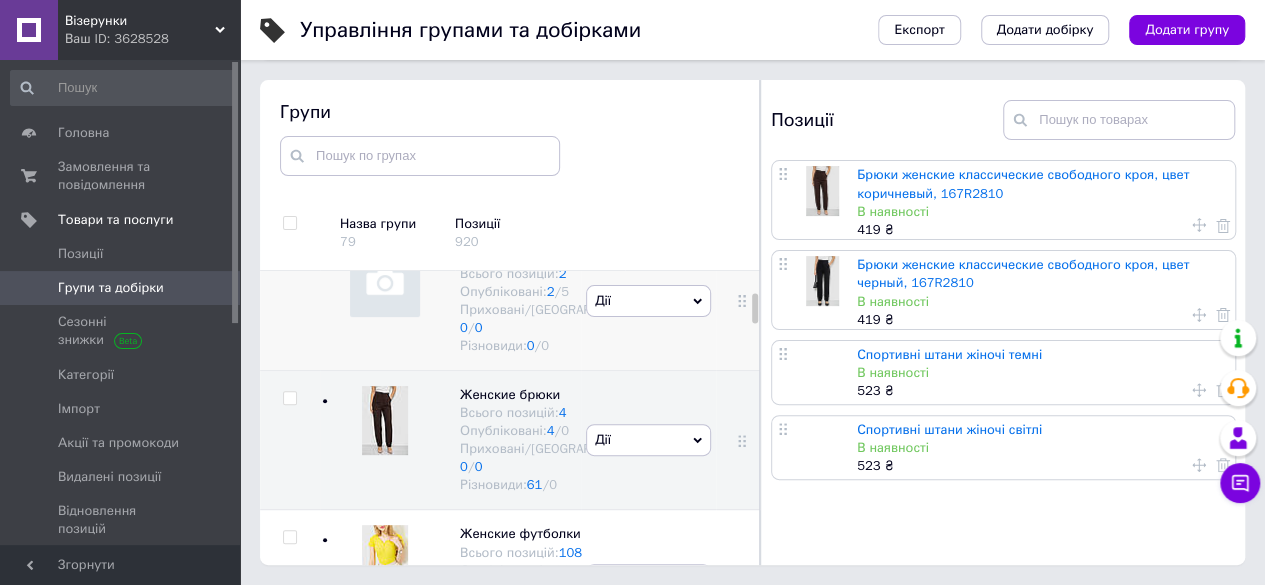 scroll, scrollTop: 400, scrollLeft: 0, axis: vertical 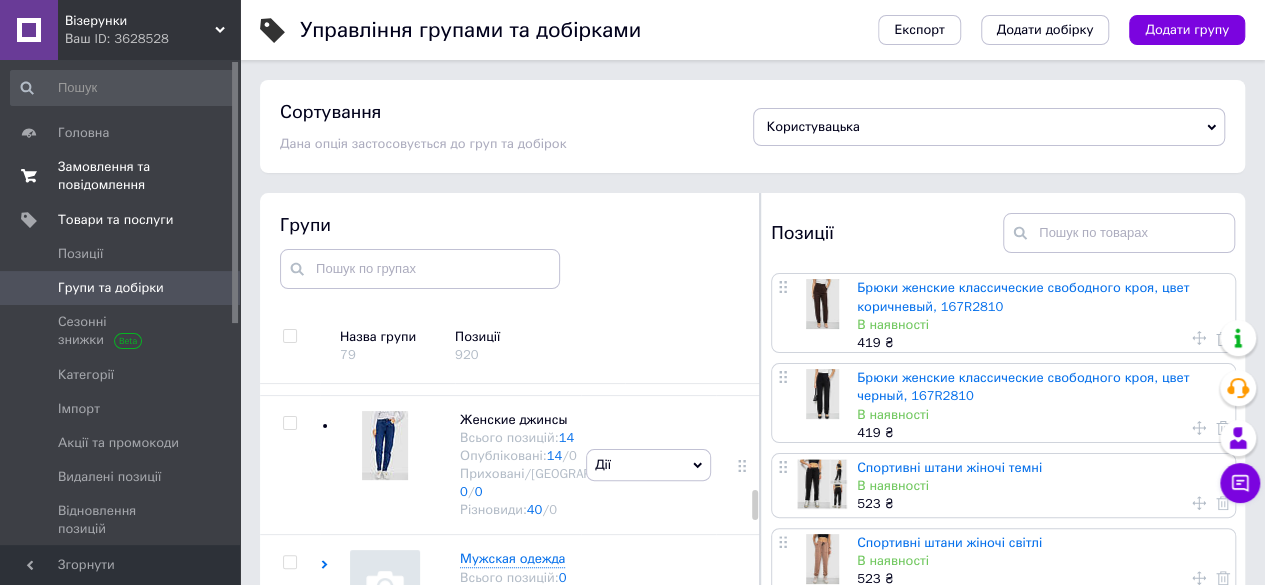 click on "Замовлення та повідомлення" at bounding box center [121, 176] 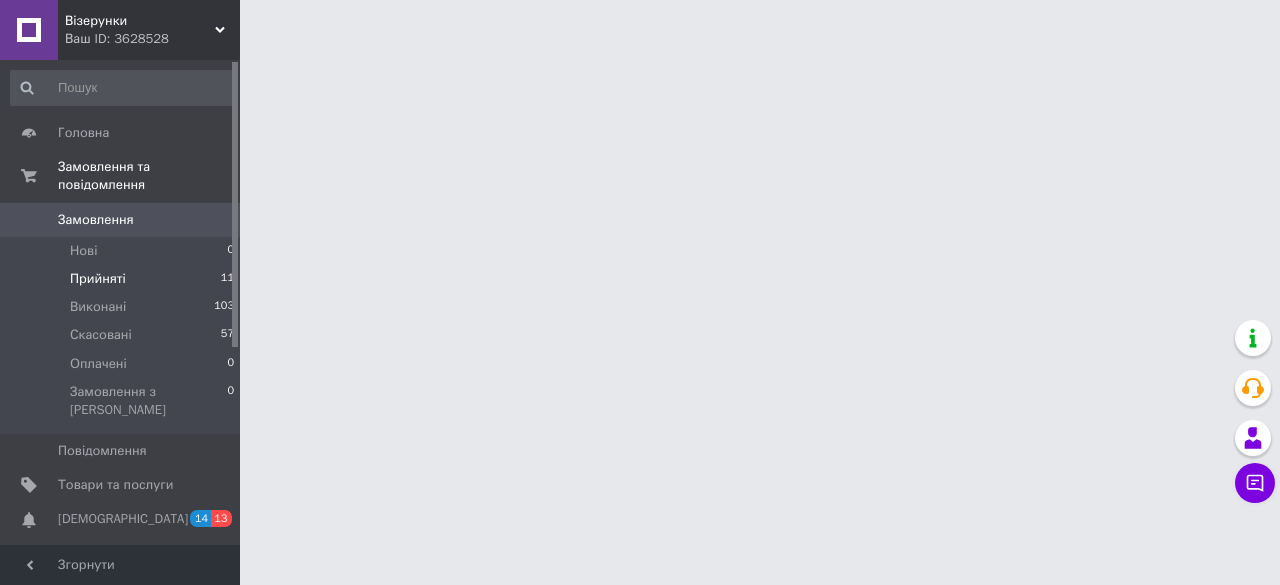 click on "Прийняті" at bounding box center [98, 279] 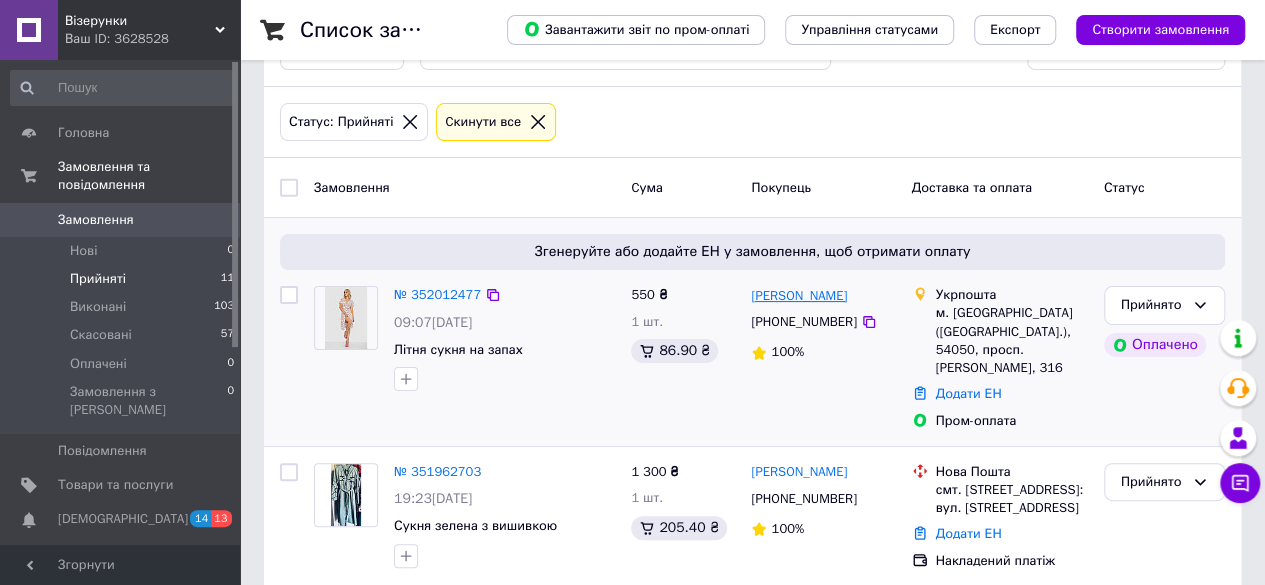 scroll, scrollTop: 100, scrollLeft: 0, axis: vertical 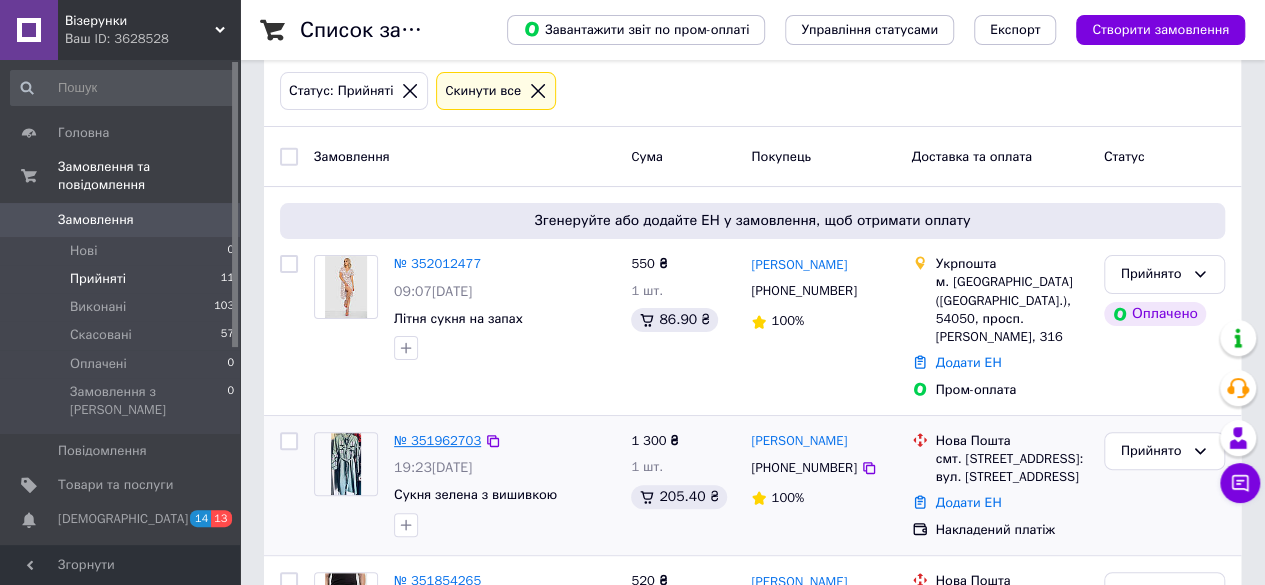 click on "№ 351962703" at bounding box center (437, 440) 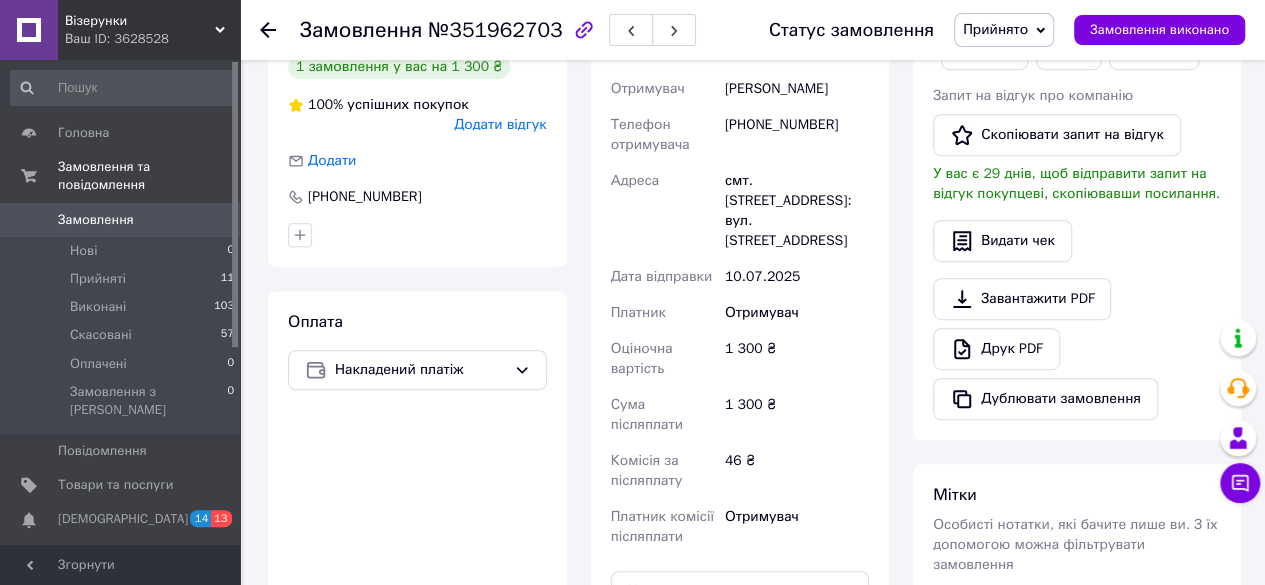 scroll, scrollTop: 600, scrollLeft: 0, axis: vertical 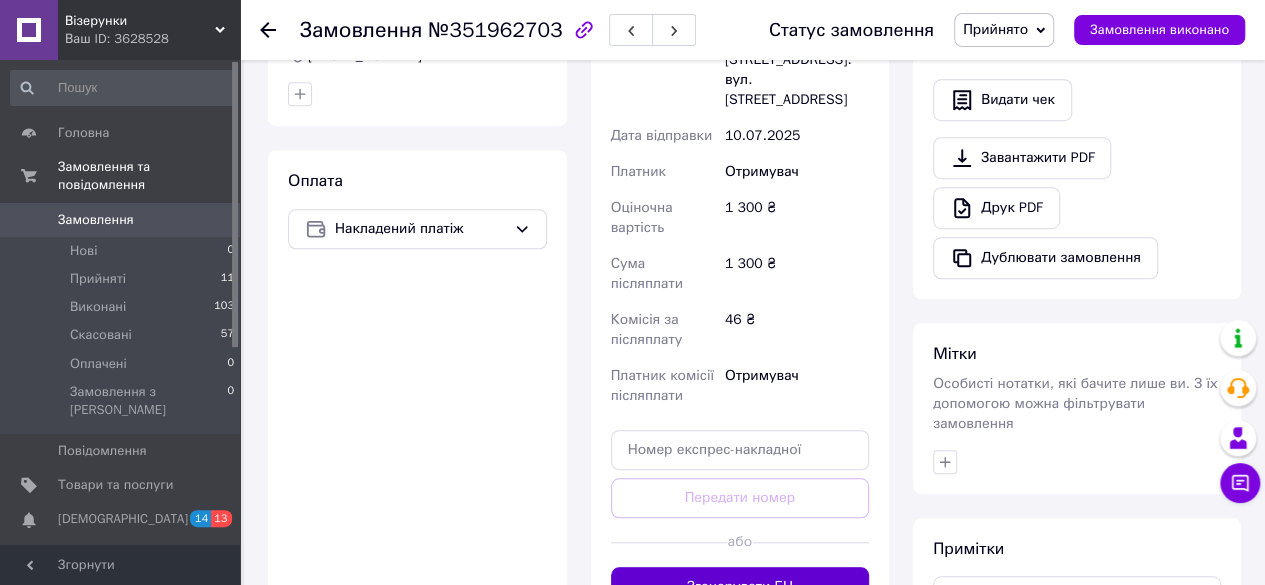 click on "Згенерувати ЕН" at bounding box center (740, 587) 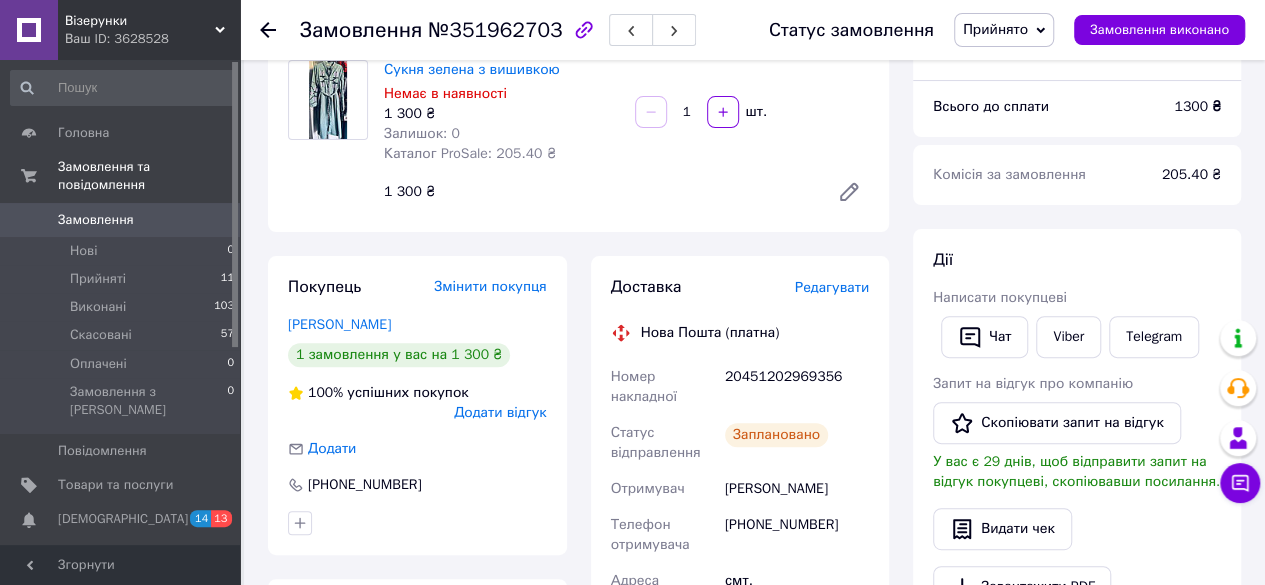 scroll, scrollTop: 100, scrollLeft: 0, axis: vertical 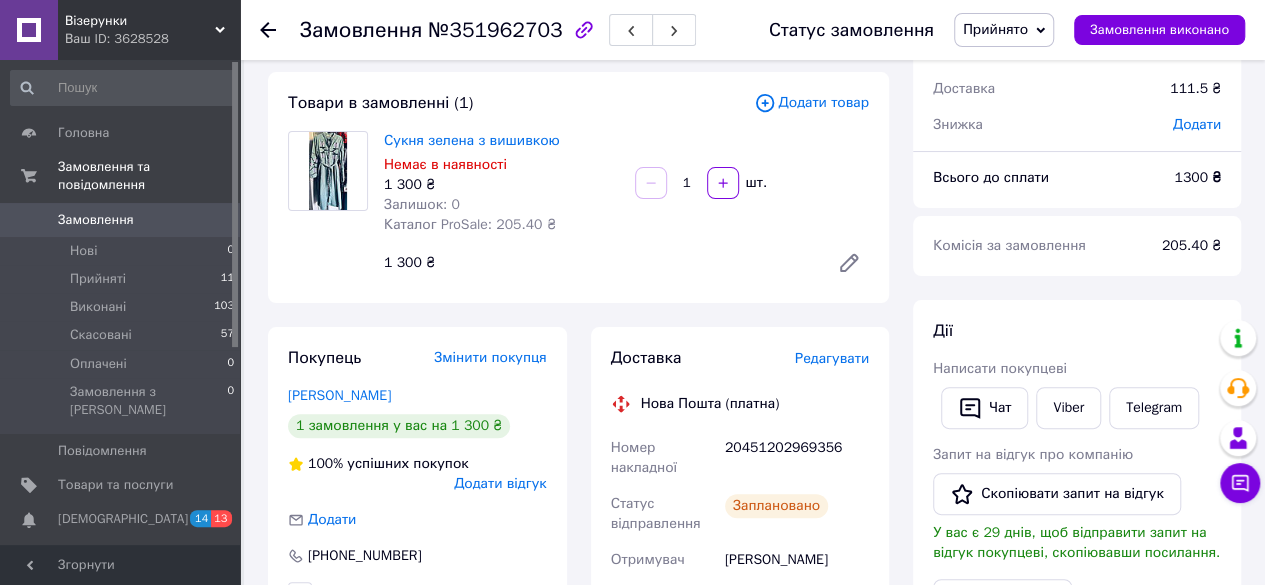 click on "20451202969356" at bounding box center [797, 458] 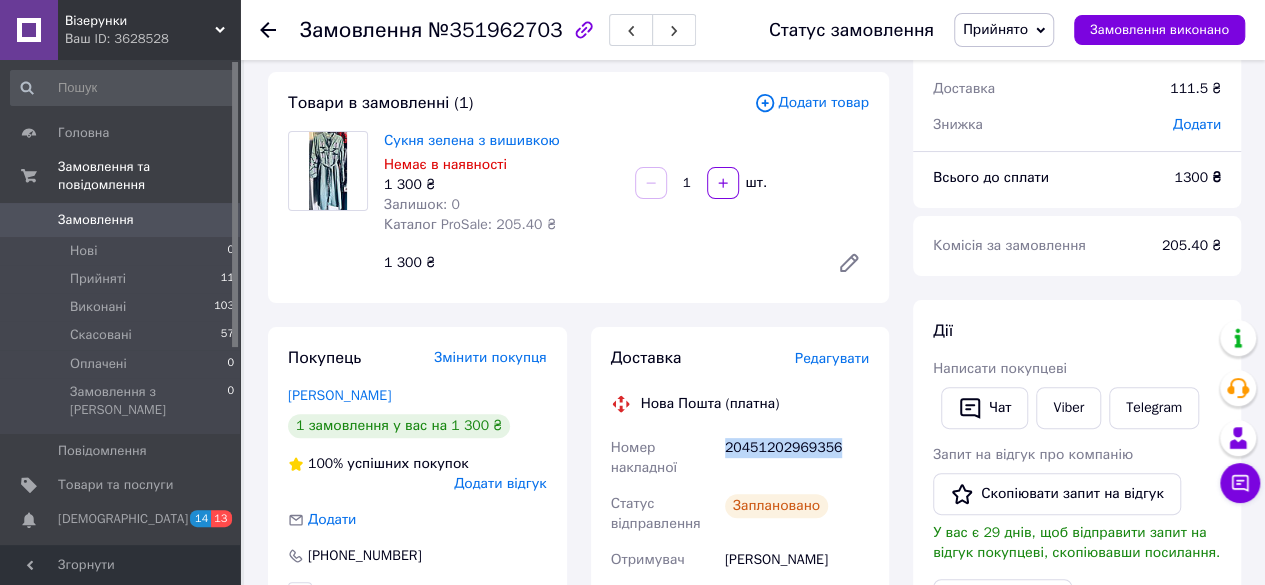 click on "20451202969356" at bounding box center (797, 458) 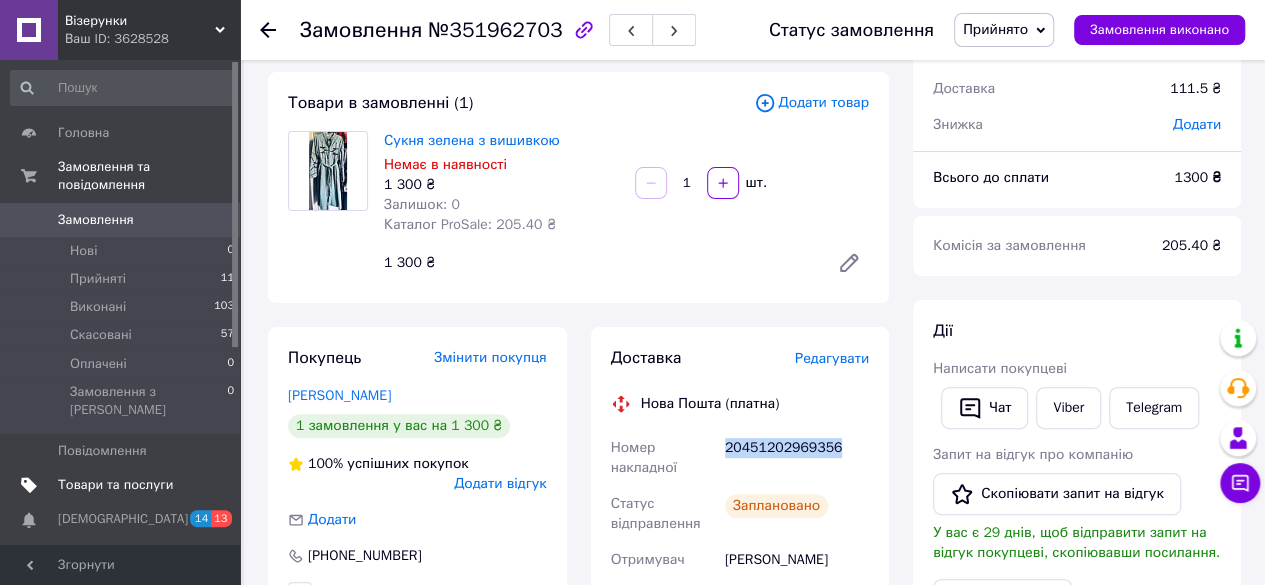 click on "Товари та послуги" at bounding box center [115, 485] 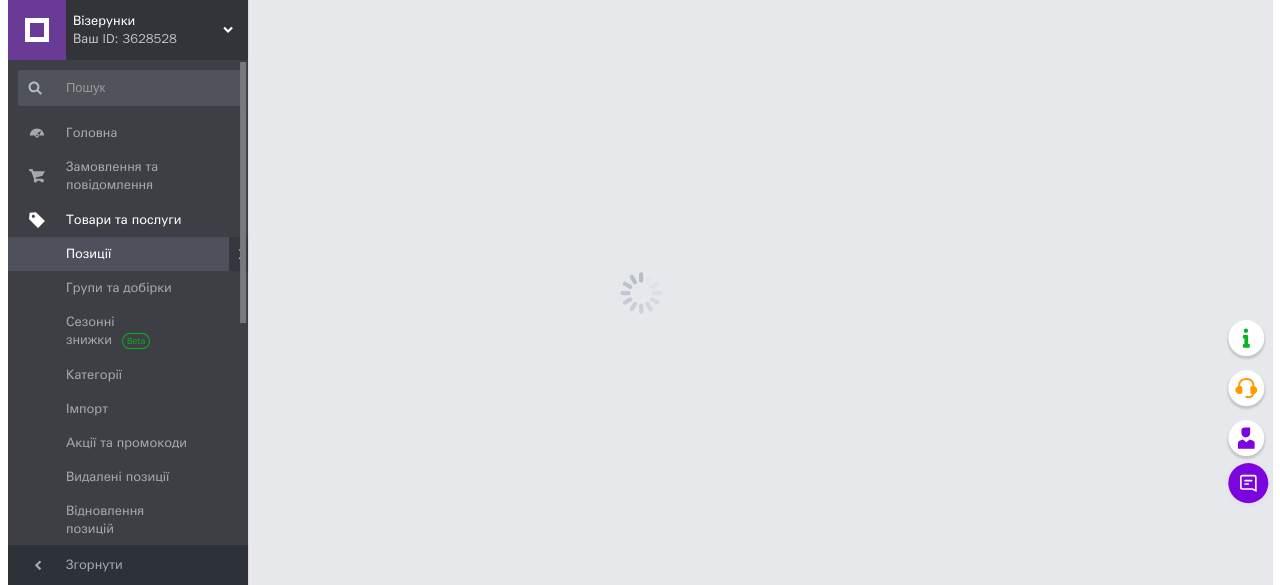 scroll, scrollTop: 0, scrollLeft: 0, axis: both 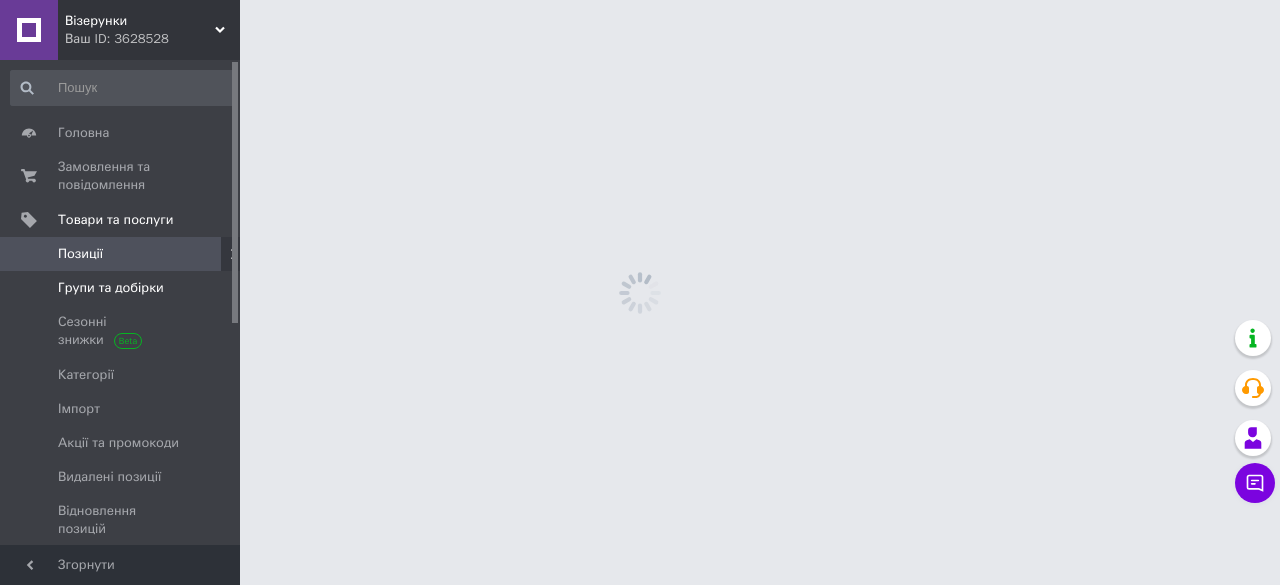 click on "Групи та добірки" at bounding box center [111, 288] 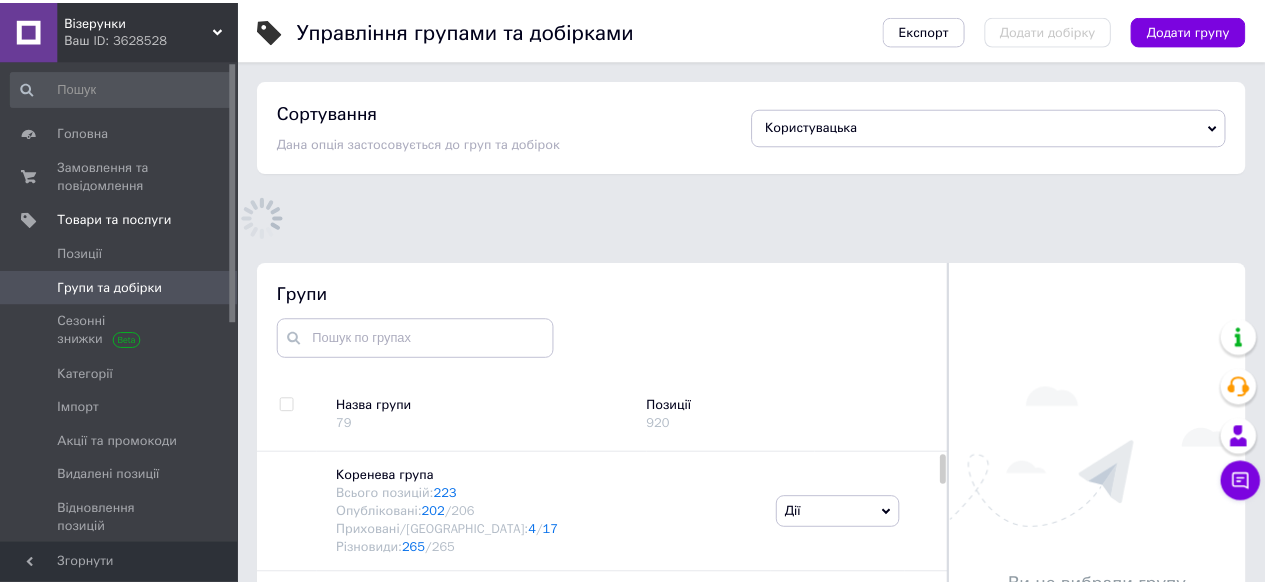 scroll, scrollTop: 166, scrollLeft: 0, axis: vertical 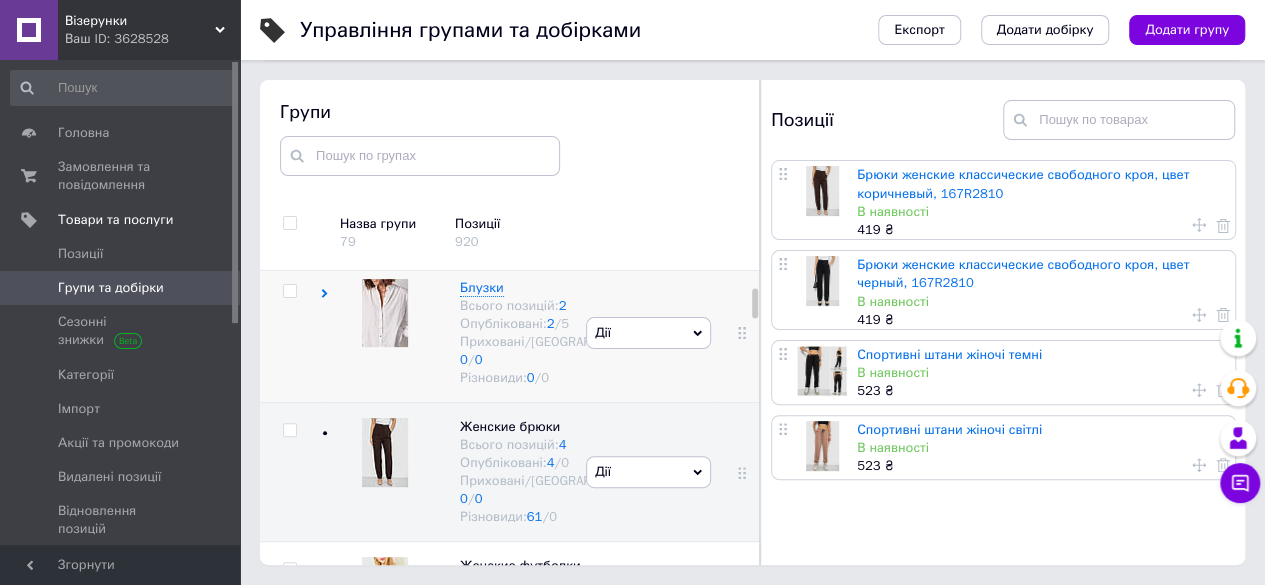 click on "Блузки Всього позицій:  2 Опубліковані:  2  /  5 Приховані/Видалені:  0  /  0 Різновиди:  0  /  0" at bounding box center [450, 332] 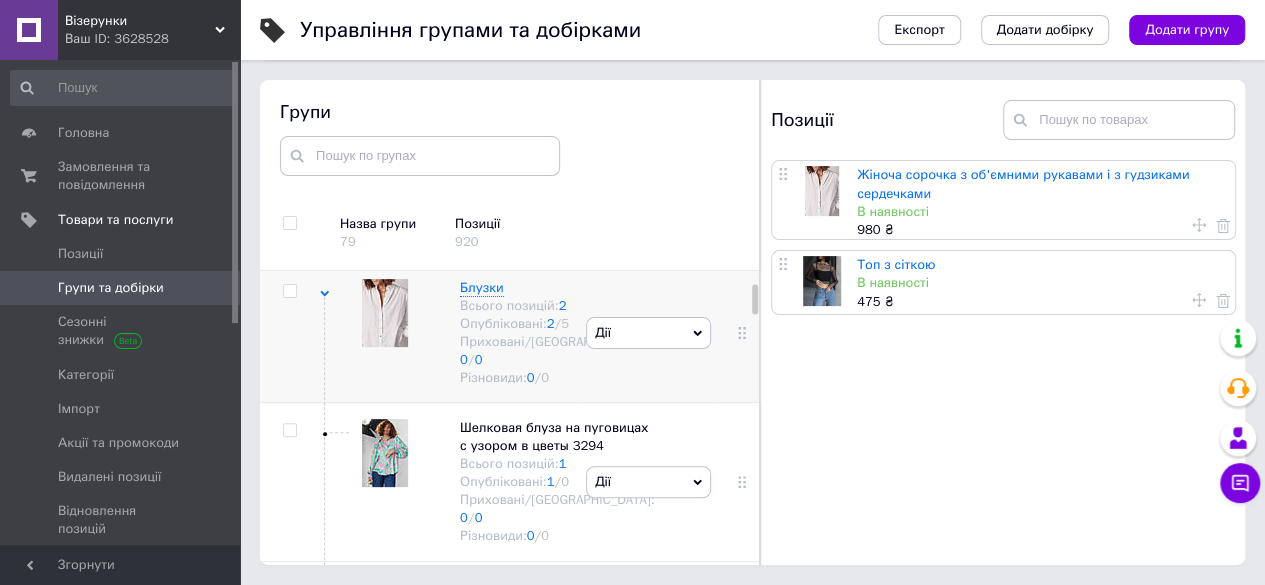 click at bounding box center [324, 684] 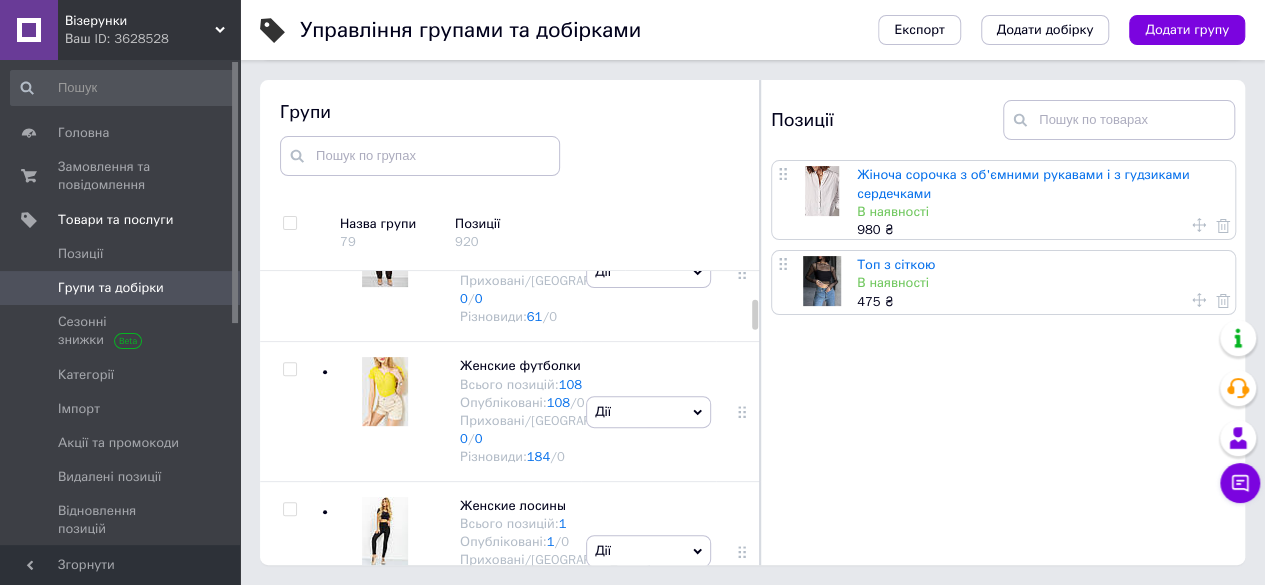 scroll, scrollTop: 268, scrollLeft: 0, axis: vertical 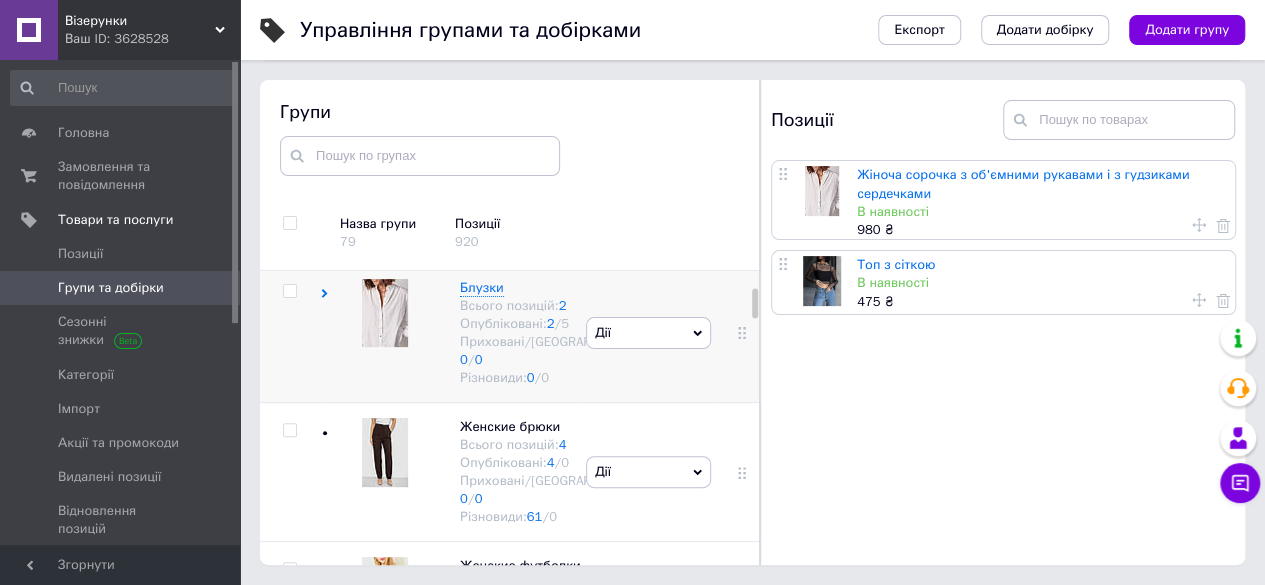 click at bounding box center (385, 313) 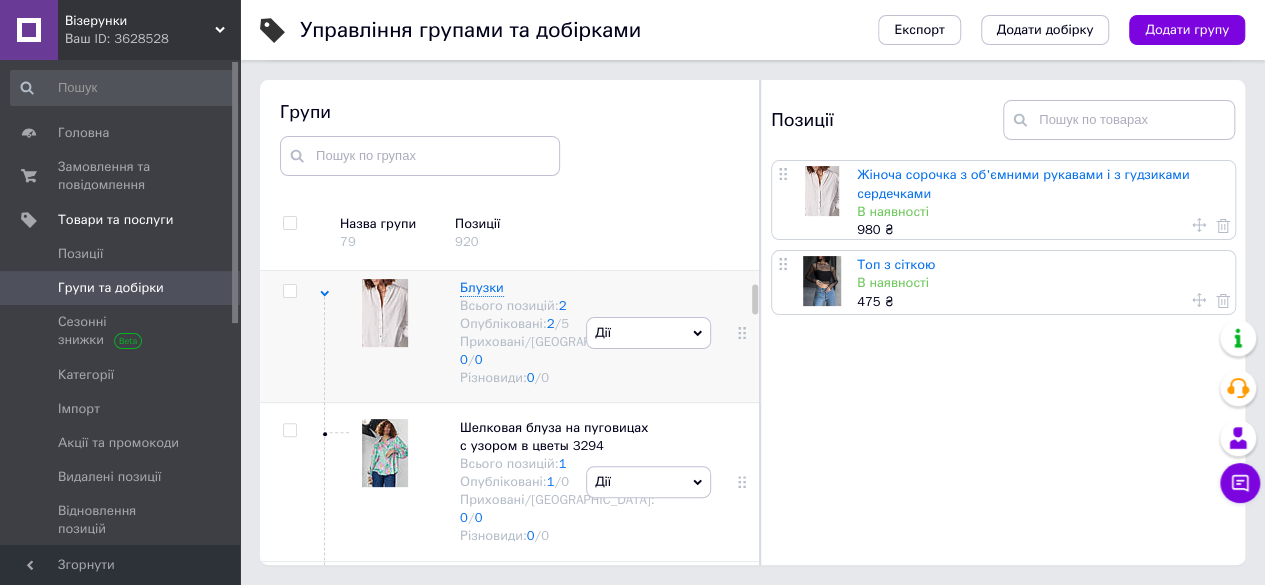 click at bounding box center (385, 313) 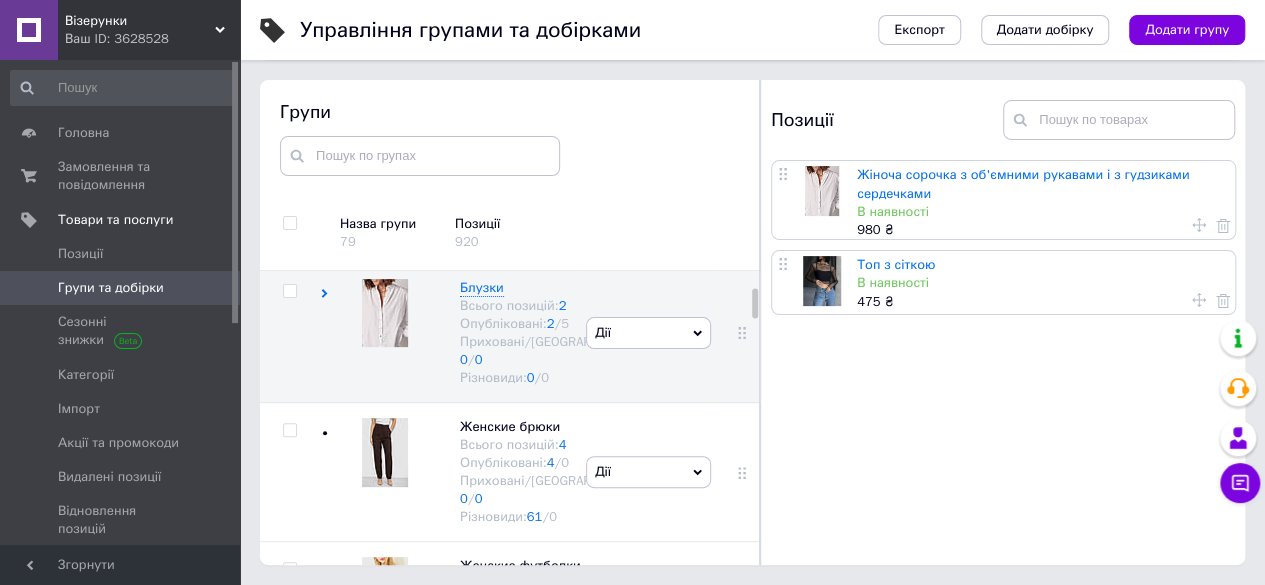click at bounding box center (822, 191) 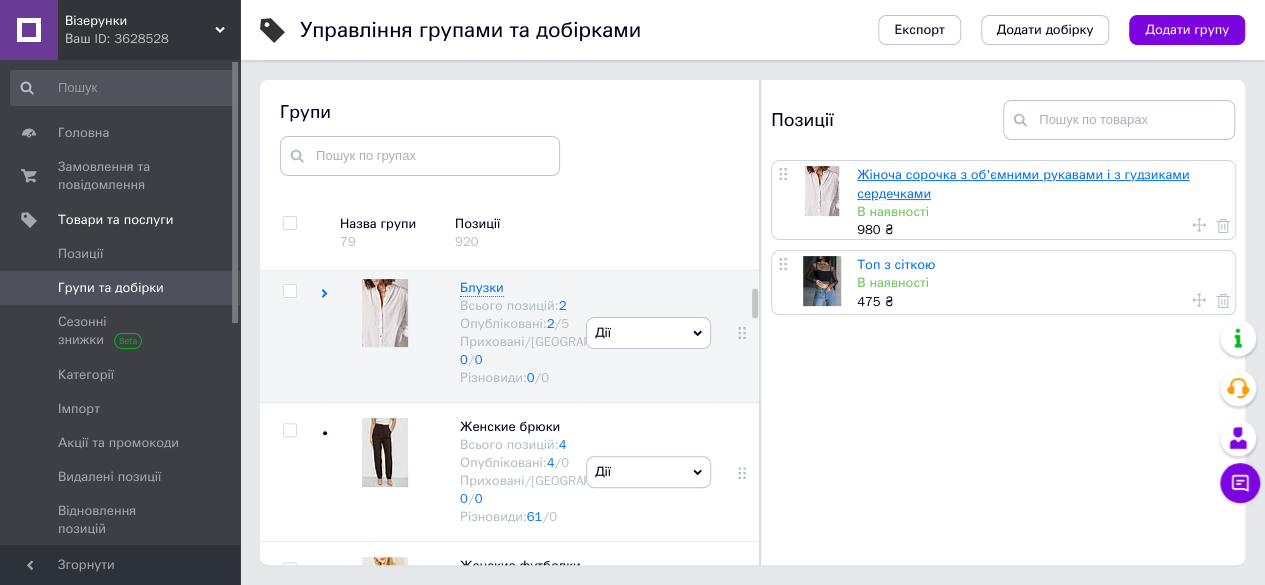 click on "Жіноча сорочка з об'ємними рукавами і з гудзиками сердечками" at bounding box center [1023, 183] 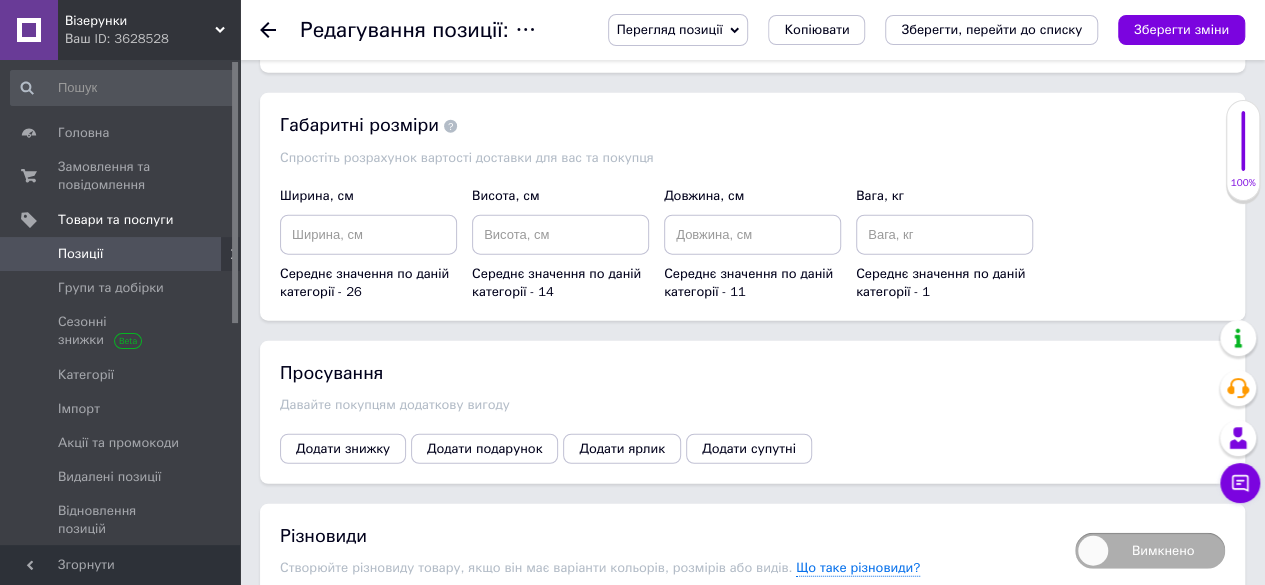 scroll, scrollTop: 2298, scrollLeft: 0, axis: vertical 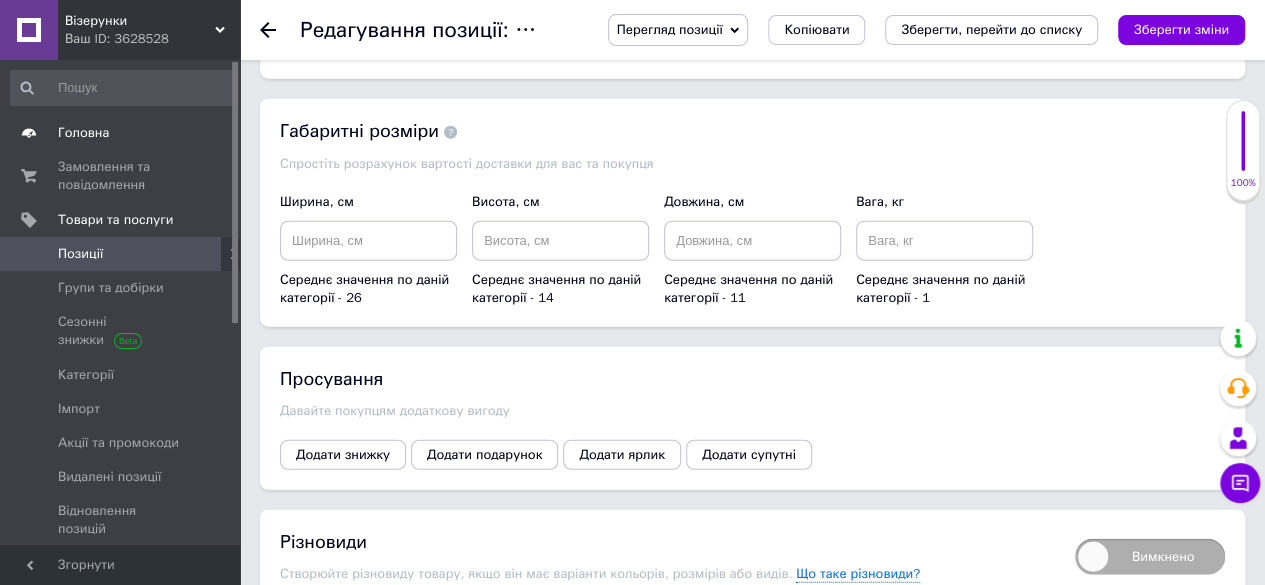 click on "Головна" at bounding box center [83, 133] 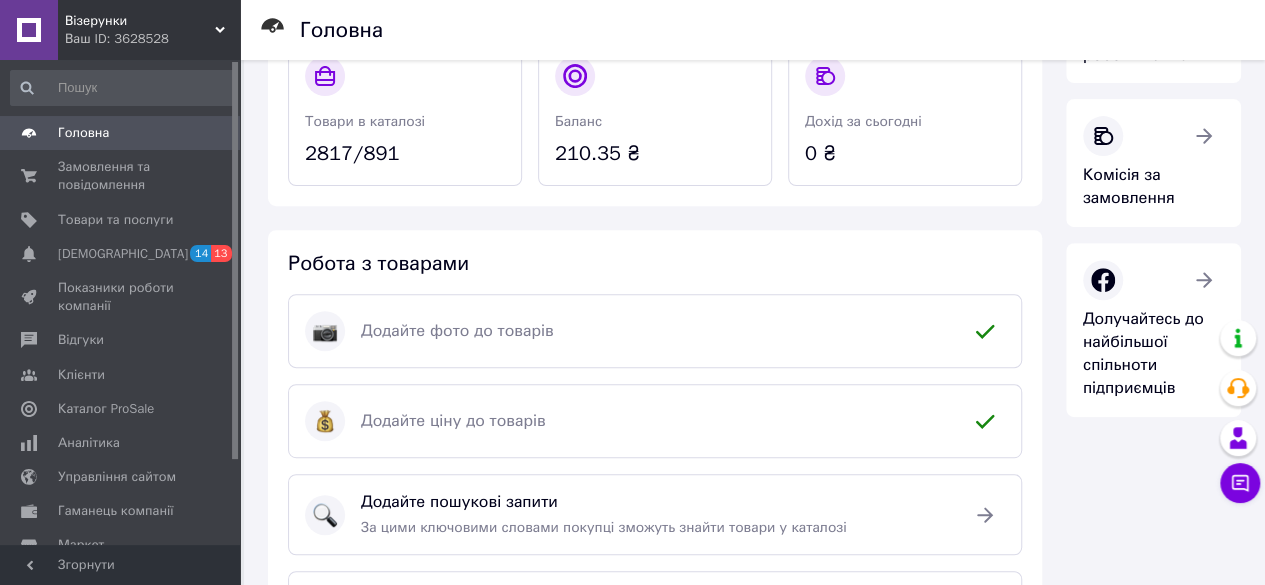 scroll, scrollTop: 400, scrollLeft: 0, axis: vertical 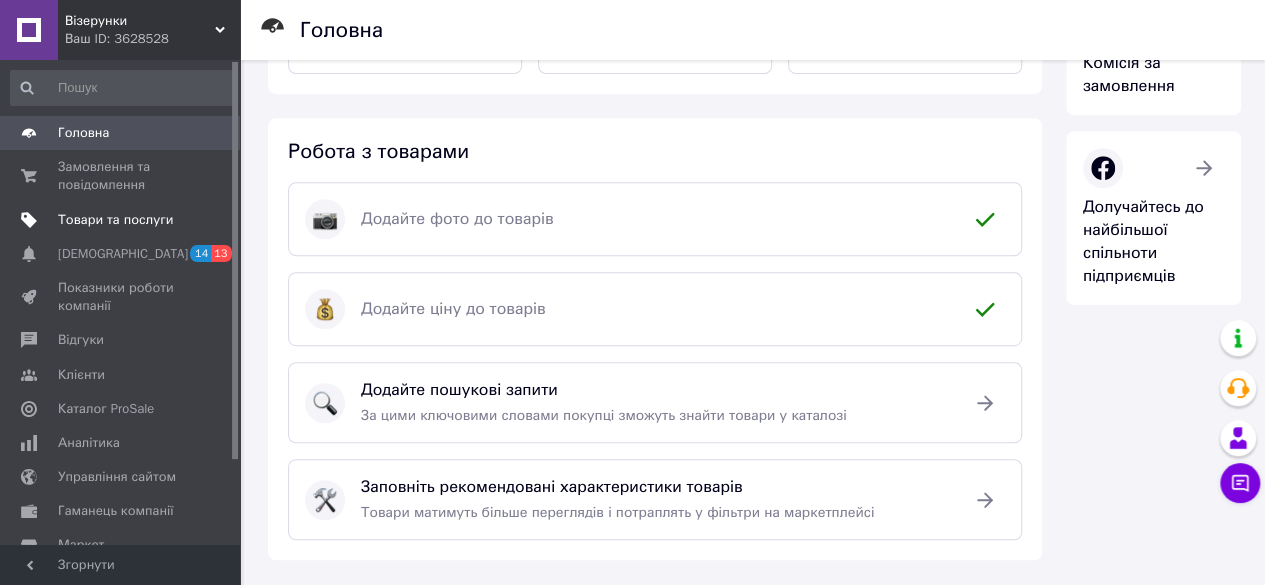 click on "Товари та послуги" at bounding box center [115, 220] 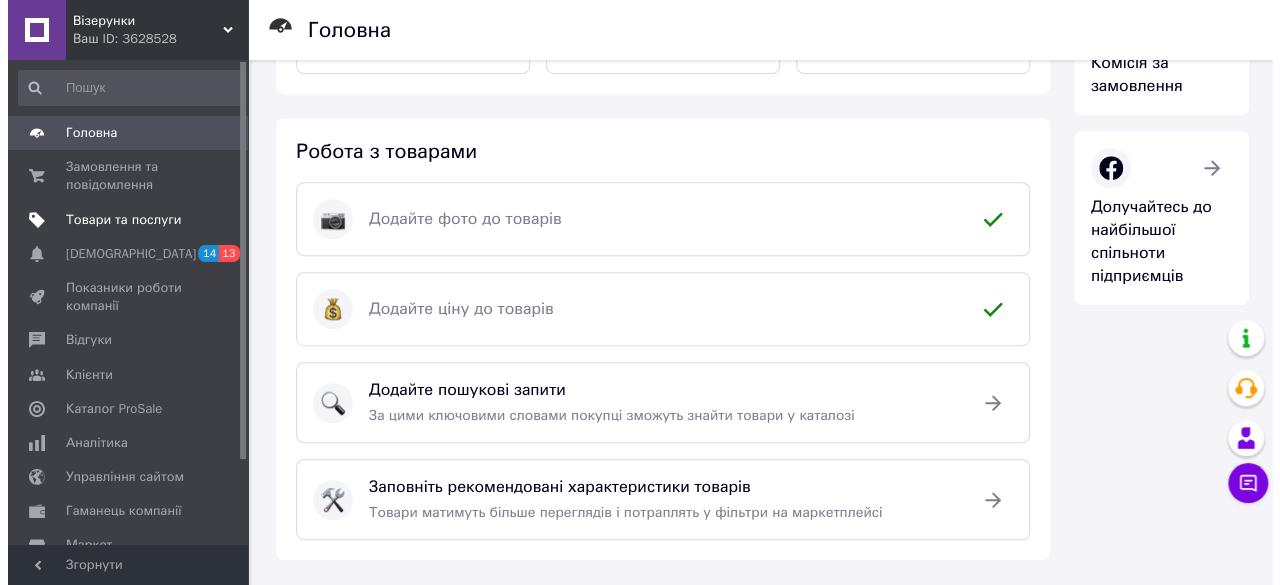 scroll, scrollTop: 0, scrollLeft: 0, axis: both 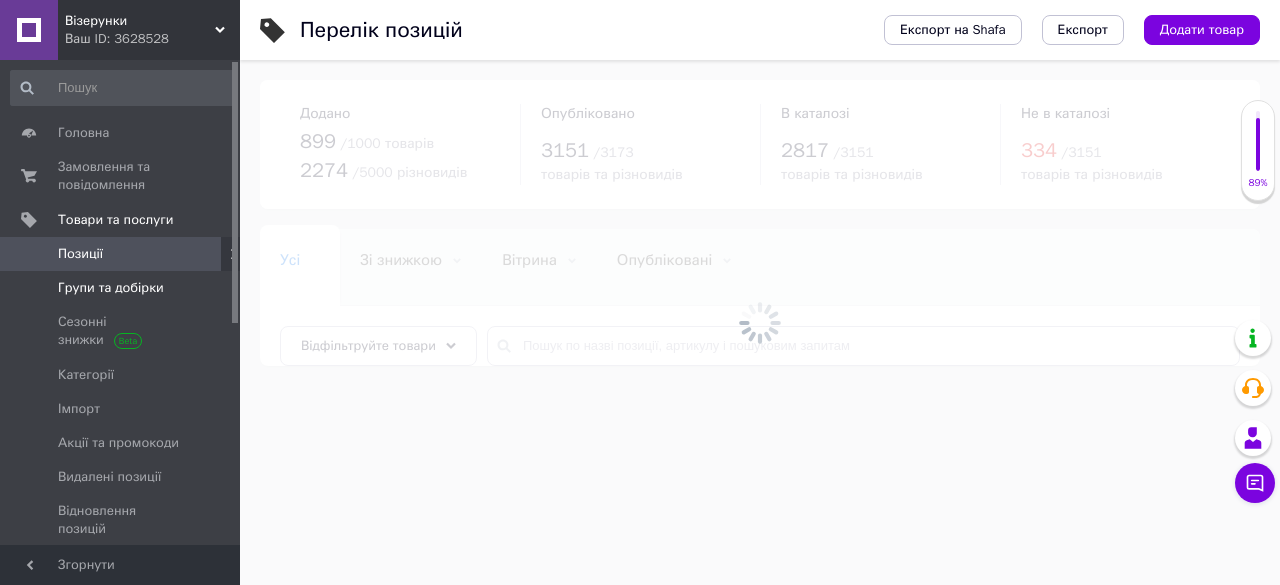 click on "Групи та добірки" at bounding box center (111, 288) 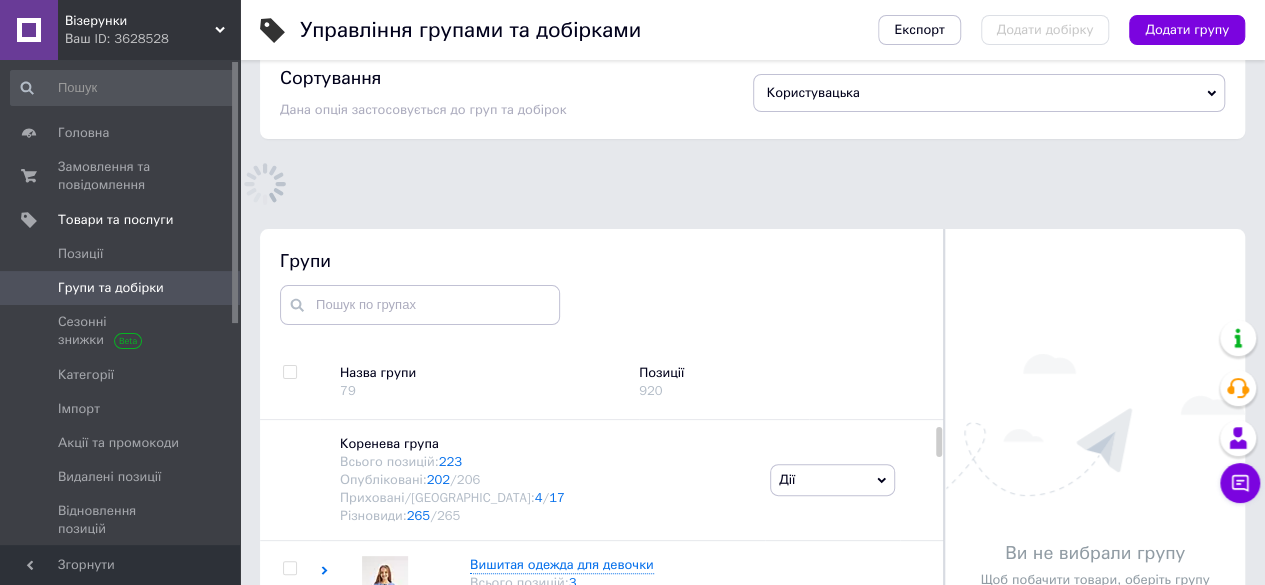 scroll, scrollTop: 105, scrollLeft: 0, axis: vertical 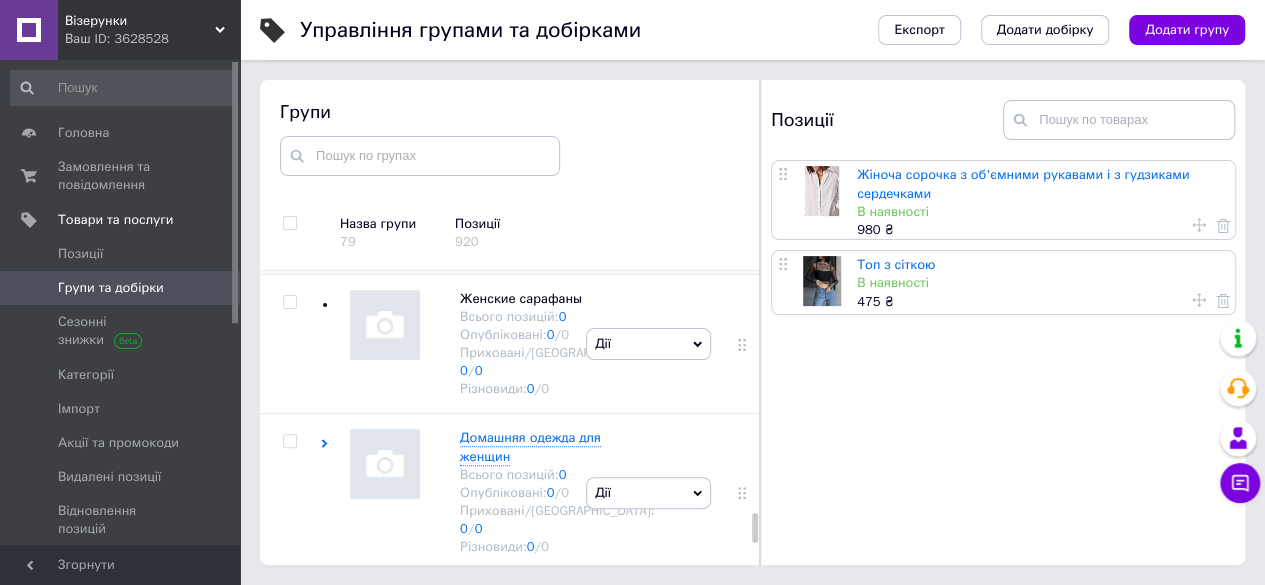 click 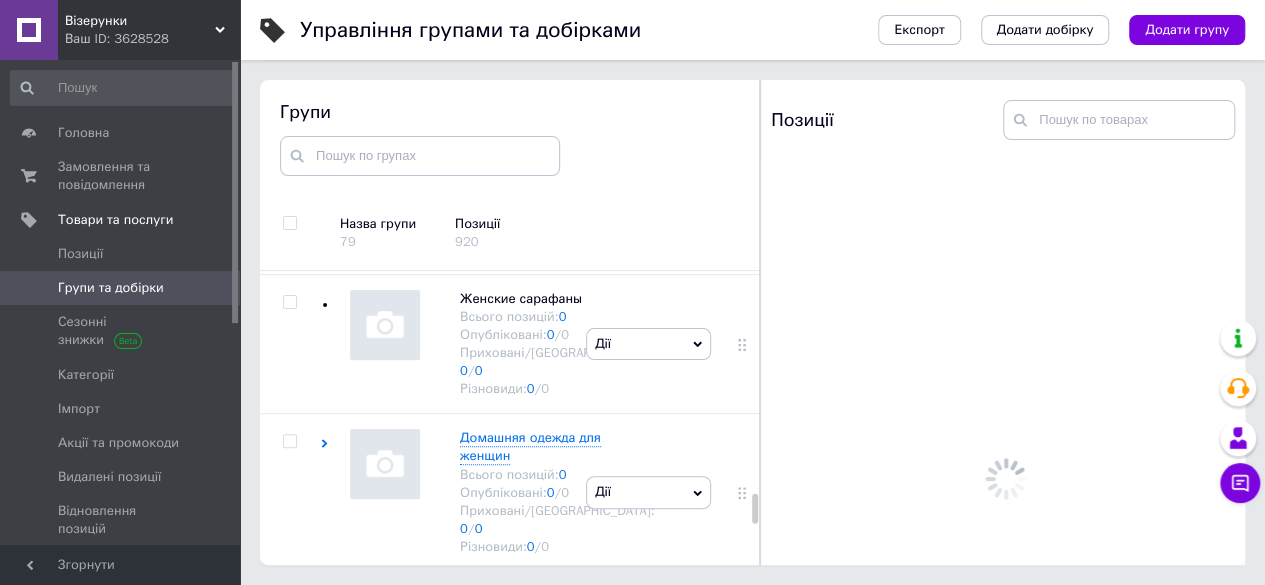 scroll, scrollTop: 4200, scrollLeft: 0, axis: vertical 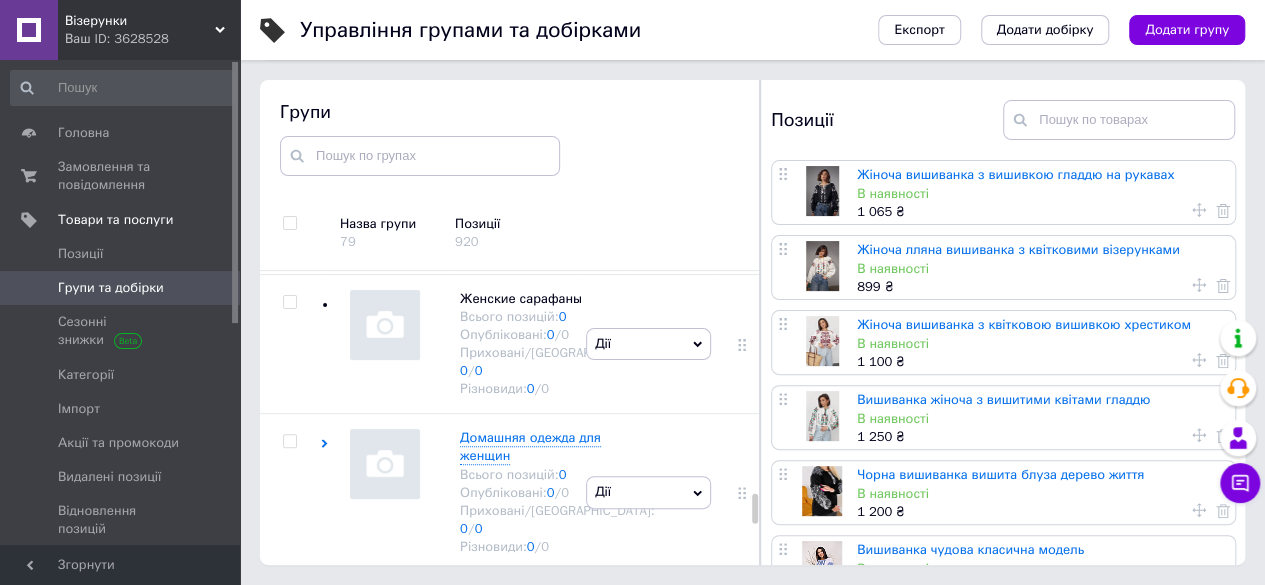 click 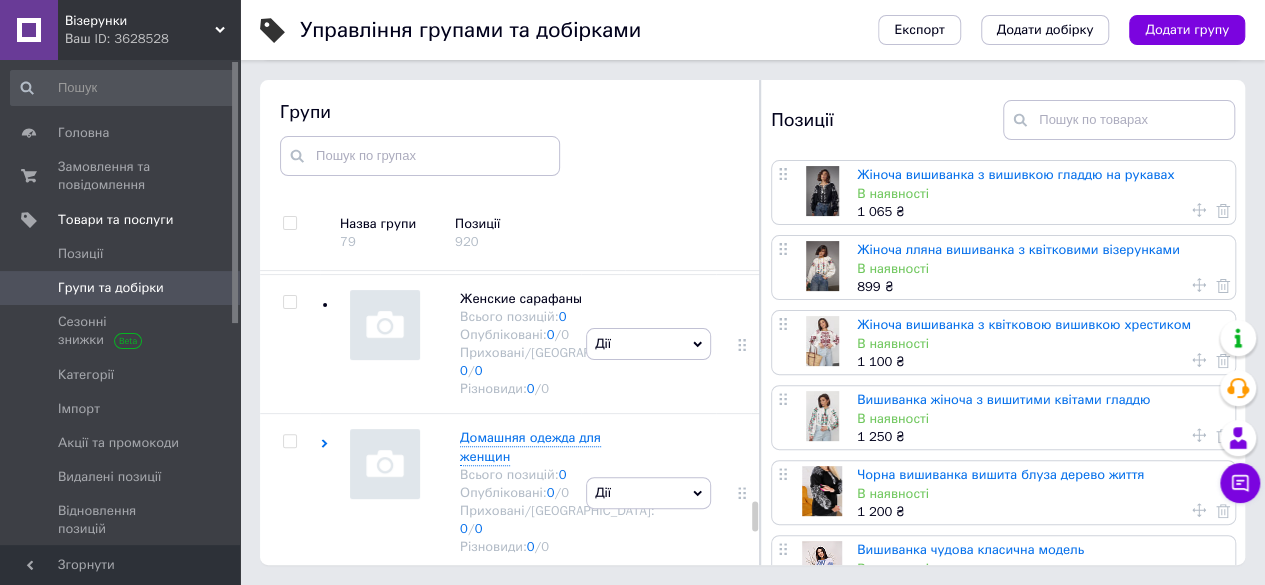 scroll, scrollTop: 4000, scrollLeft: 0, axis: vertical 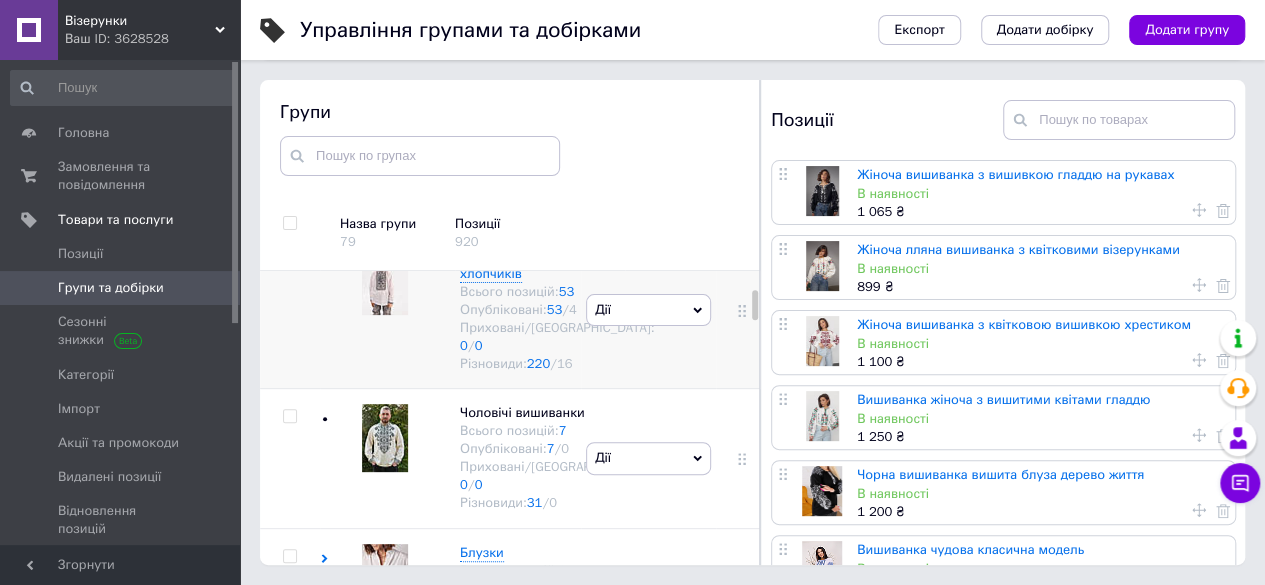 click 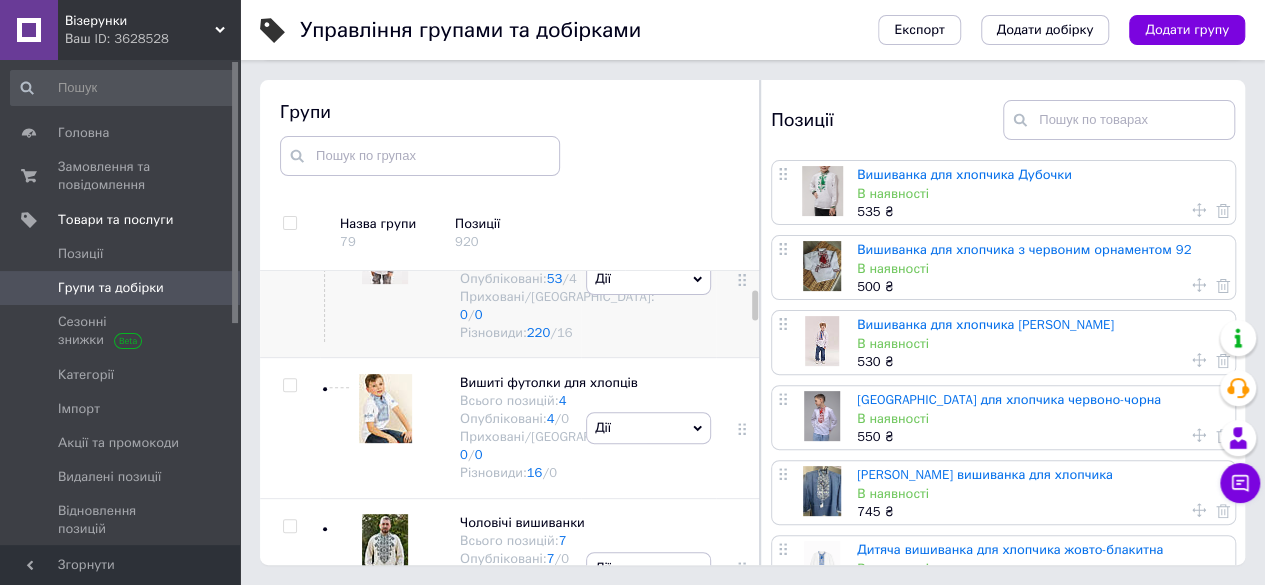scroll, scrollTop: 300, scrollLeft: 0, axis: vertical 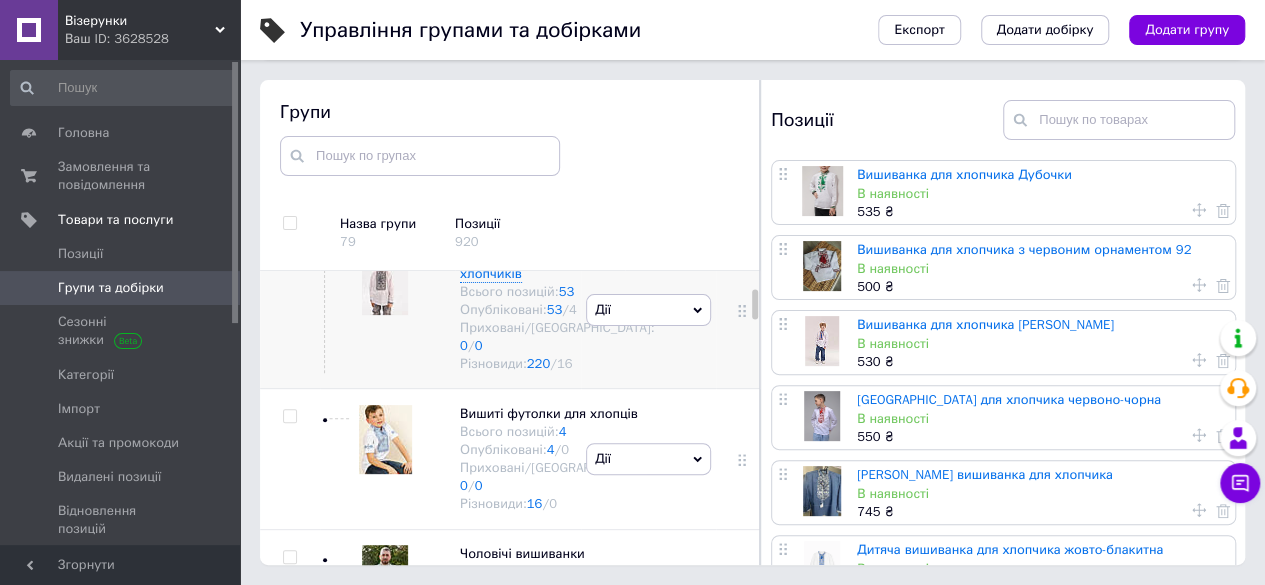 click 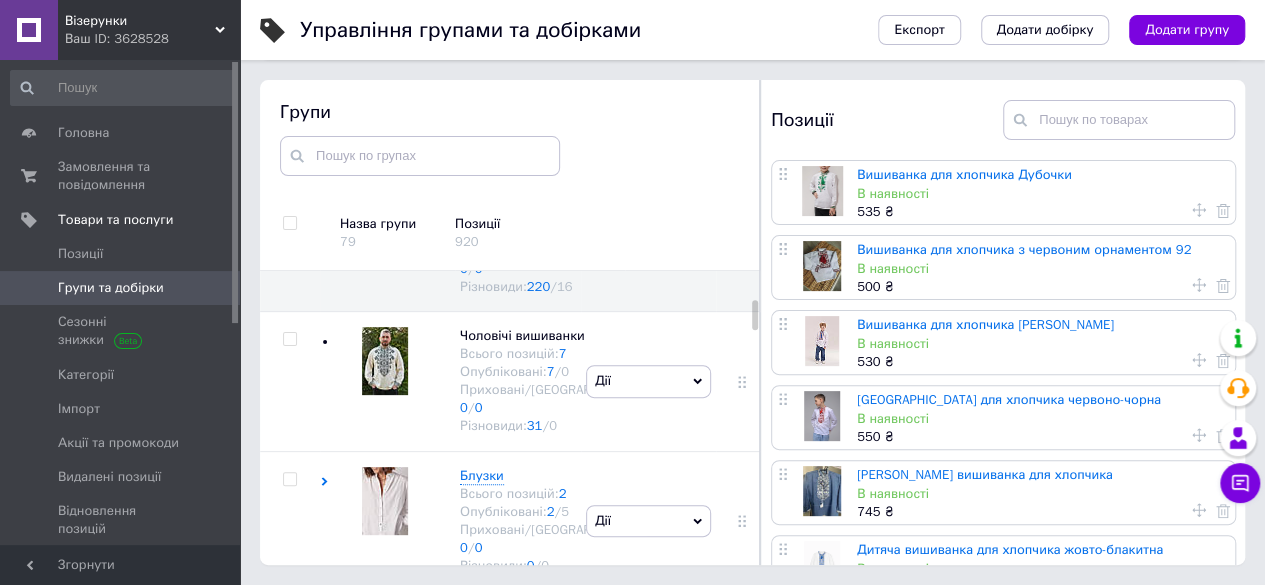scroll, scrollTop: 500, scrollLeft: 0, axis: vertical 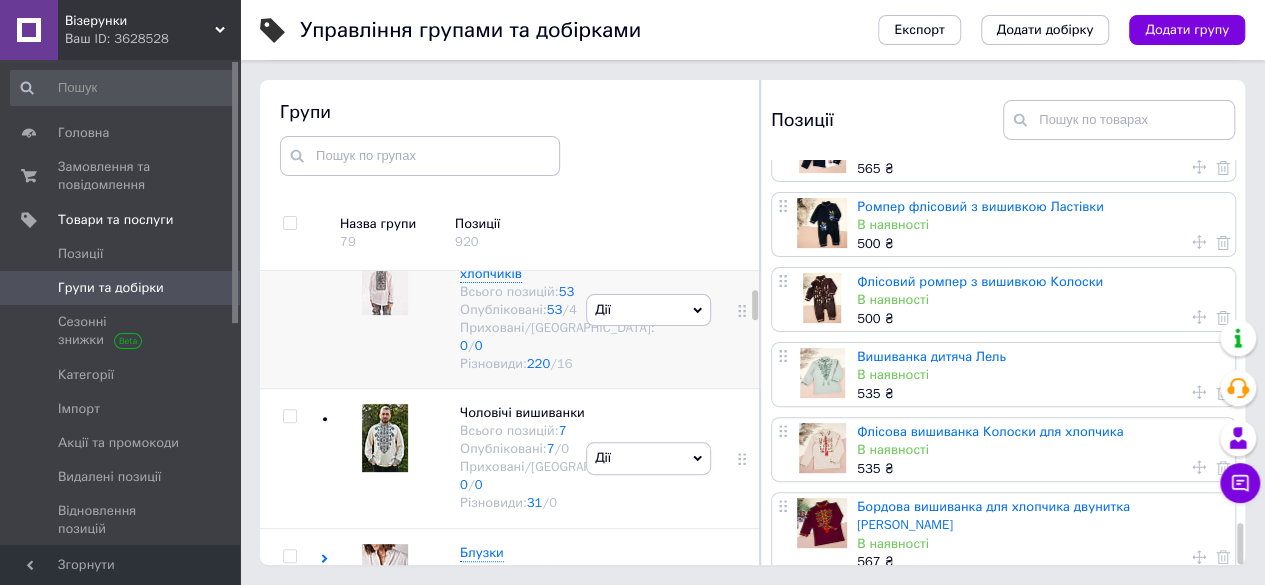 click 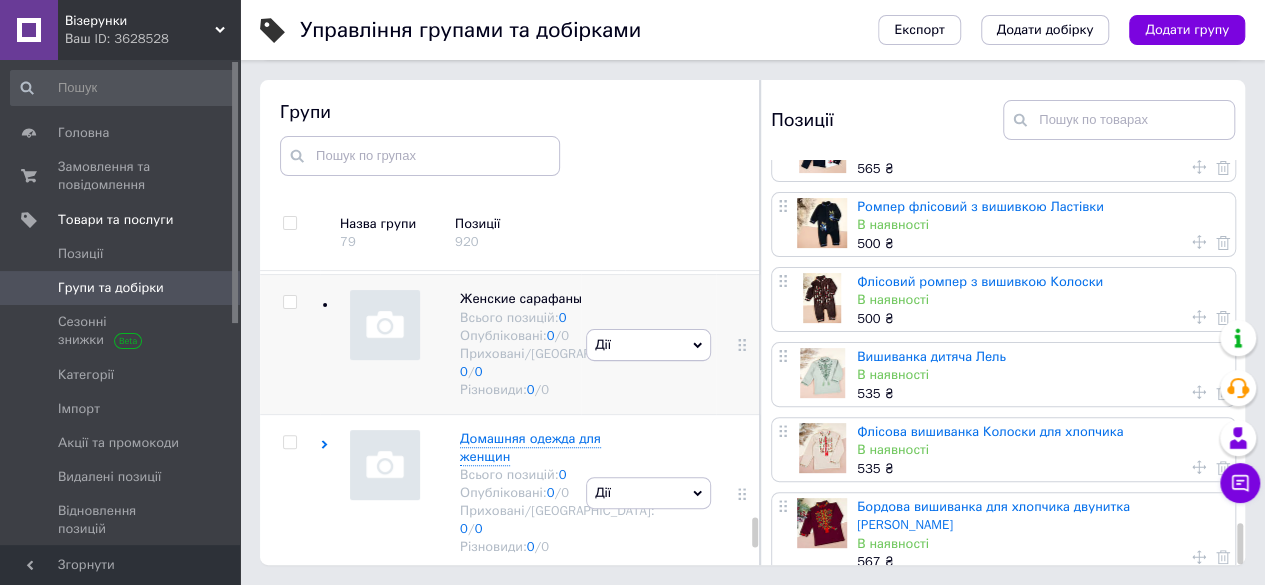 scroll, scrollTop: 4479, scrollLeft: 0, axis: vertical 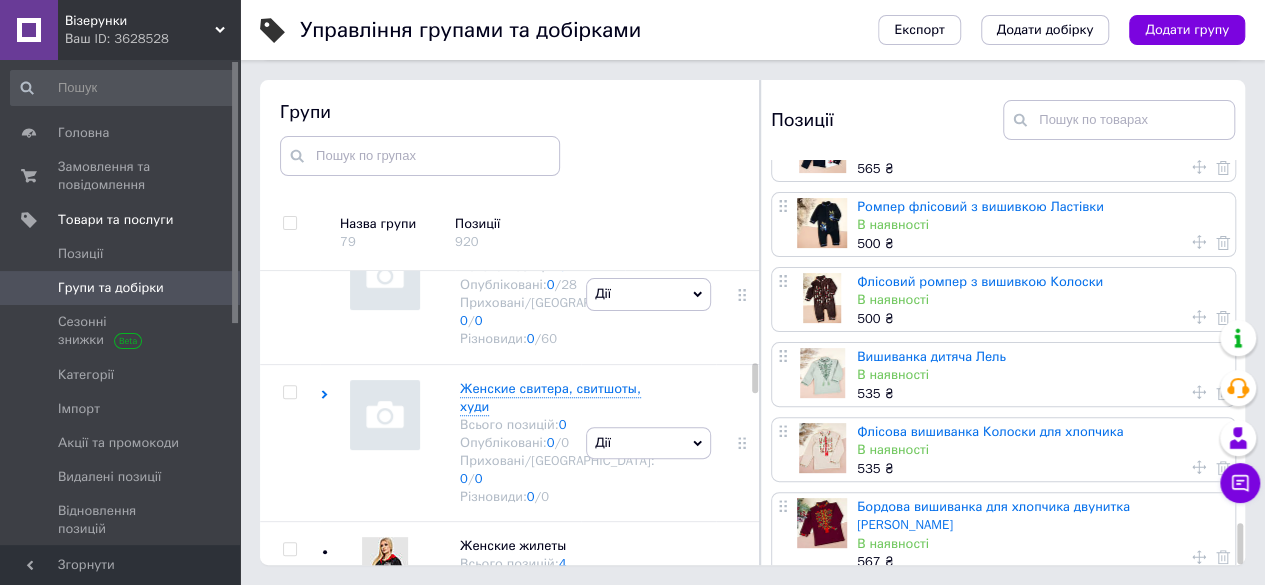click on "[PERSON_NAME] групу Редагувати групу Додати підгрупу Додати товар Видалити групу" at bounding box center [648, 15] 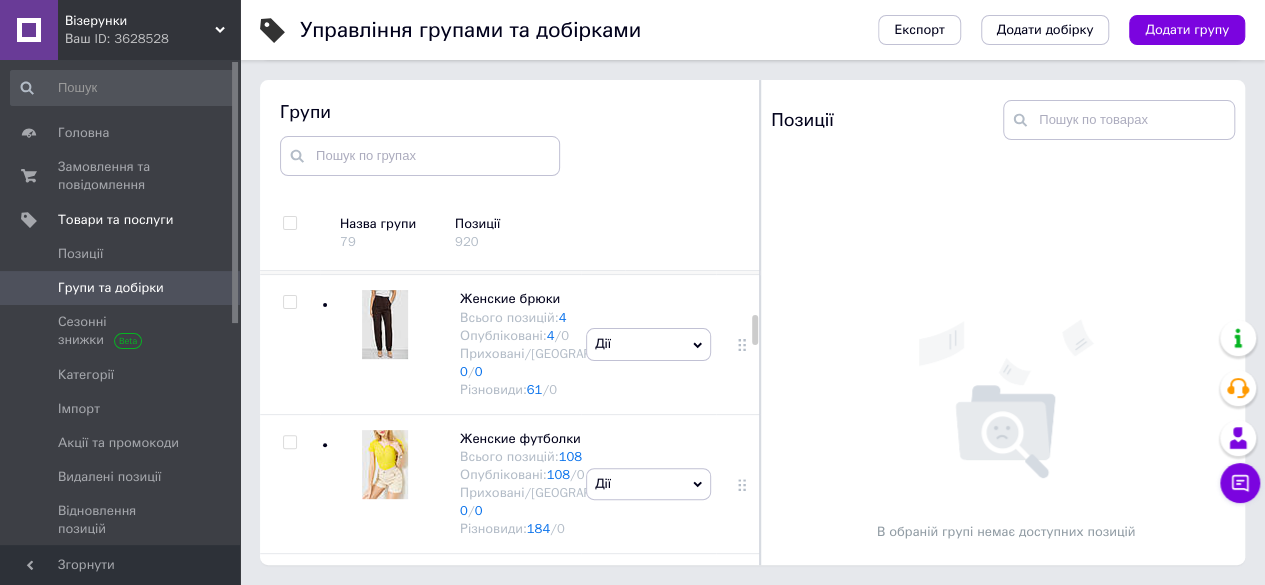 scroll, scrollTop: 879, scrollLeft: 0, axis: vertical 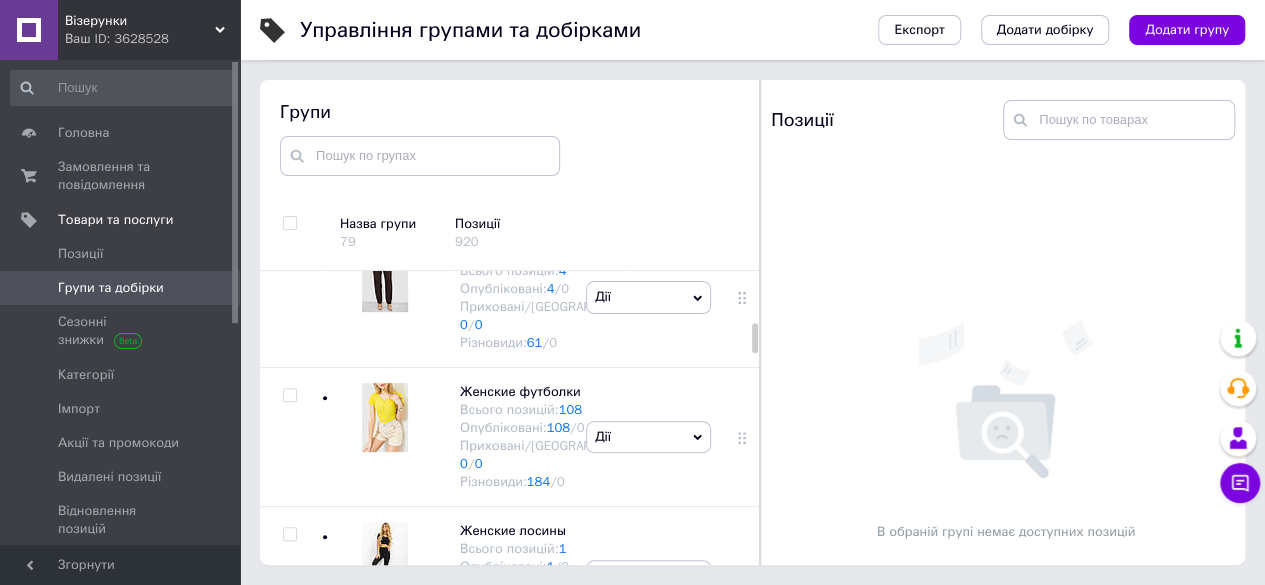 click on "[PERSON_NAME] групу Редагувати групу Додати підгрупу Додати товар Видалити групу" at bounding box center [648, 157] 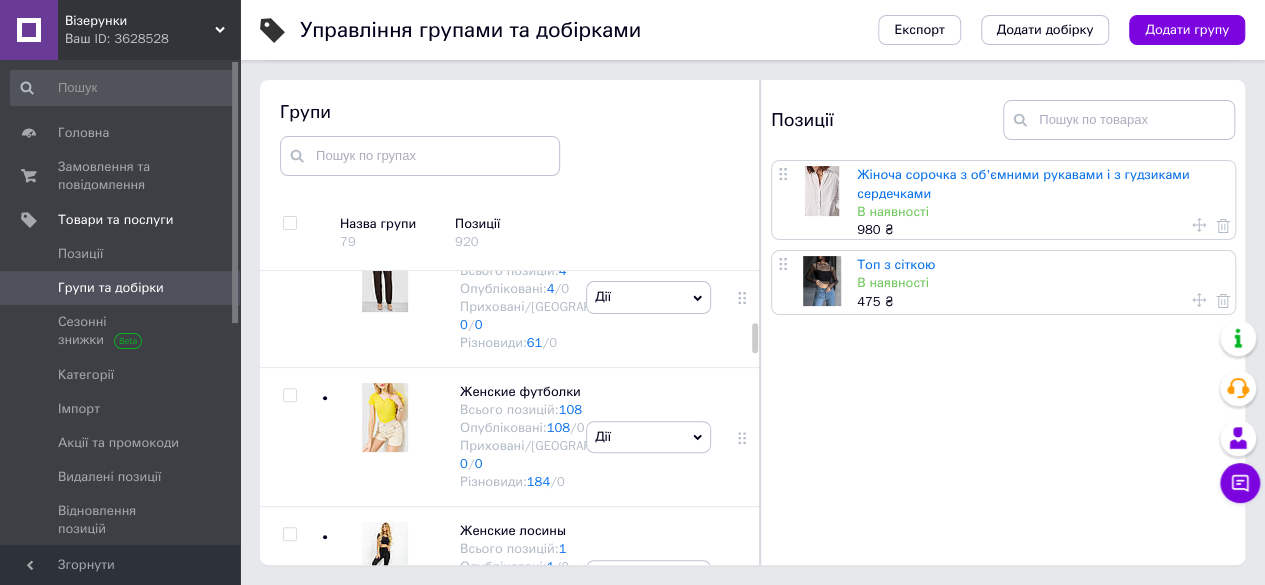 click on "Дії" at bounding box center [648, 158] 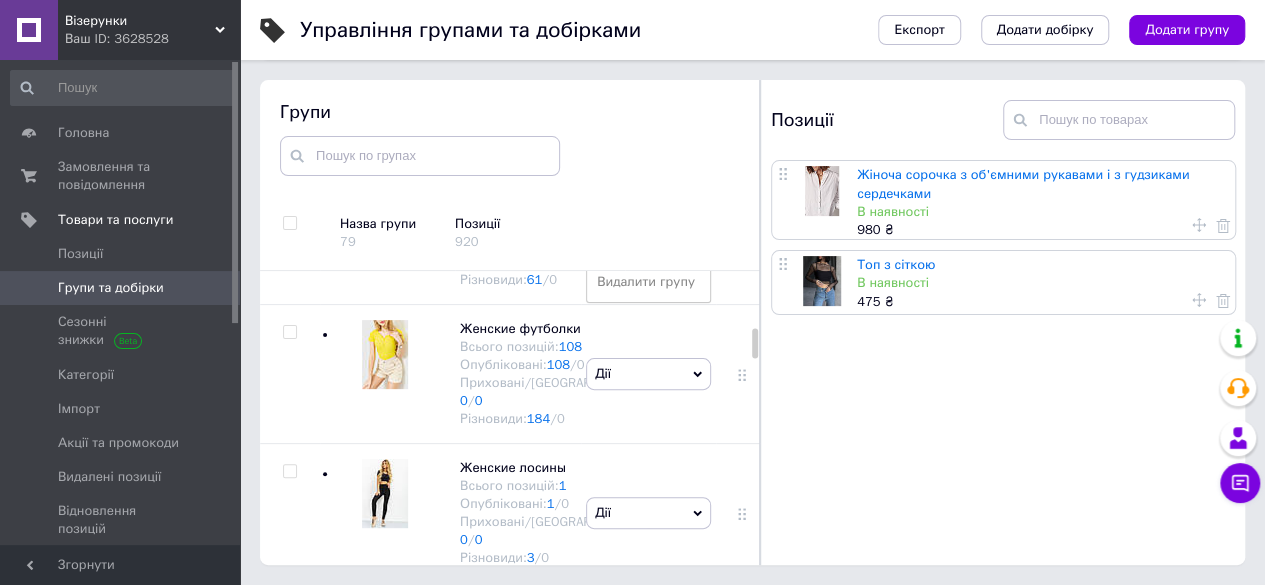 scroll, scrollTop: 979, scrollLeft: 0, axis: vertical 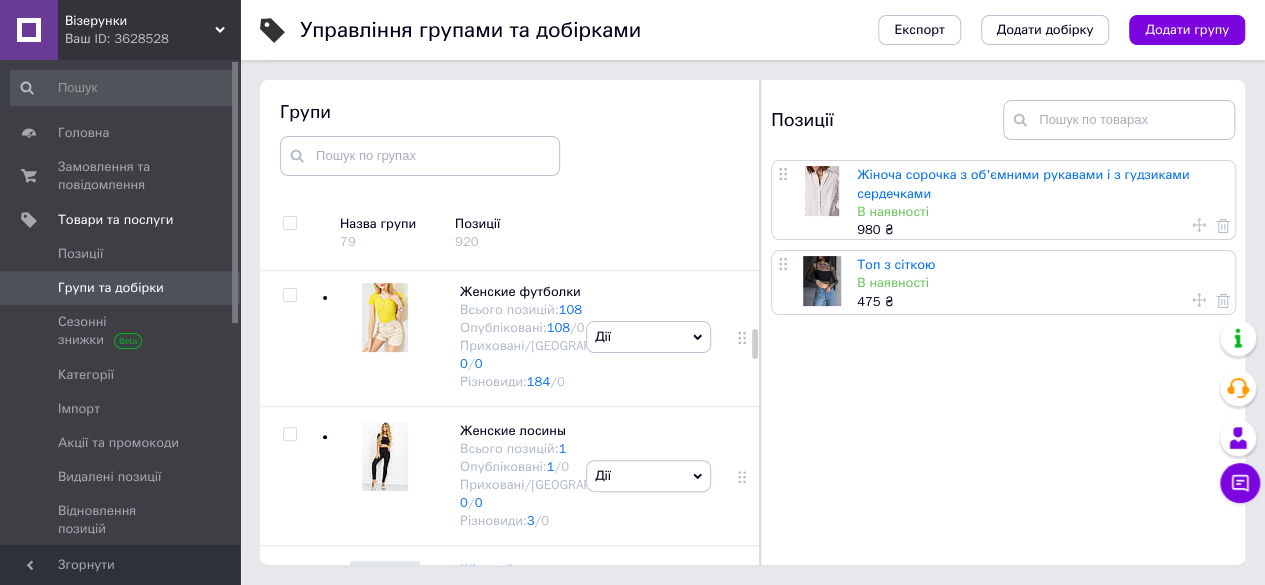 click at bounding box center [289, 16] 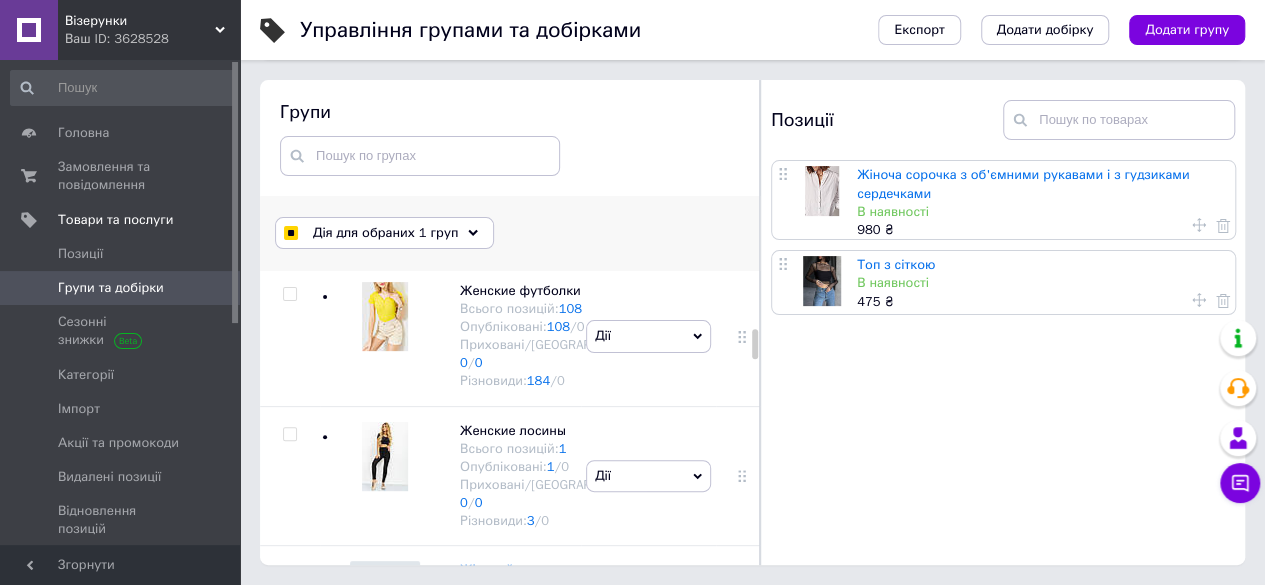 click on "Дія для обраних 1 груп" at bounding box center [385, 233] 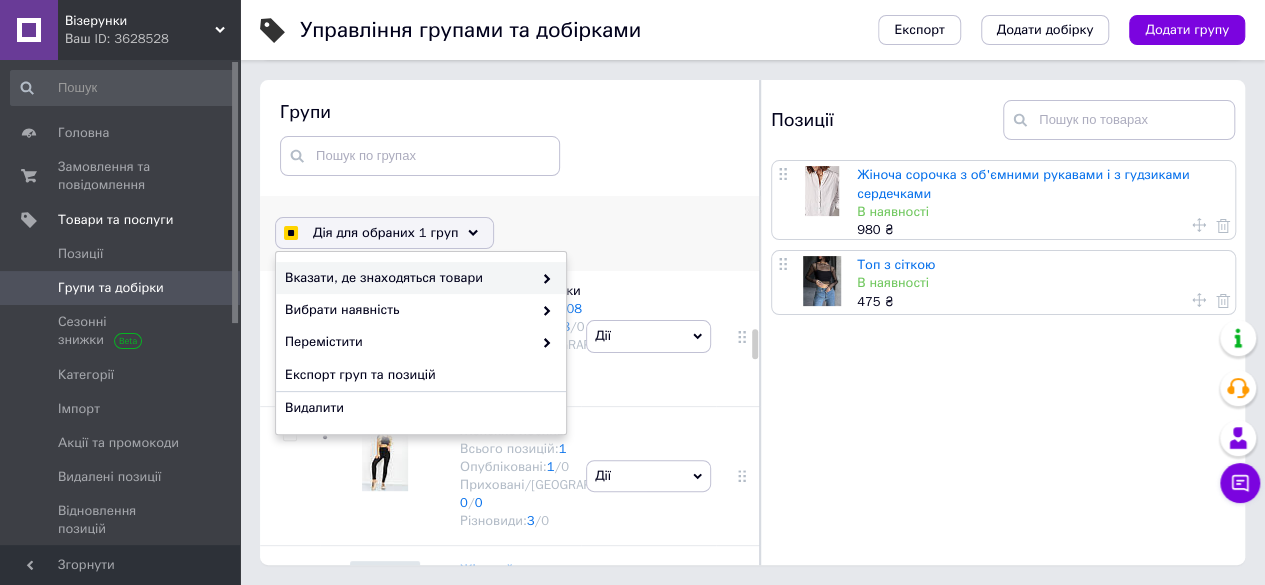 click on "Вказати, де знаходяться товари" at bounding box center (408, 278) 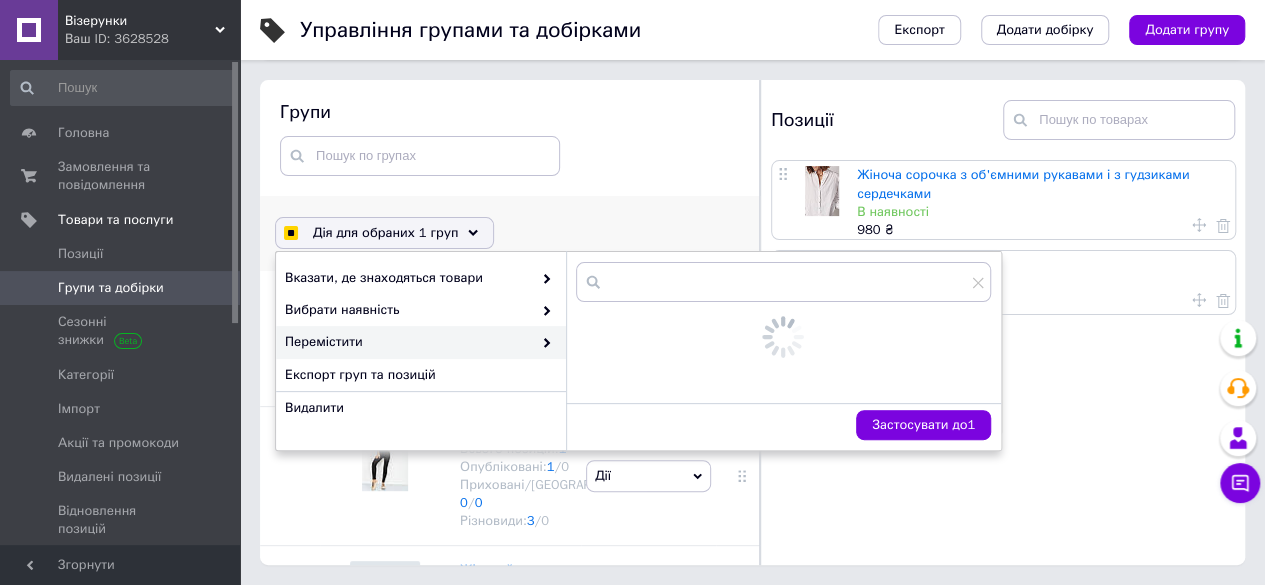 click on "Перемістити" at bounding box center (421, 342) 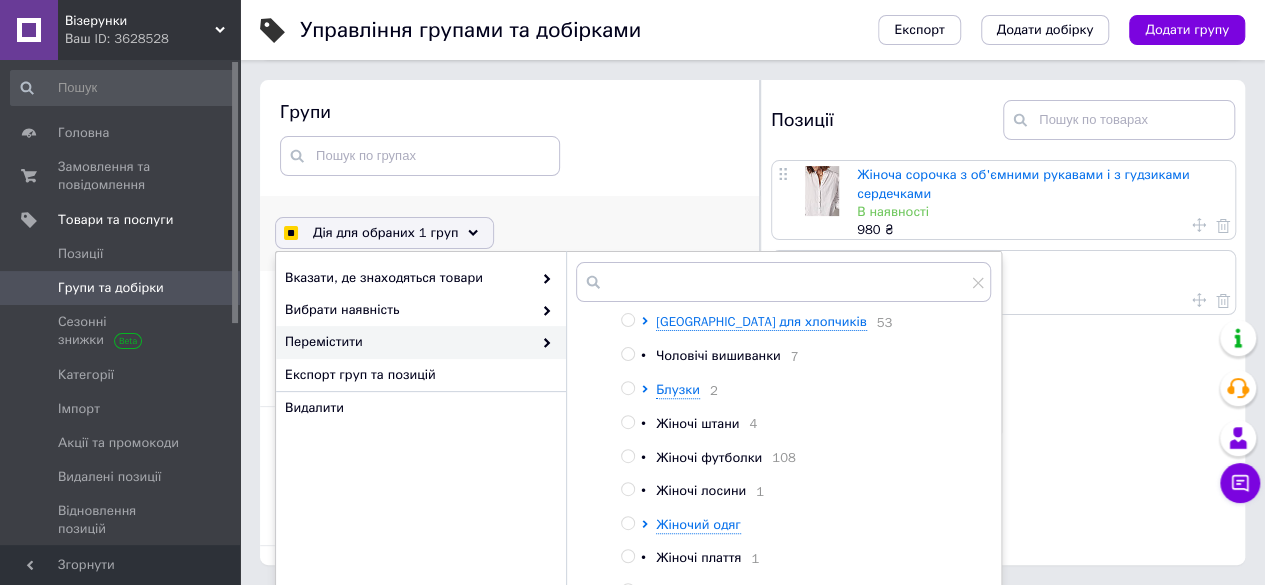 scroll, scrollTop: 200, scrollLeft: 0, axis: vertical 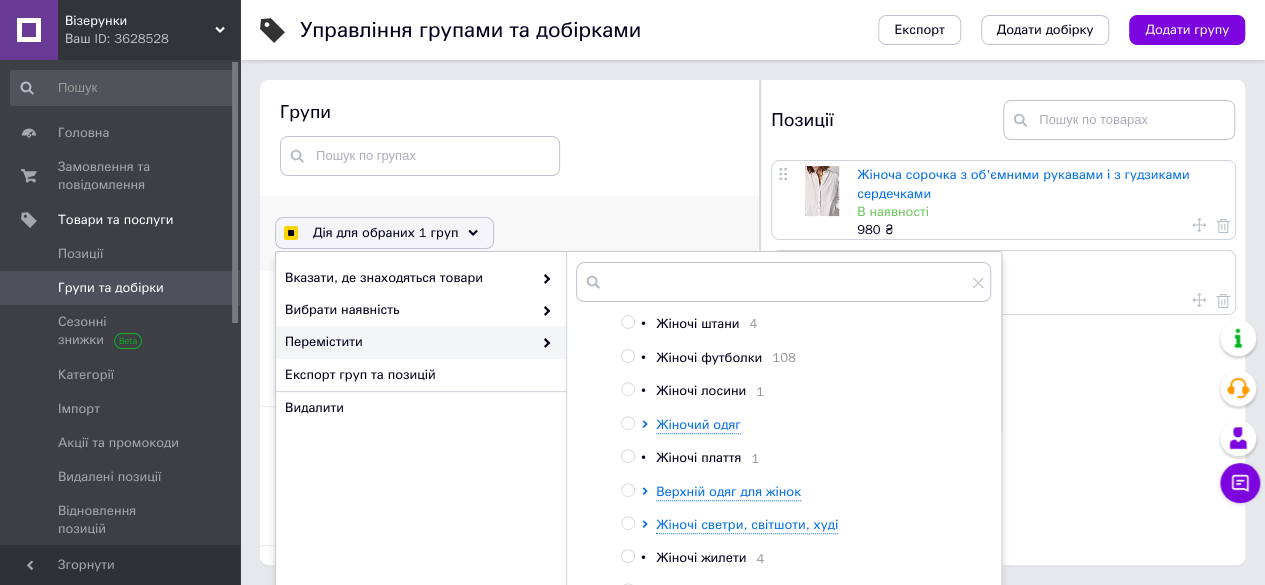 click at bounding box center [627, 423] 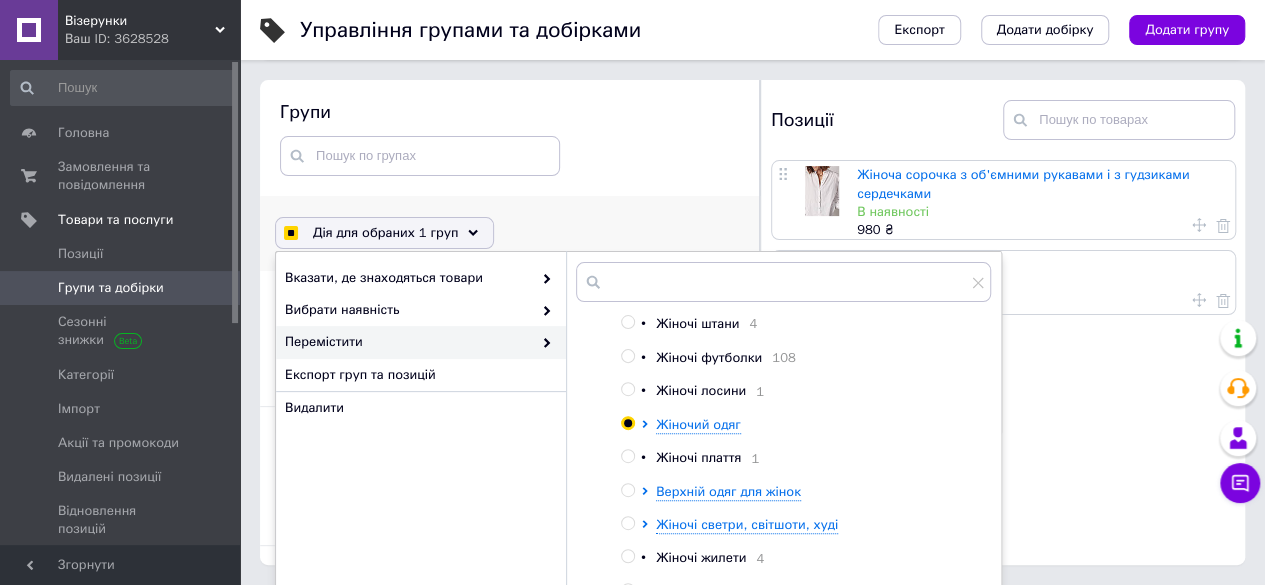 radio on "true" 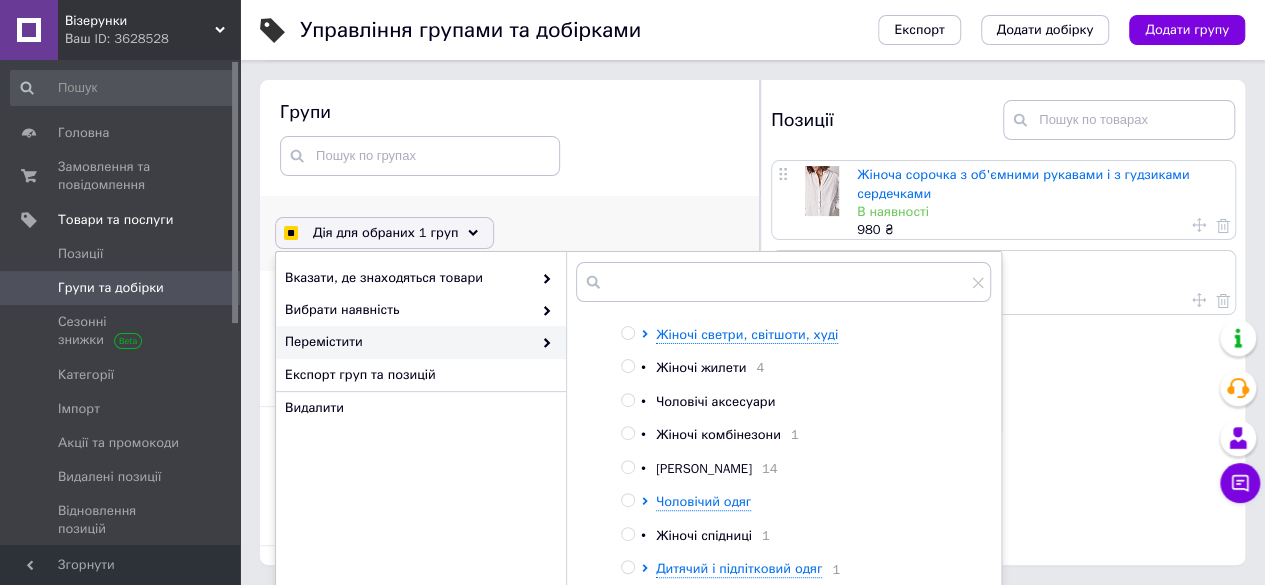 scroll, scrollTop: 405, scrollLeft: 0, axis: vertical 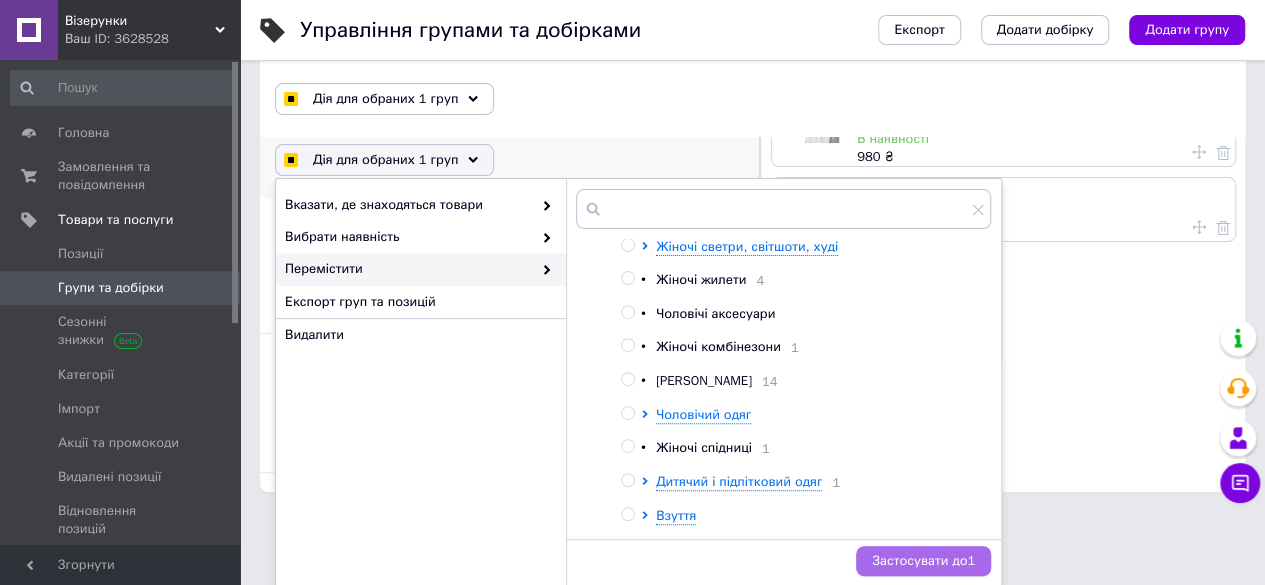 click on "Застосувати до  1" at bounding box center [923, 561] 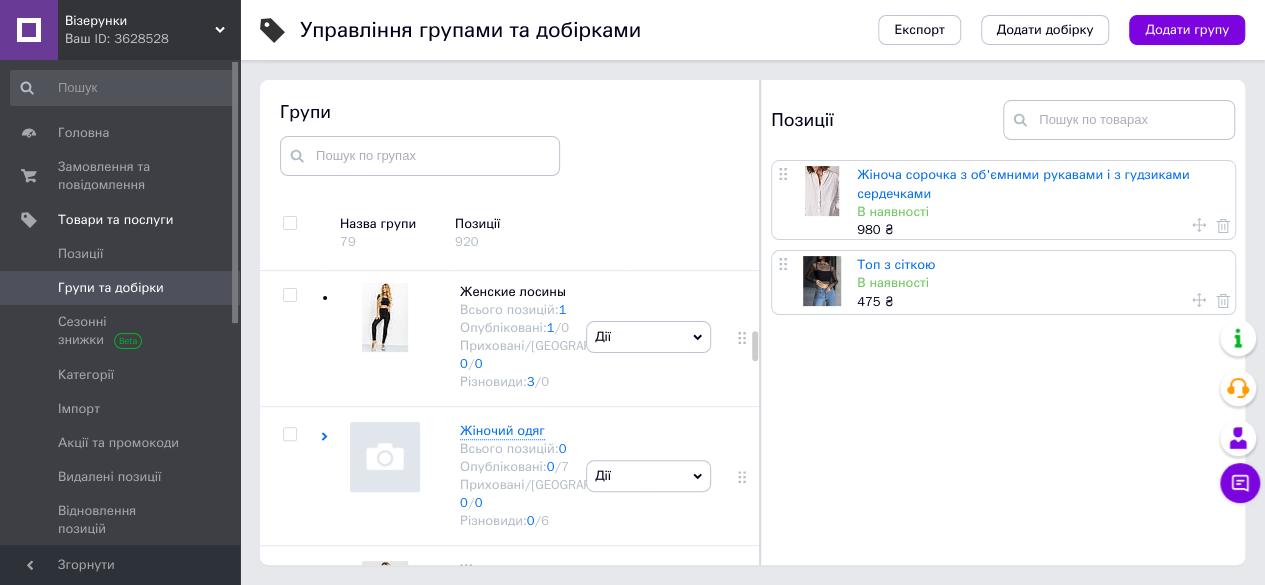 scroll, scrollTop: 113, scrollLeft: 0, axis: vertical 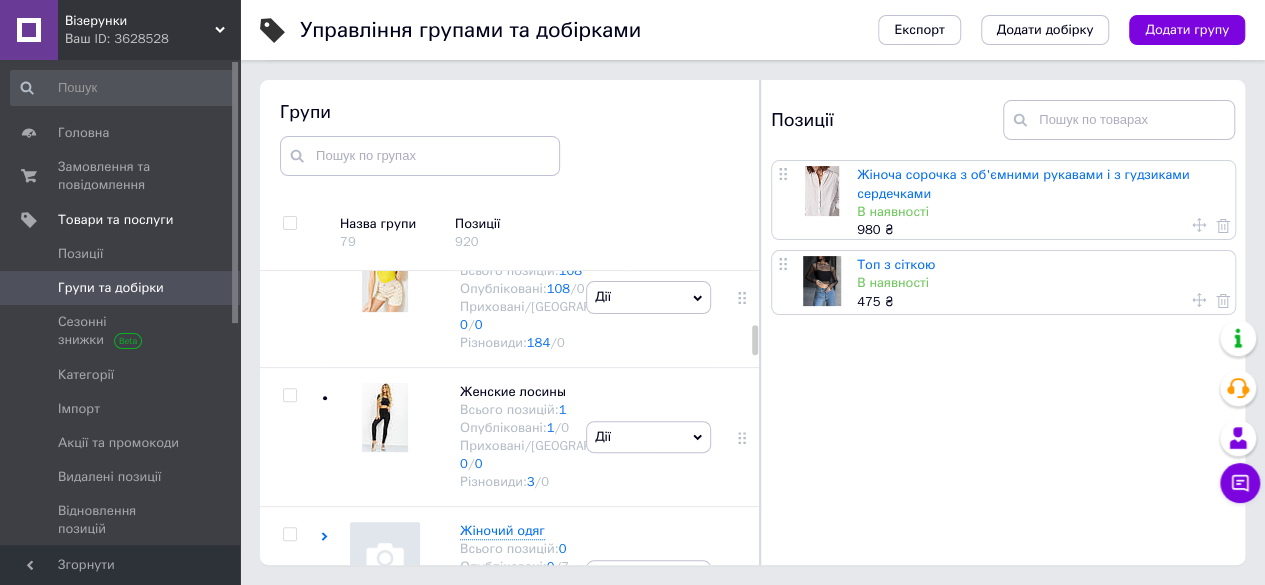 click at bounding box center [289, 116] 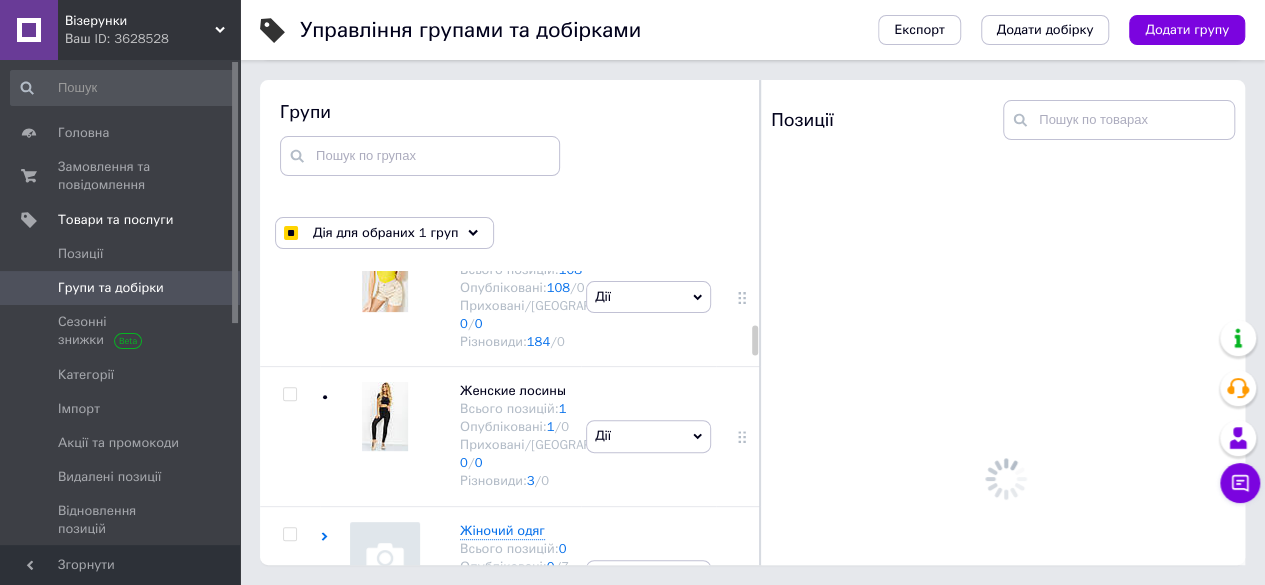 scroll, scrollTop: 979, scrollLeft: 0, axis: vertical 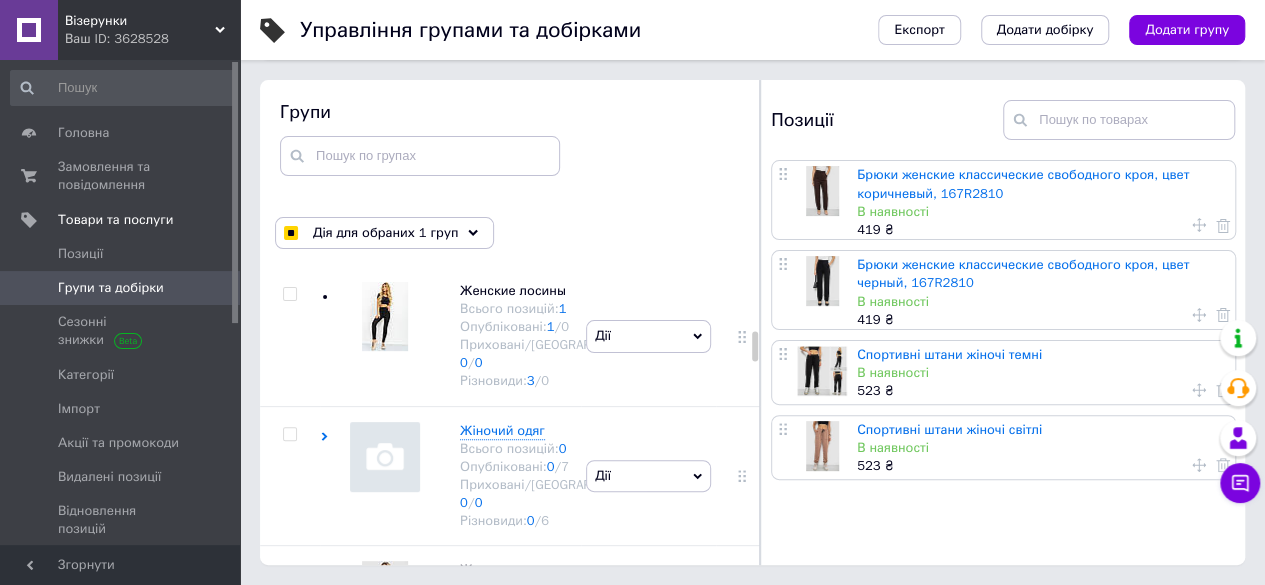 click at bounding box center (289, 155) 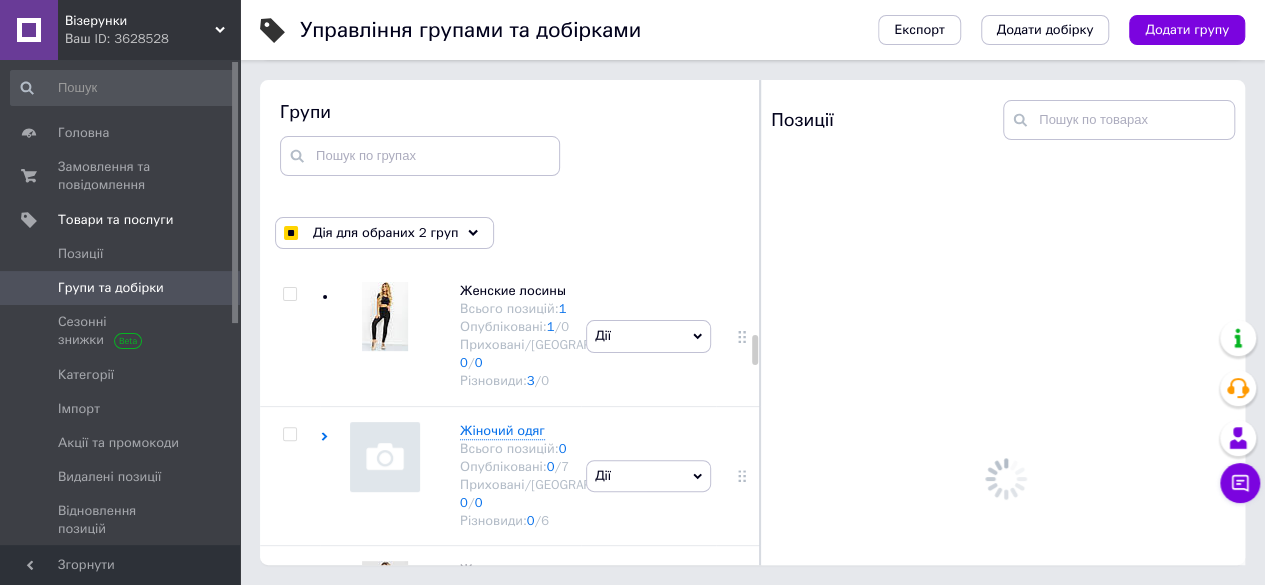 scroll, scrollTop: 1179, scrollLeft: 0, axis: vertical 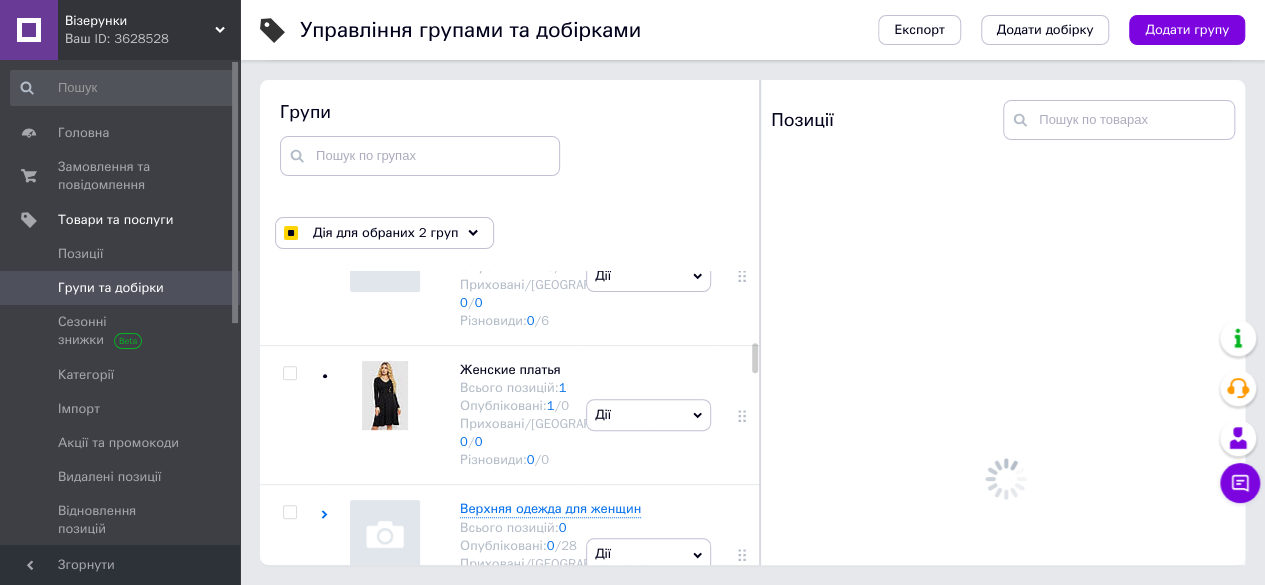 click at bounding box center (289, 94) 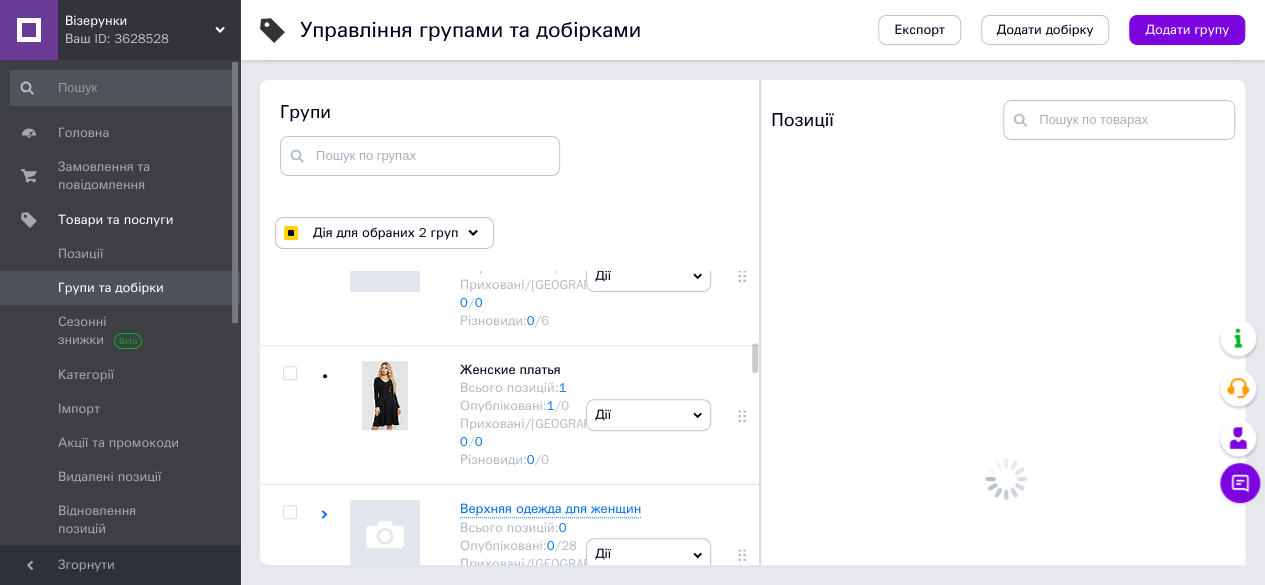 checkbox on "true" 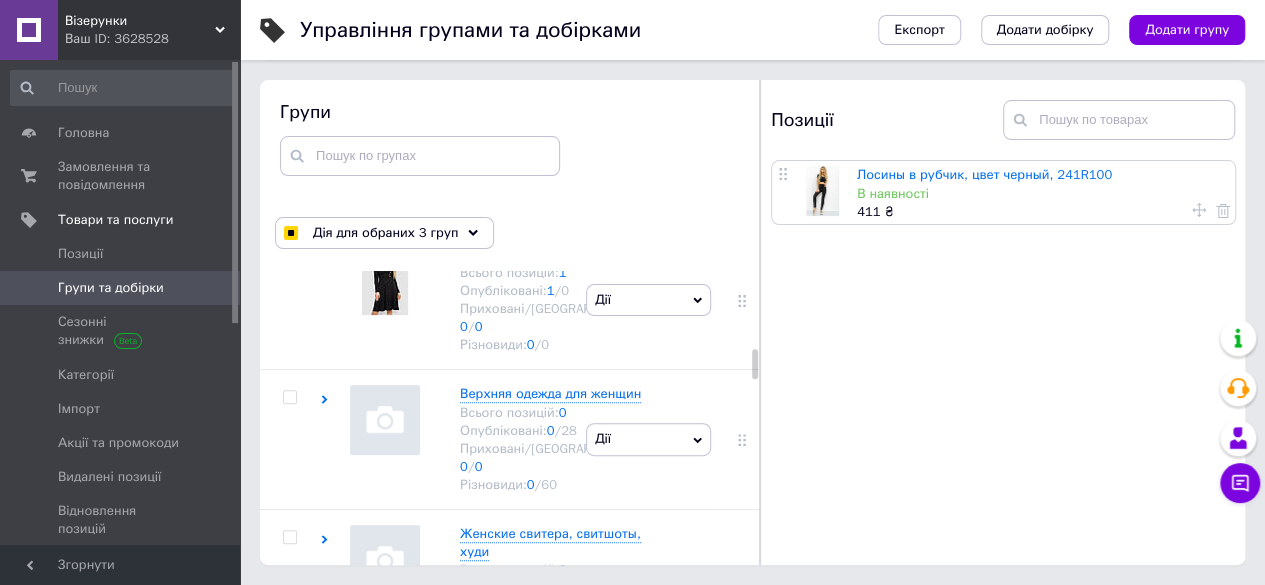 scroll, scrollTop: 1279, scrollLeft: 0, axis: vertical 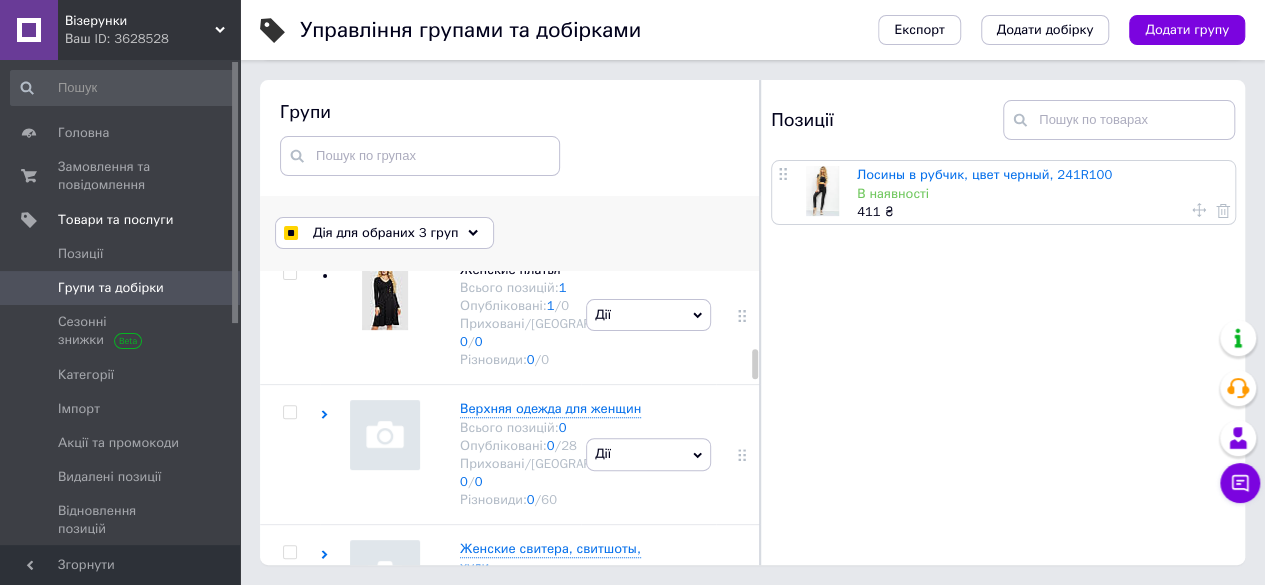 click on "Дія для обраних 3 груп" at bounding box center (384, 233) 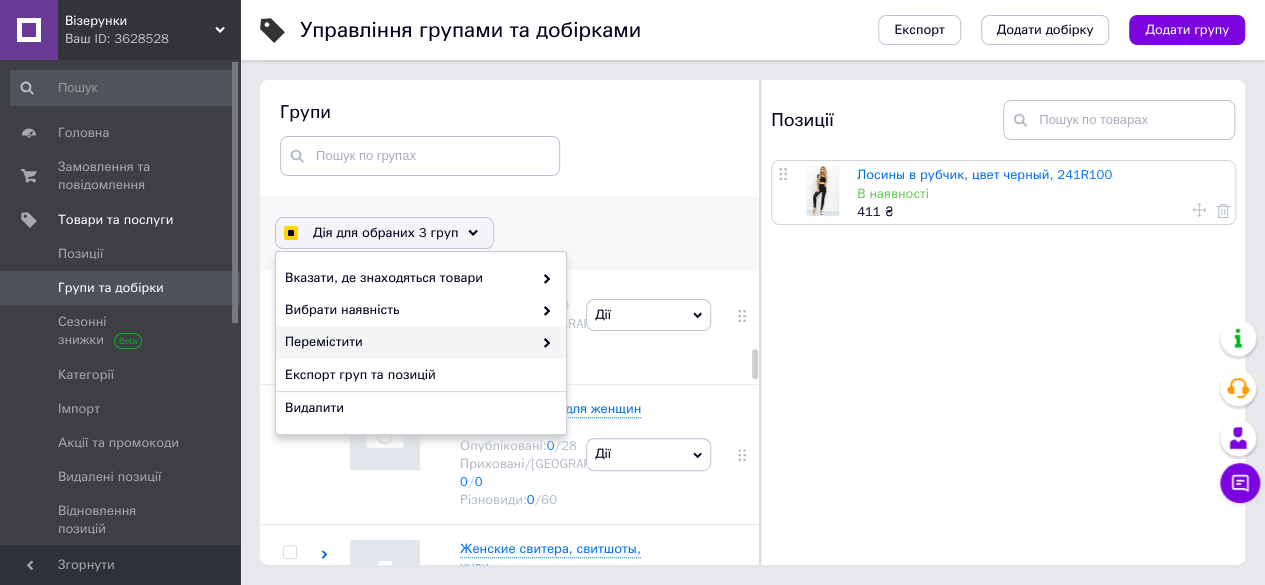 click on "Перемістити" at bounding box center [408, 342] 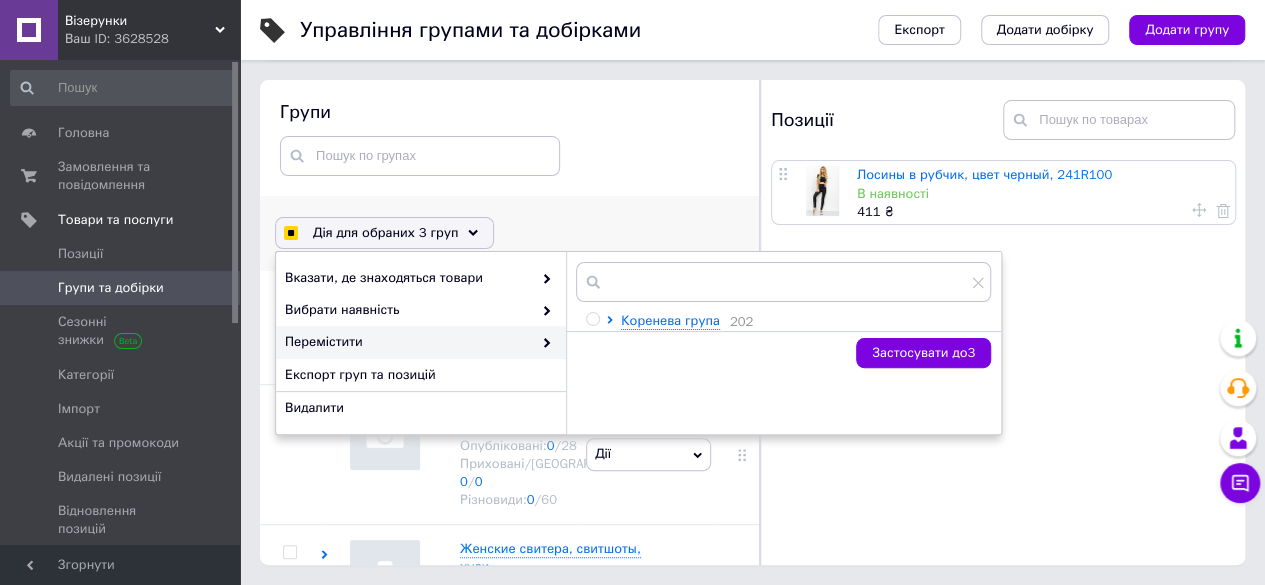 click on "Перемістити" at bounding box center (408, 342) 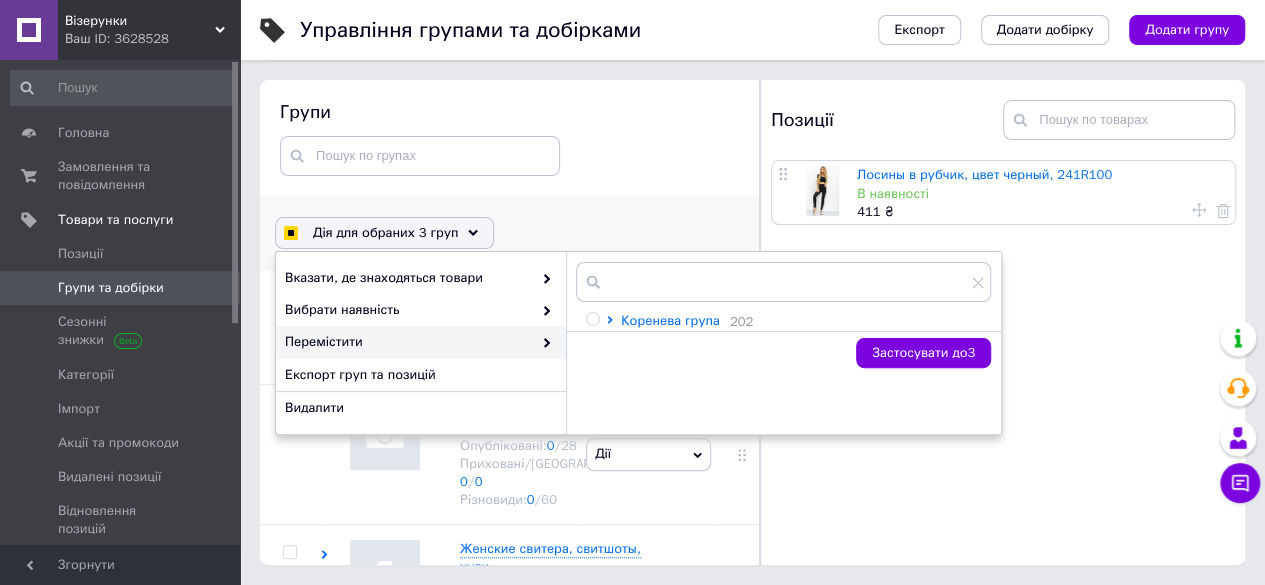 click 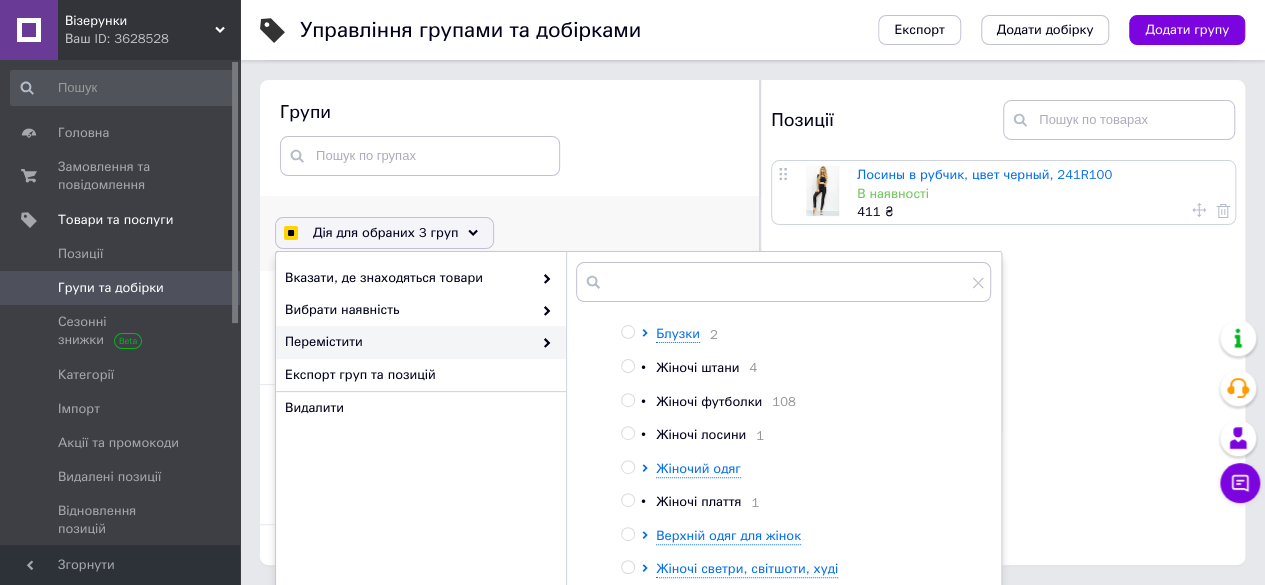 scroll, scrollTop: 200, scrollLeft: 0, axis: vertical 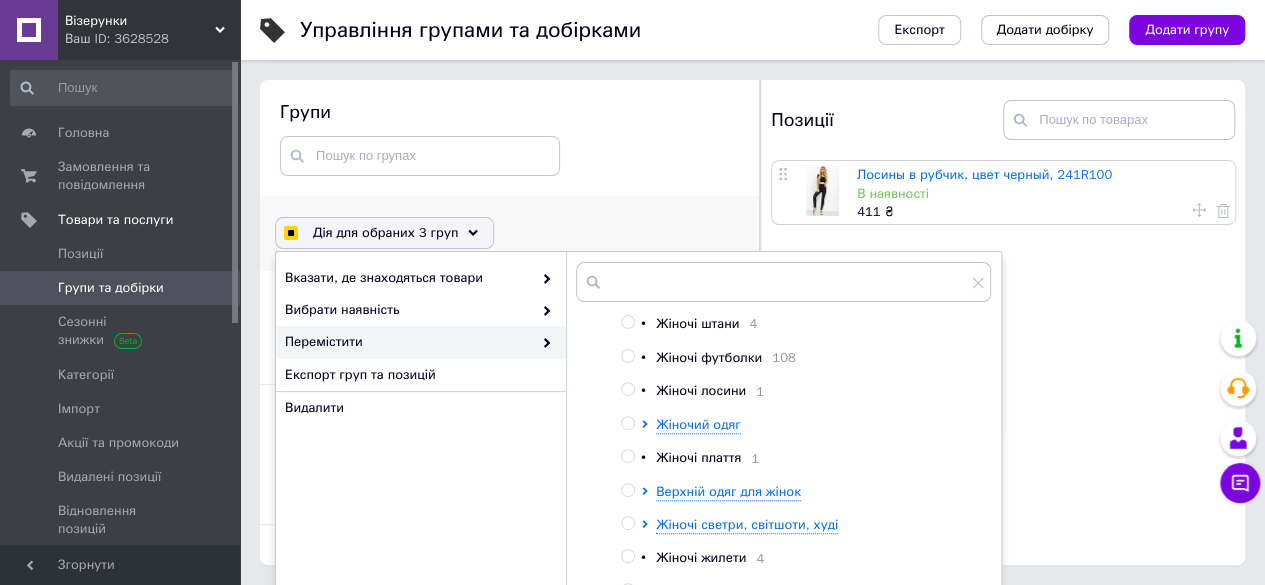 click at bounding box center (627, 423) 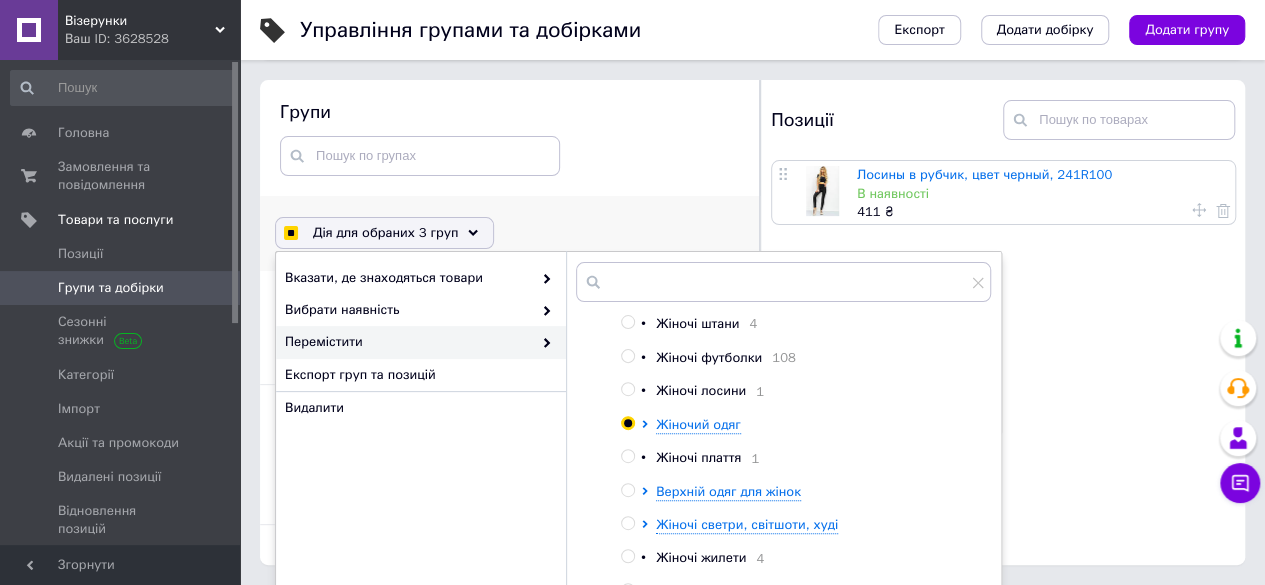 radio on "true" 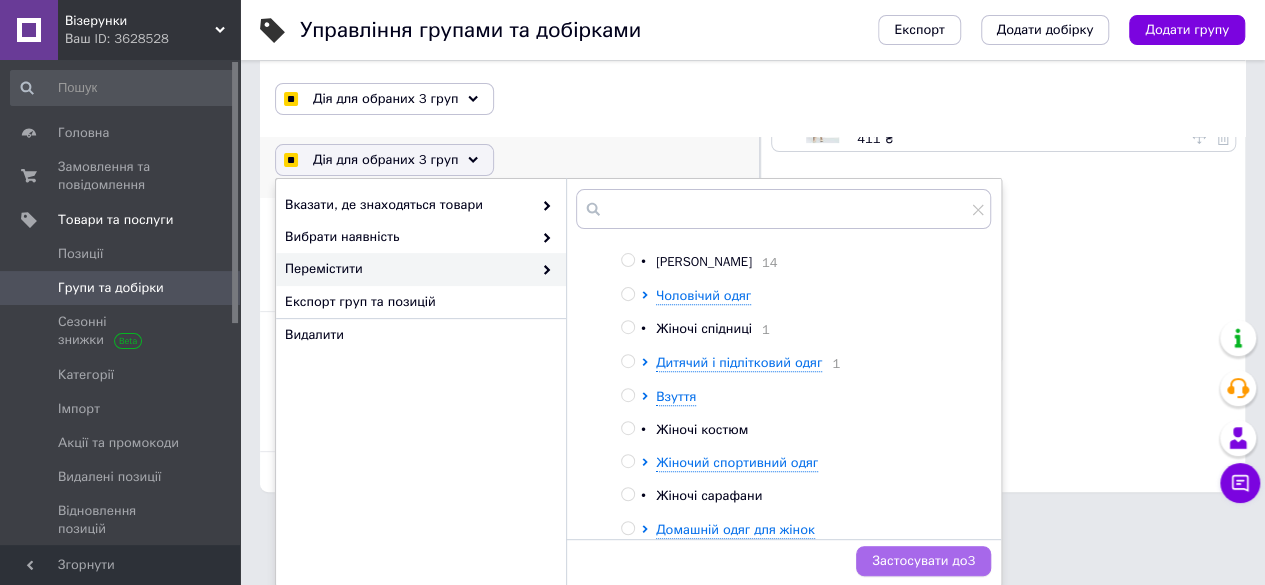 click on "Застосувати до  3" at bounding box center (923, 561) 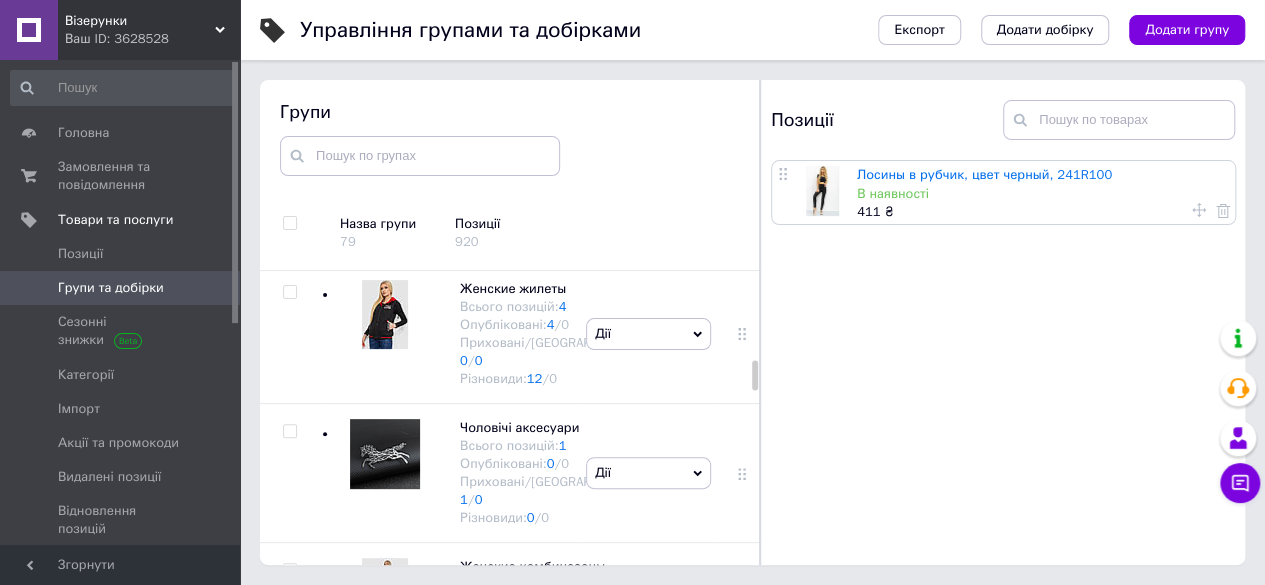 scroll, scrollTop: 113, scrollLeft: 0, axis: vertical 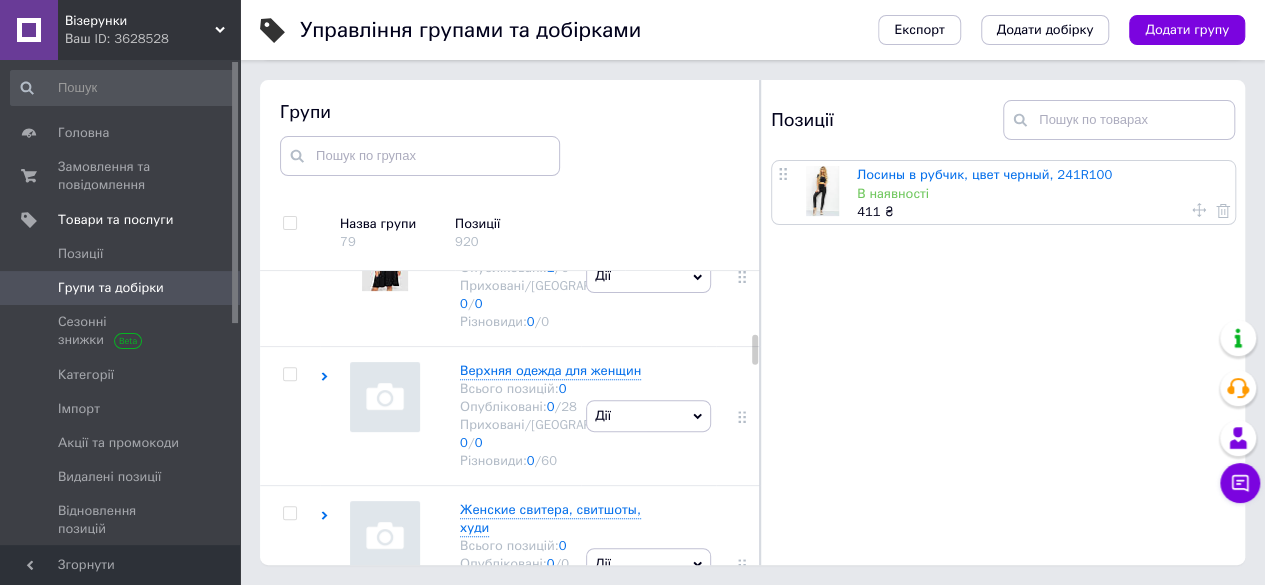 click 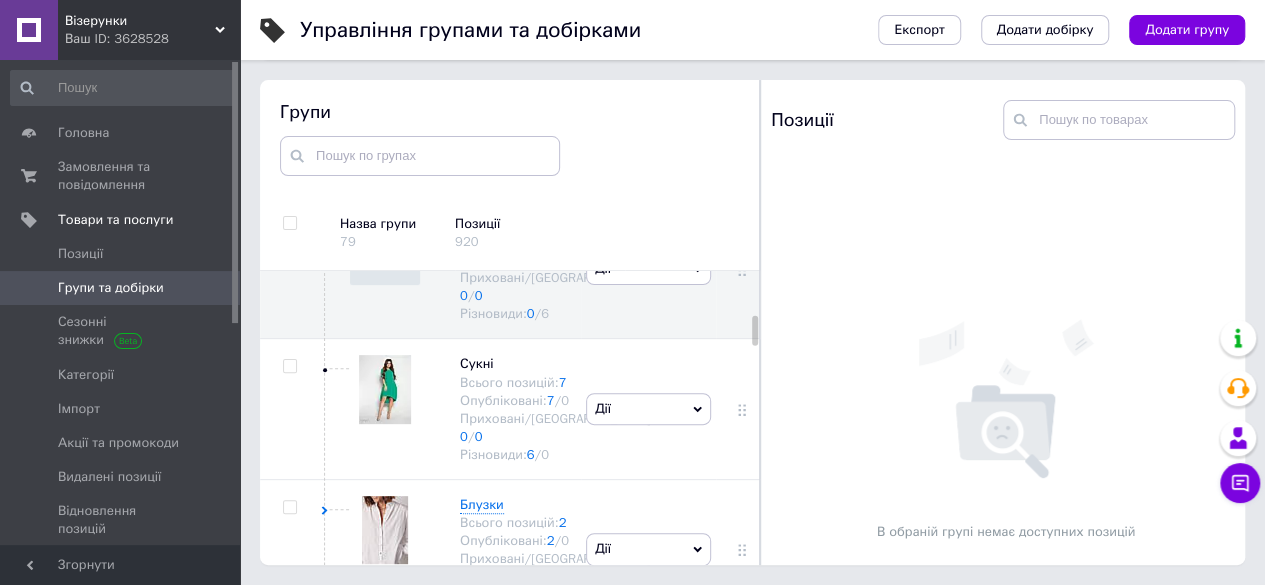 scroll, scrollTop: 800, scrollLeft: 0, axis: vertical 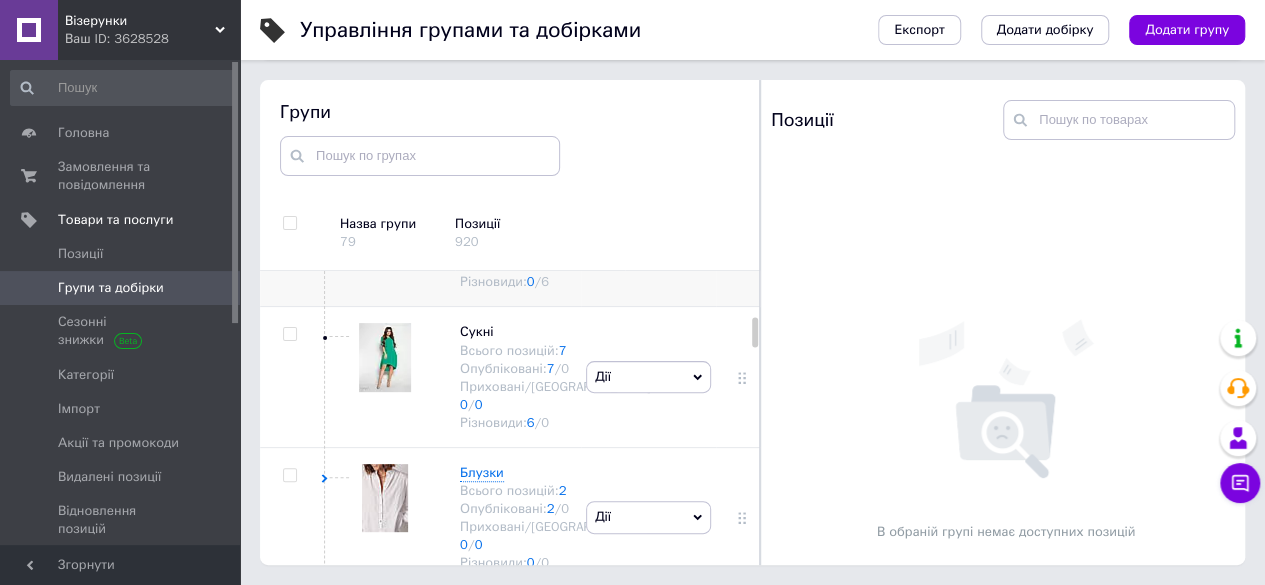click 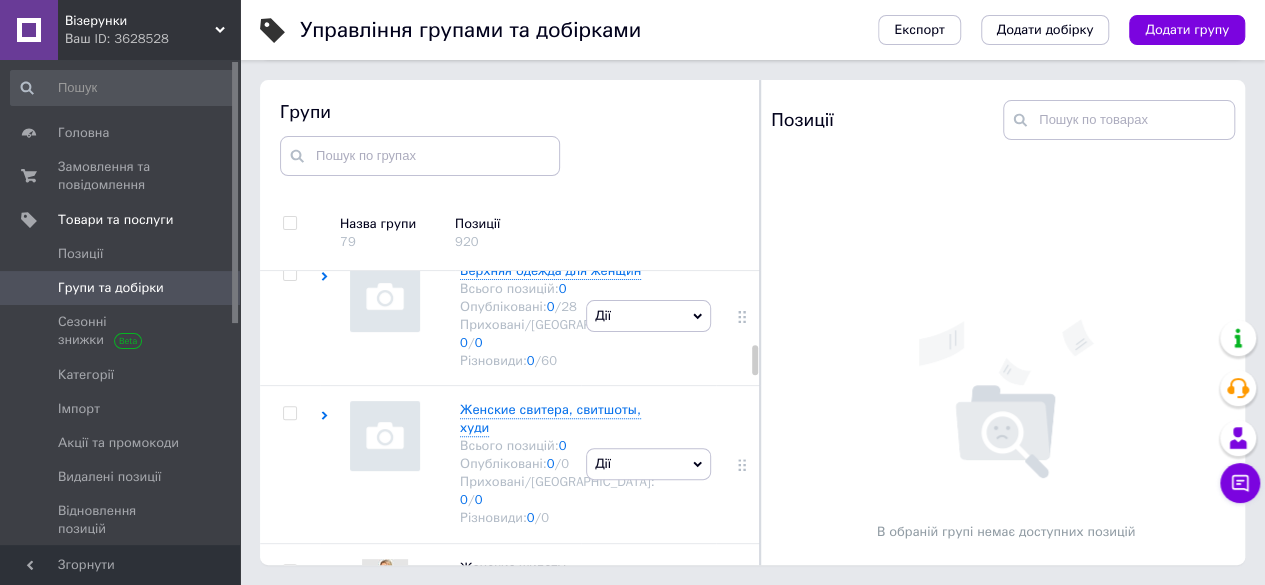 scroll, scrollTop: 1100, scrollLeft: 0, axis: vertical 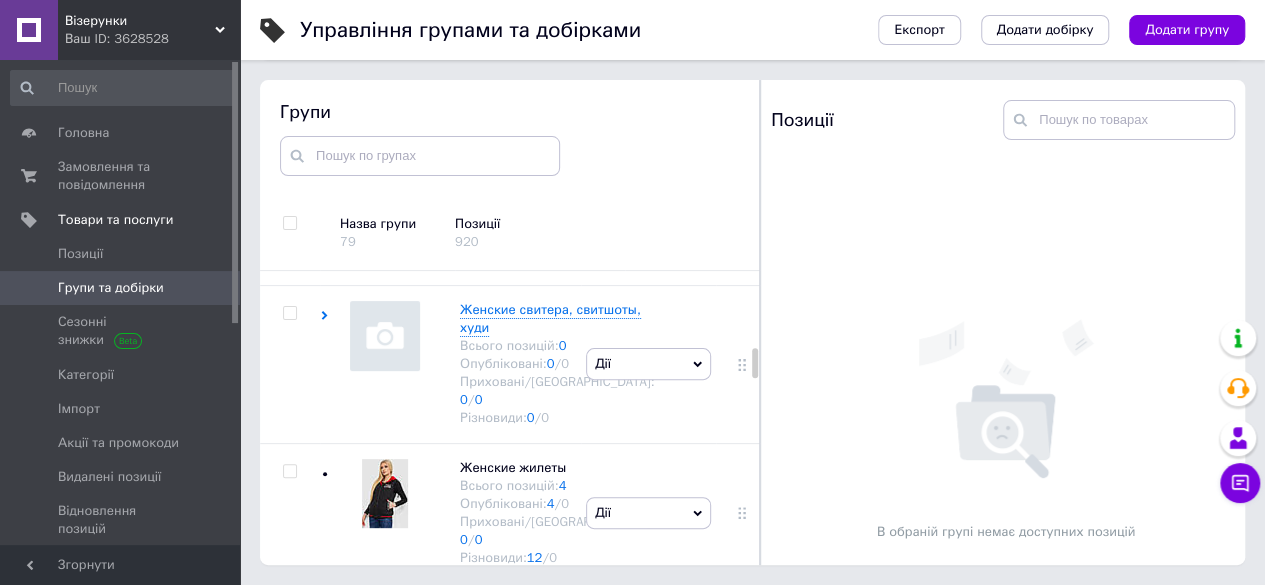 click at bounding box center [289, 34] 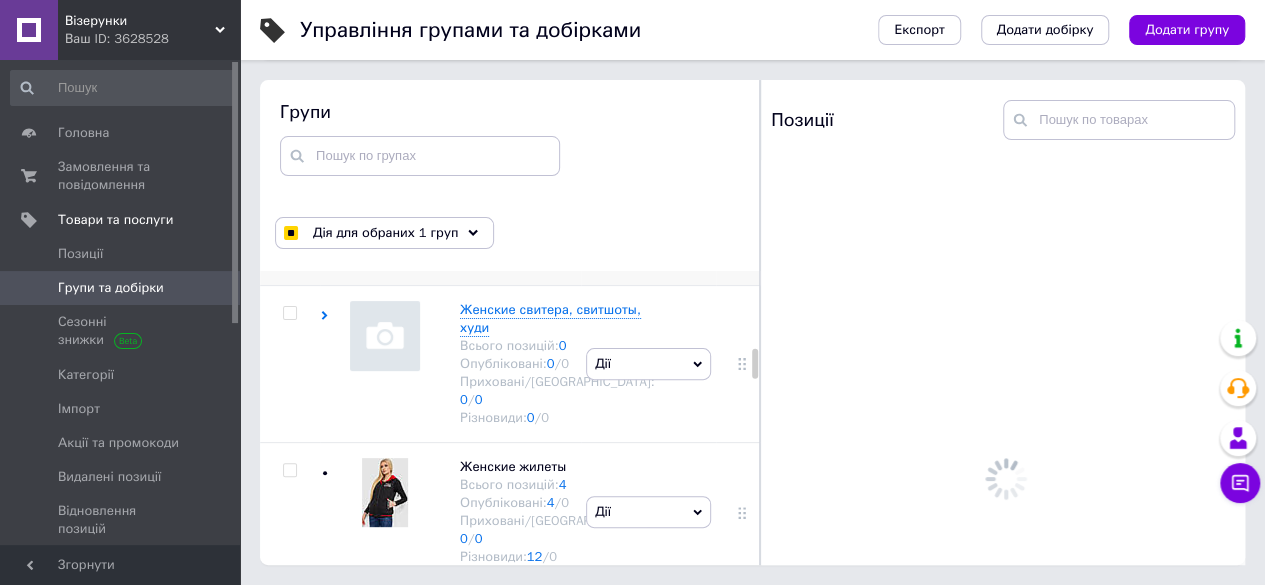 click at bounding box center (289, 173) 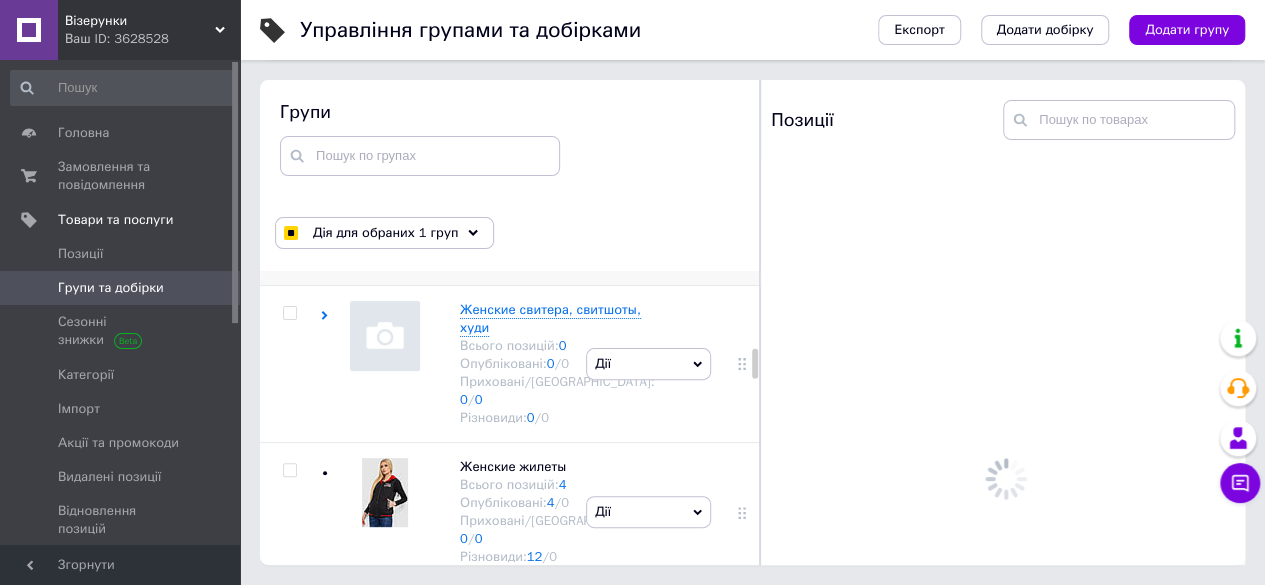 checkbox on "true" 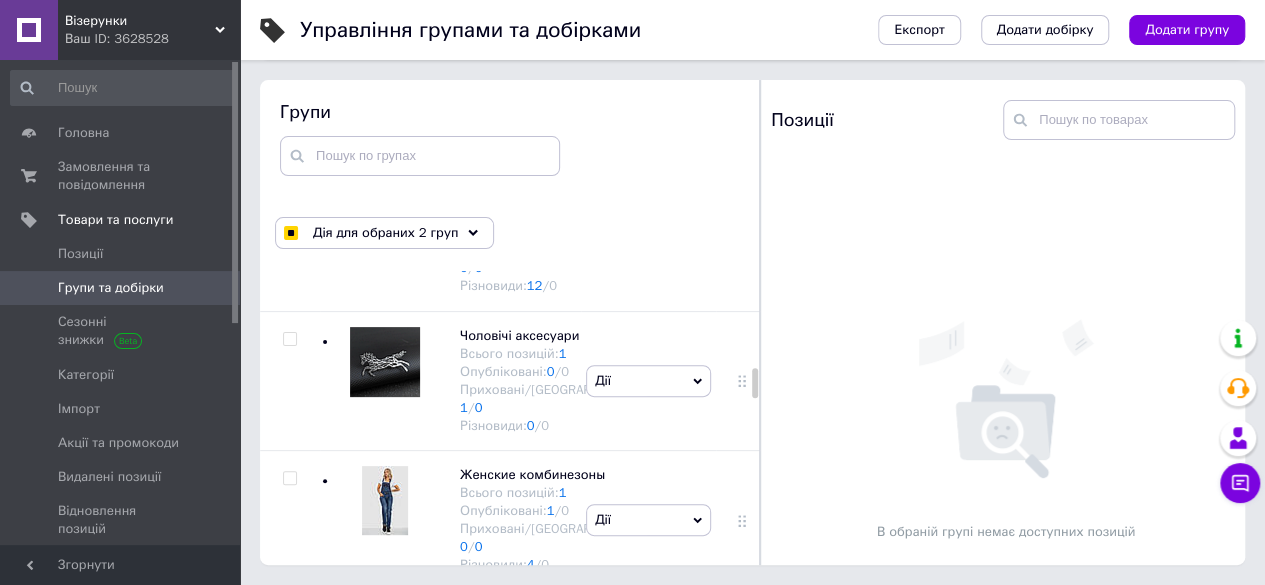 scroll, scrollTop: 1400, scrollLeft: 0, axis: vertical 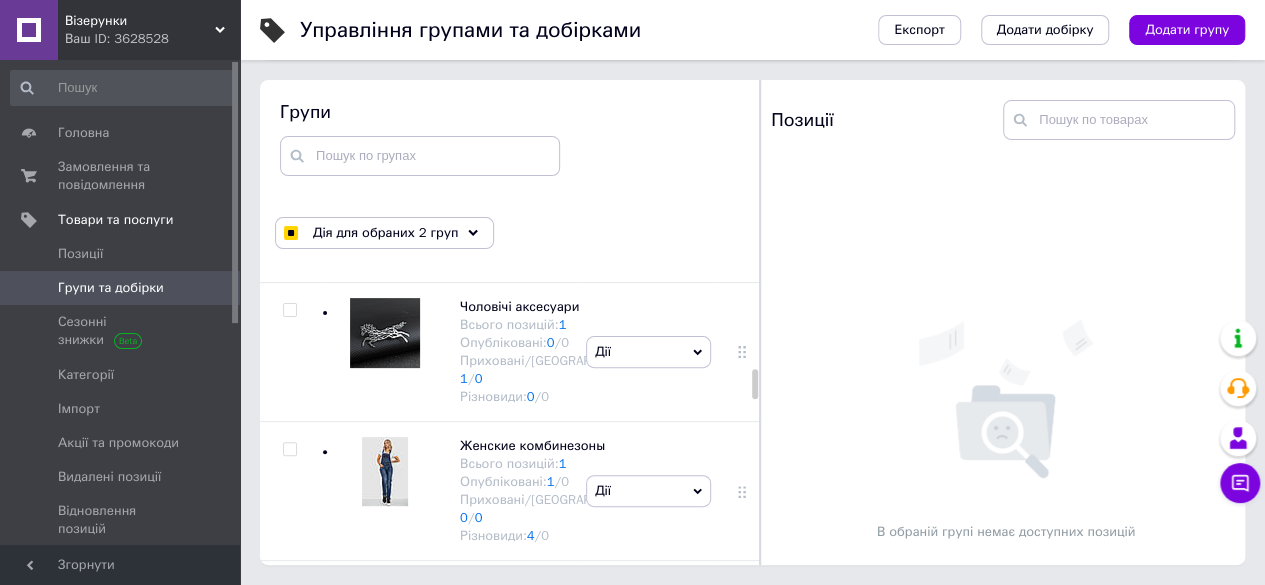 click at bounding box center (289, 13) 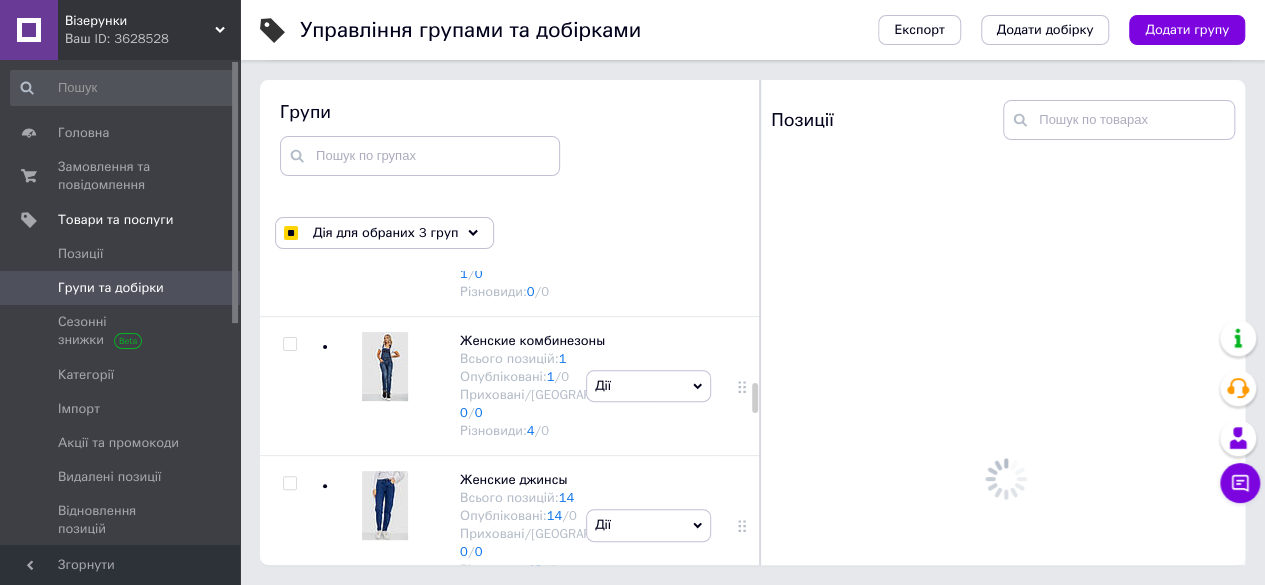 scroll, scrollTop: 1600, scrollLeft: 0, axis: vertical 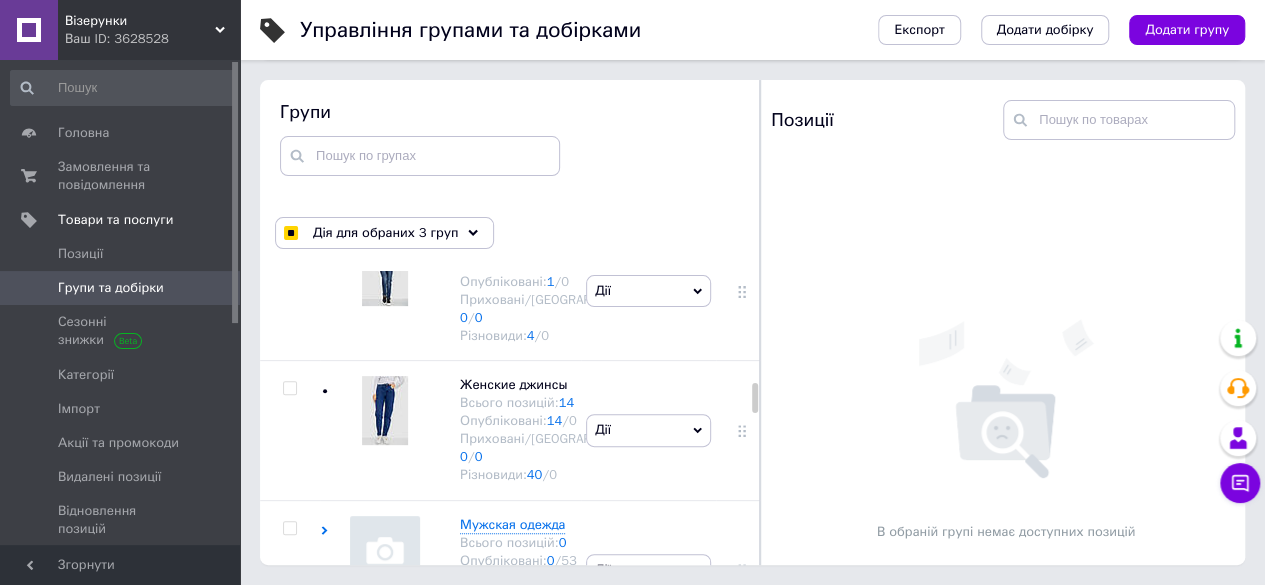 click at bounding box center [289, -30] 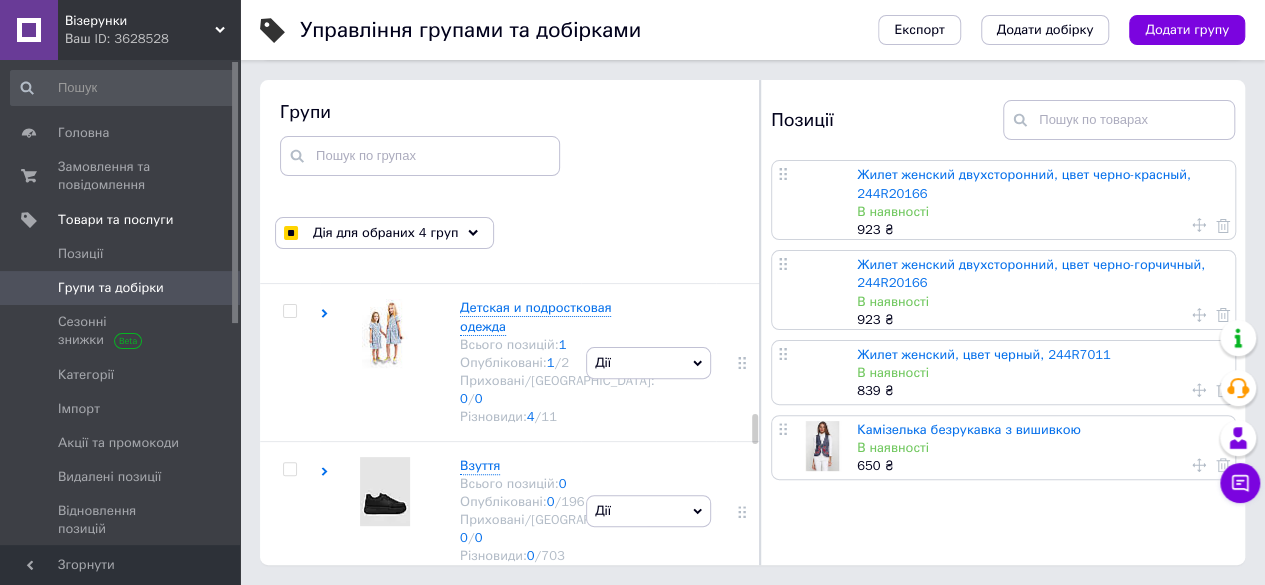 scroll, scrollTop: 2100, scrollLeft: 0, axis: vertical 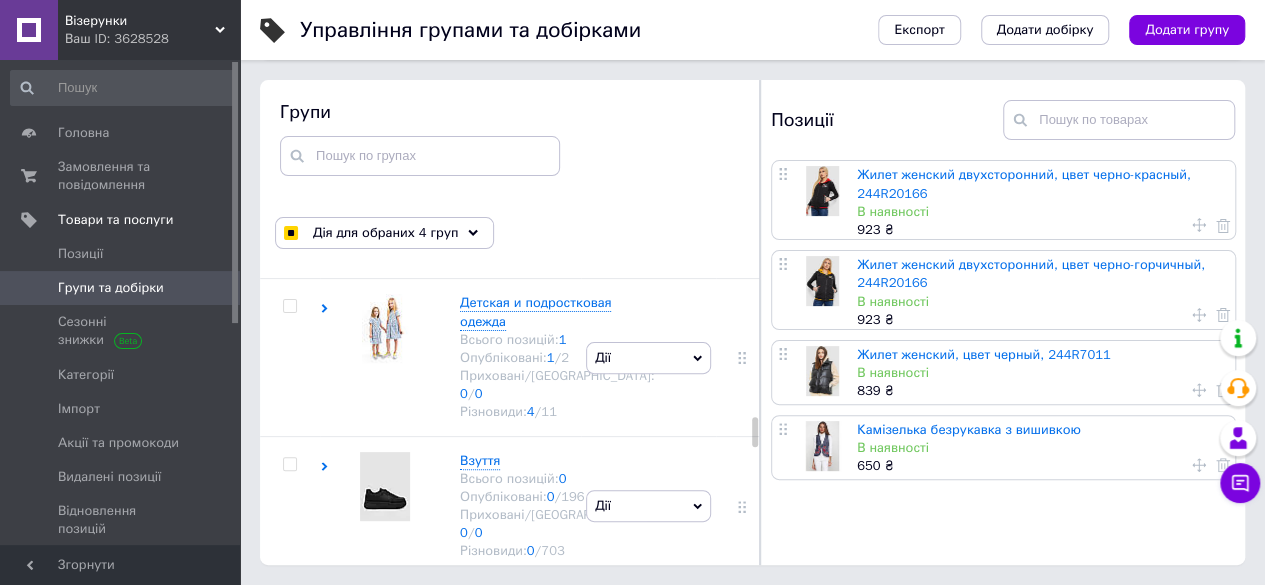 click at bounding box center (289, -251) 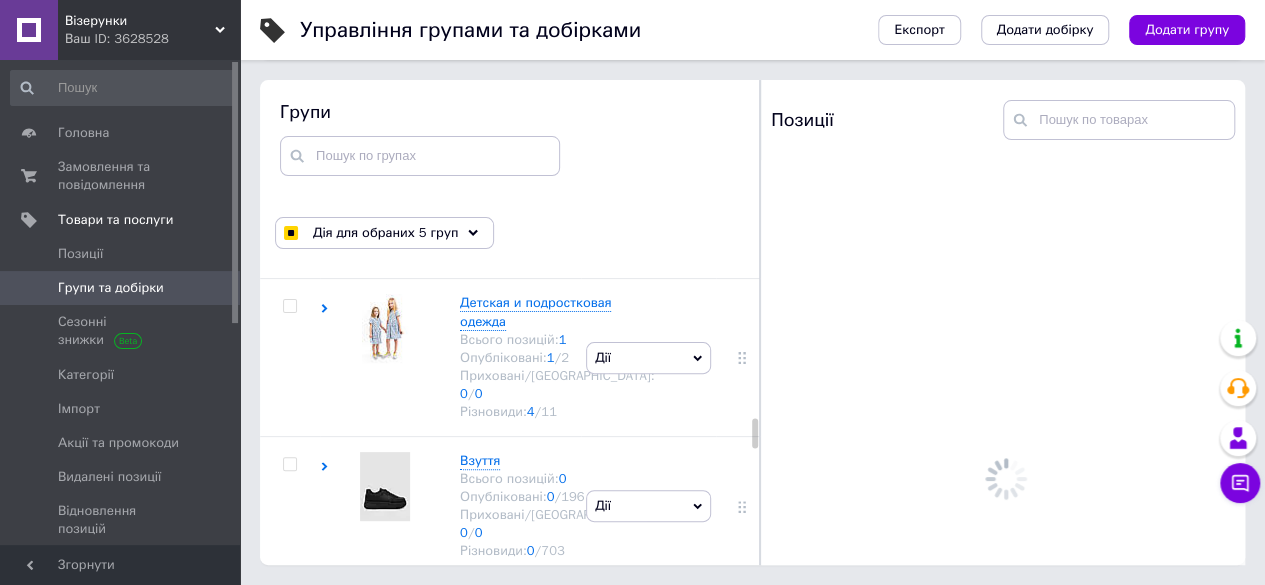 scroll, scrollTop: 2300, scrollLeft: 0, axis: vertical 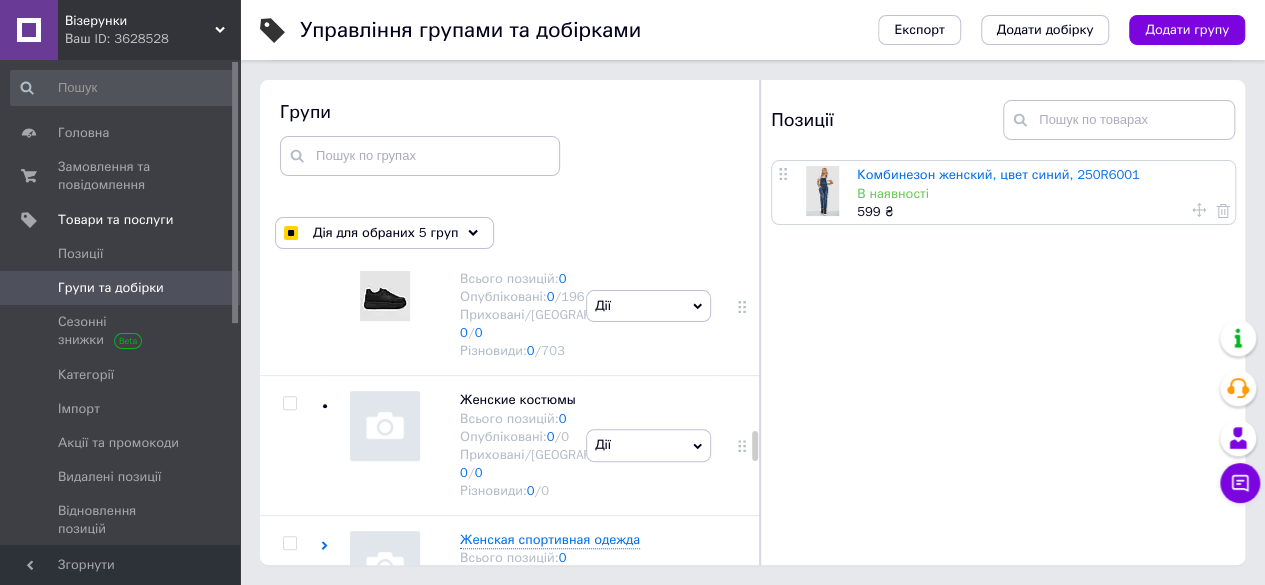 click at bounding box center (289, -312) 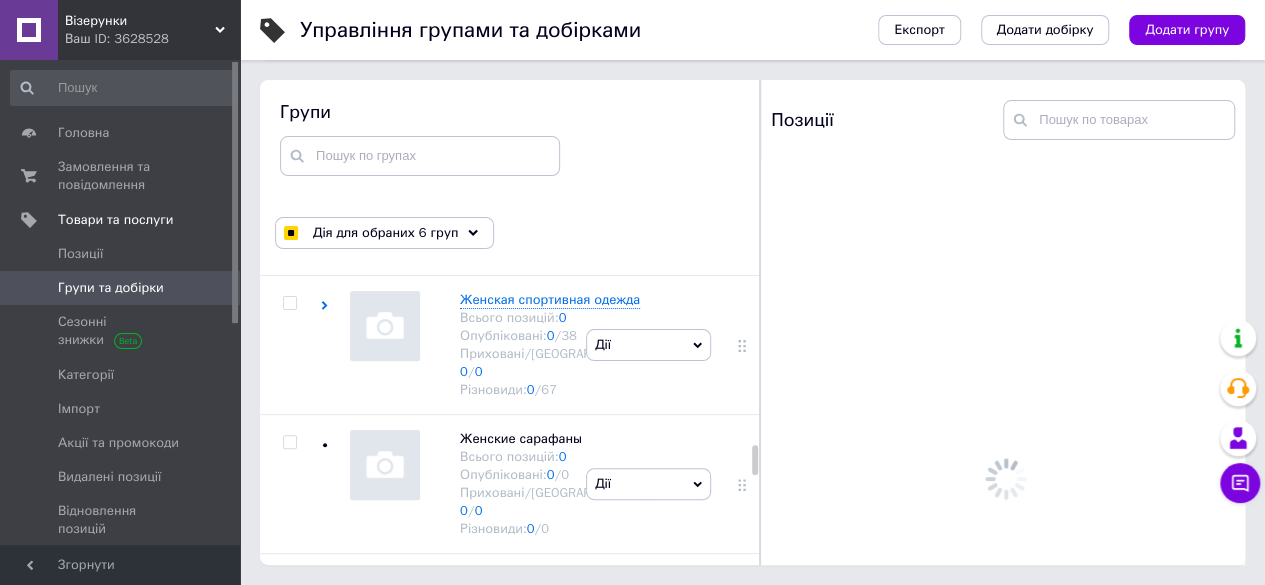 scroll, scrollTop: 2600, scrollLeft: 0, axis: vertical 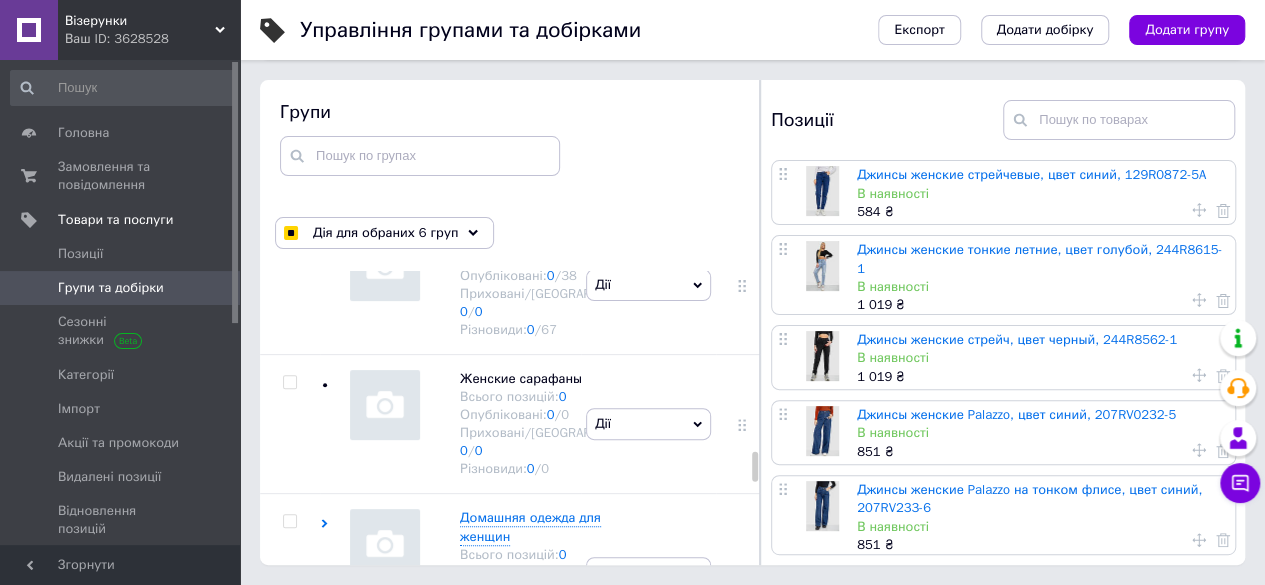 click at bounding box center (289, -333) 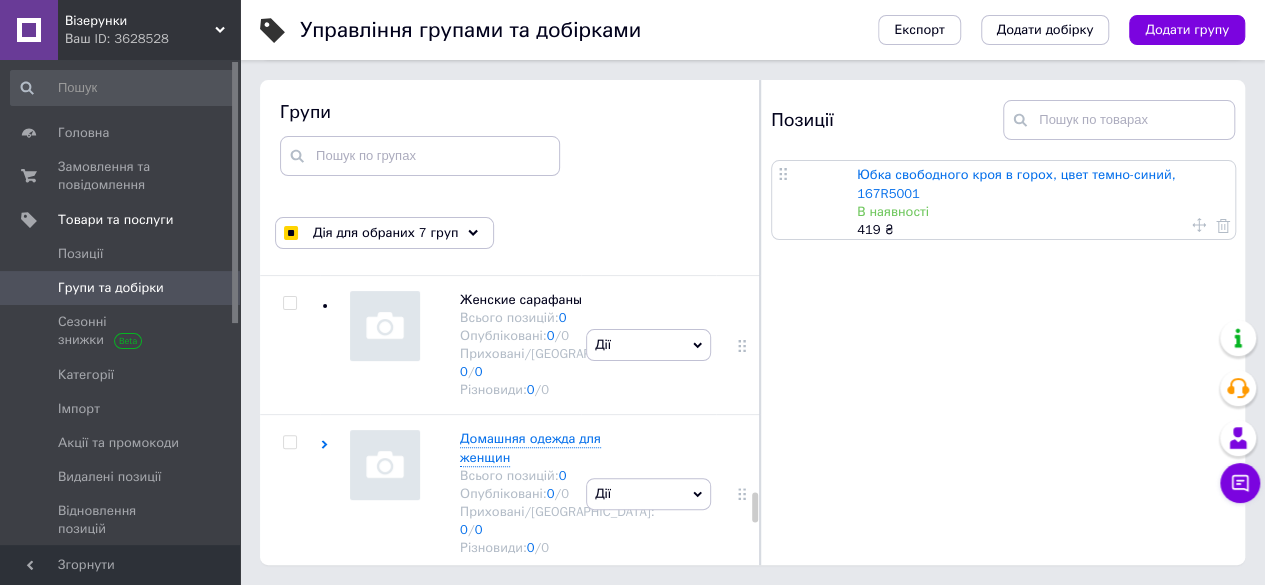 scroll, scrollTop: 3200, scrollLeft: 0, axis: vertical 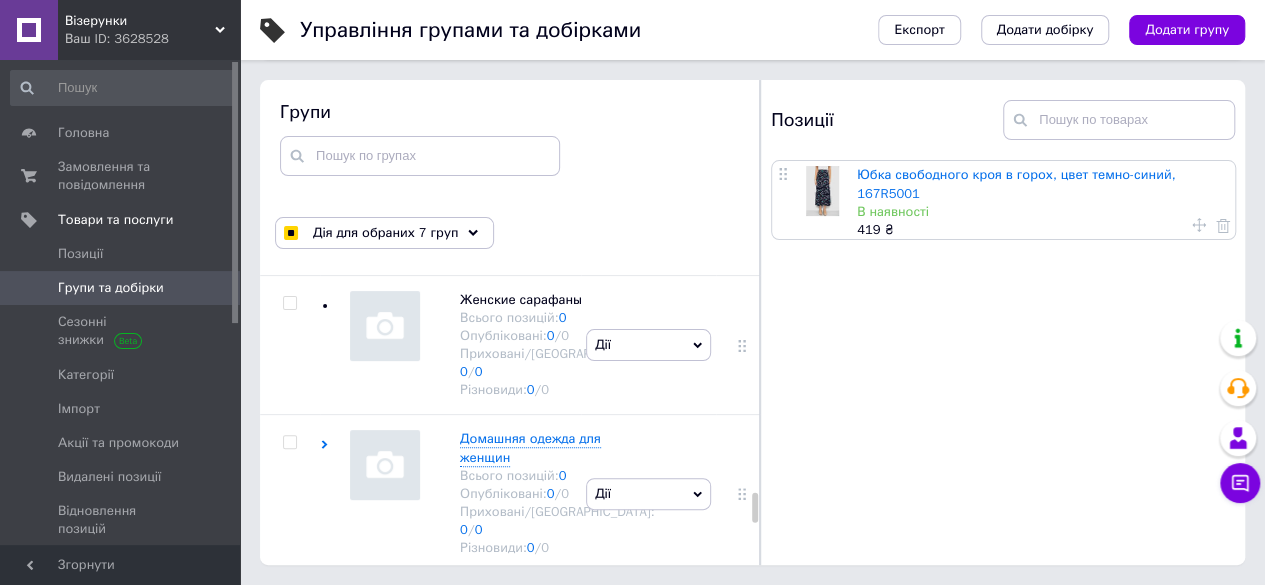 click at bounding box center [289, 24] 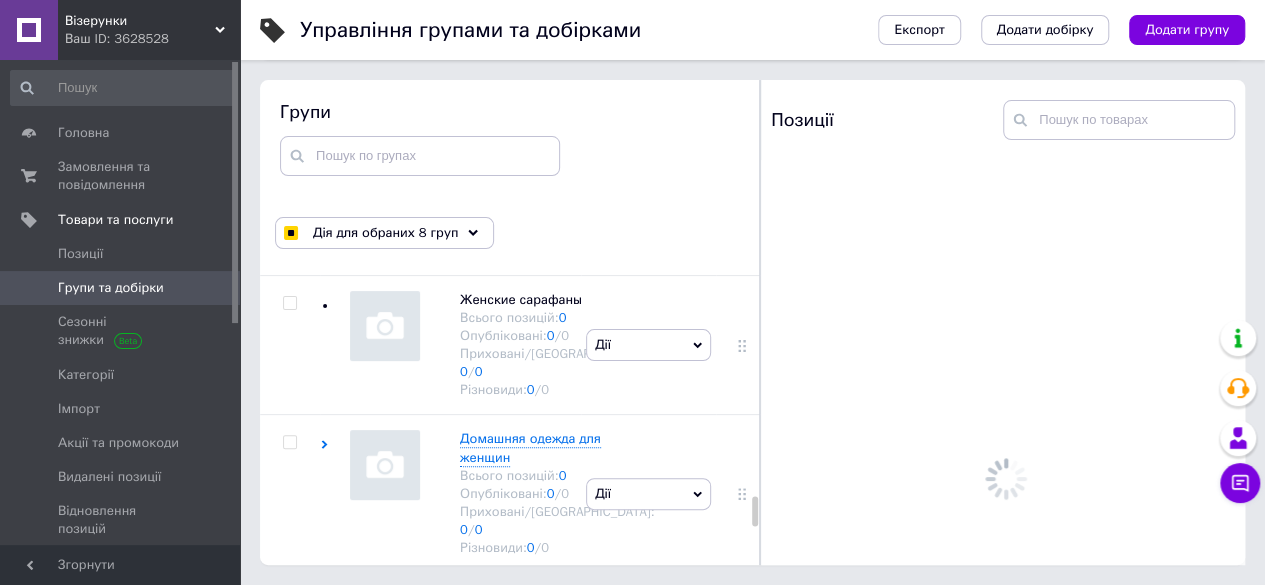 scroll, scrollTop: 3400, scrollLeft: 0, axis: vertical 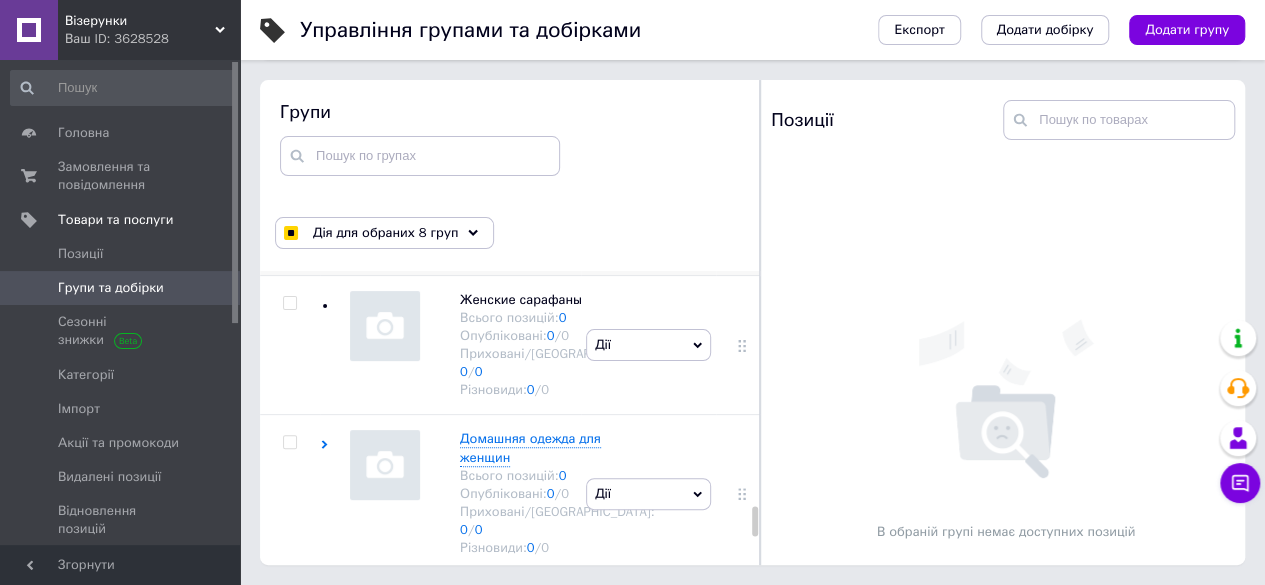click at bounding box center (289, 164) 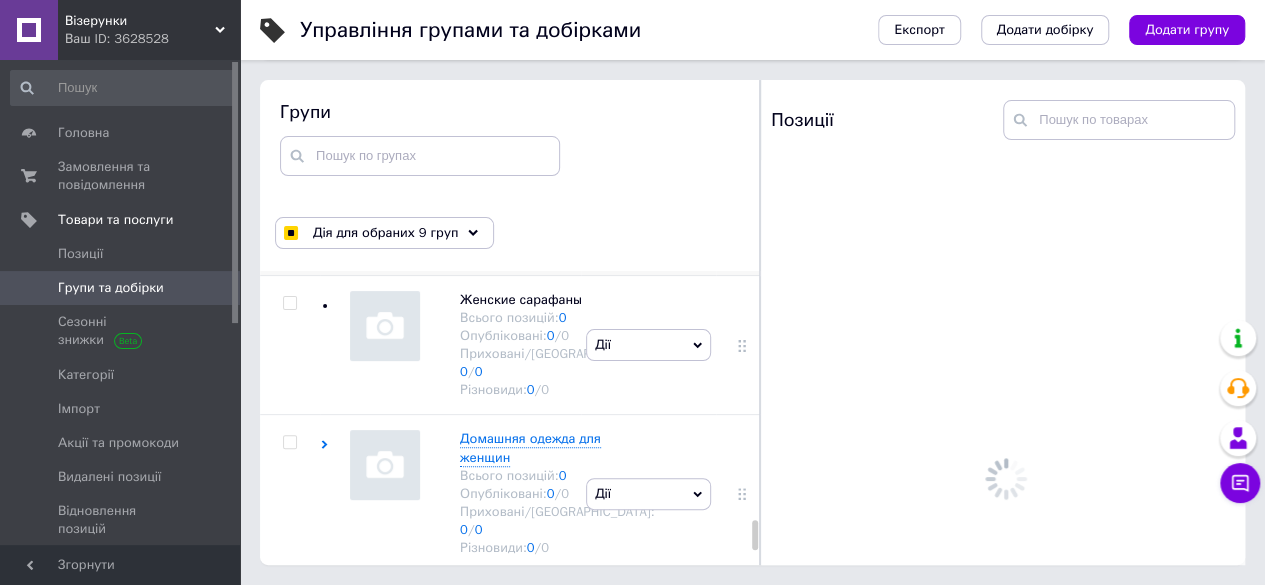 scroll, scrollTop: 3600, scrollLeft: 0, axis: vertical 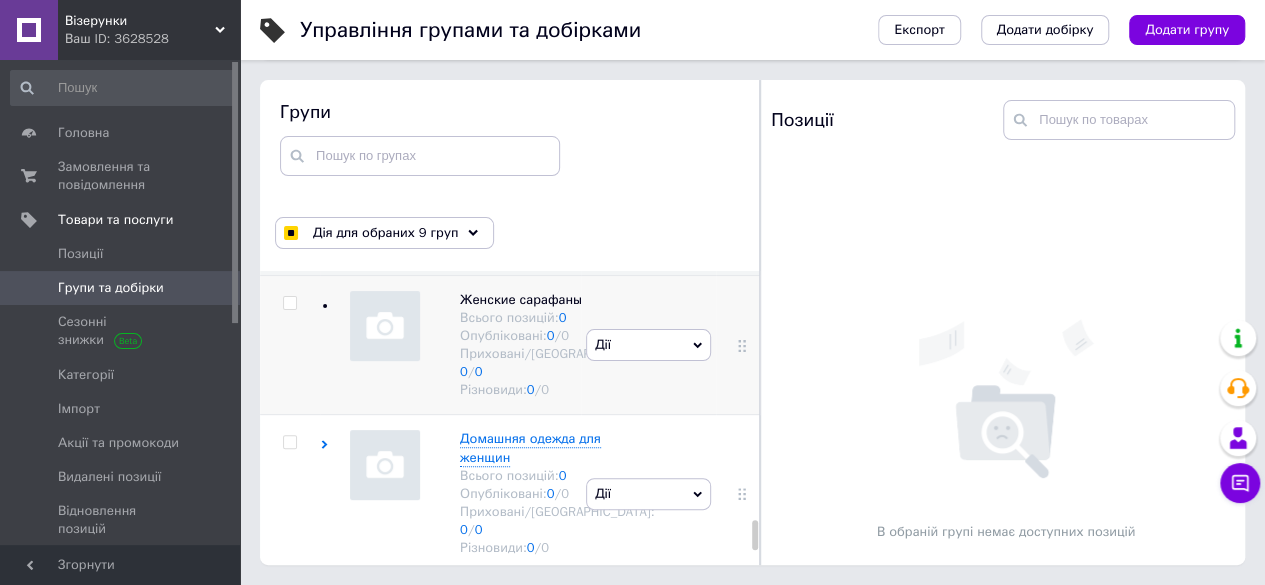 click at bounding box center (289, 303) 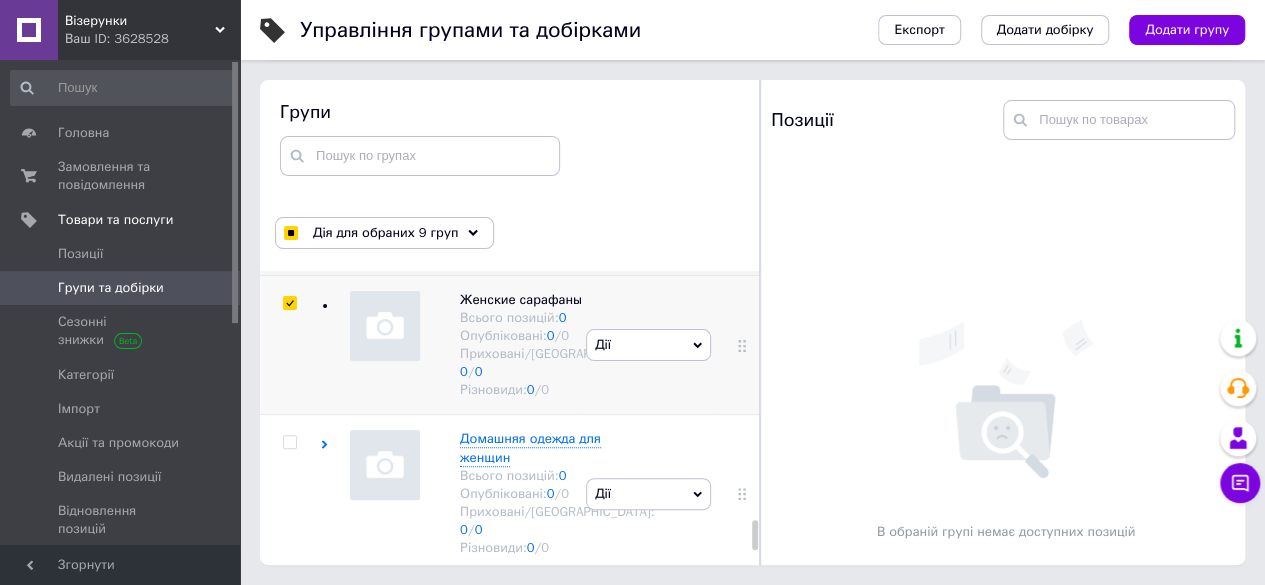 checkbox on "true" 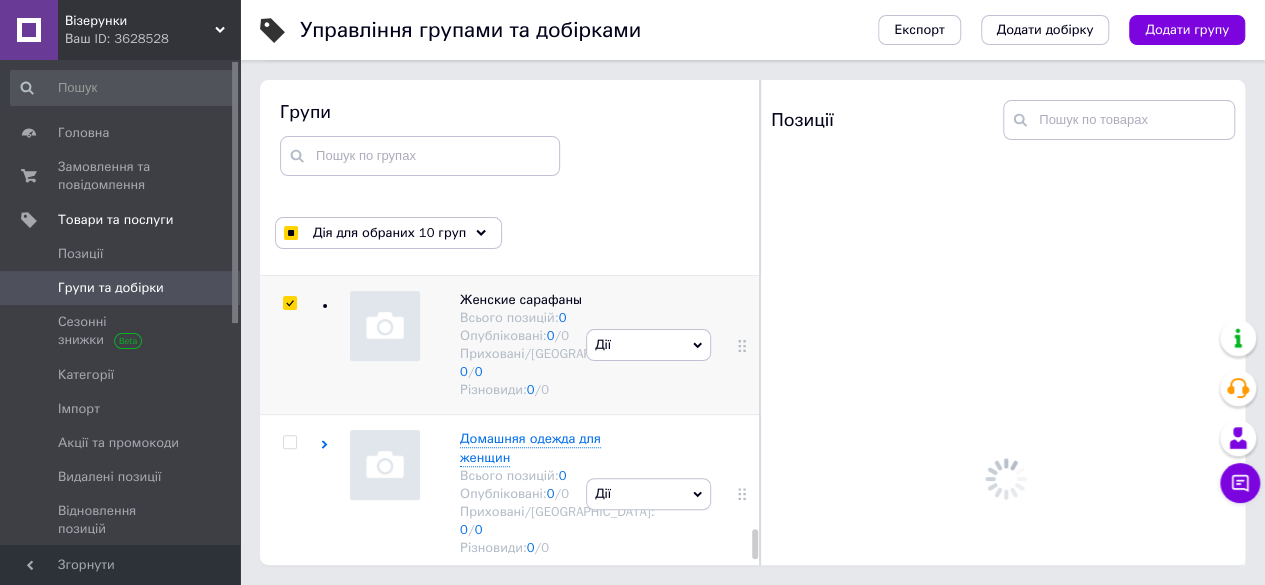 scroll, scrollTop: 3800, scrollLeft: 0, axis: vertical 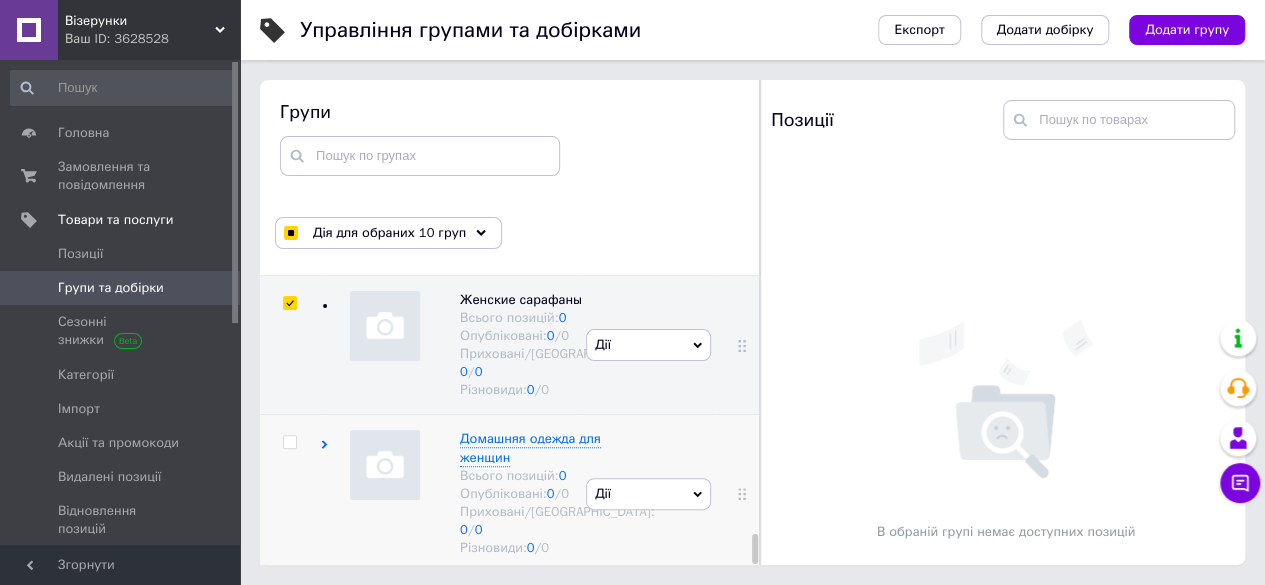click at bounding box center (289, 442) 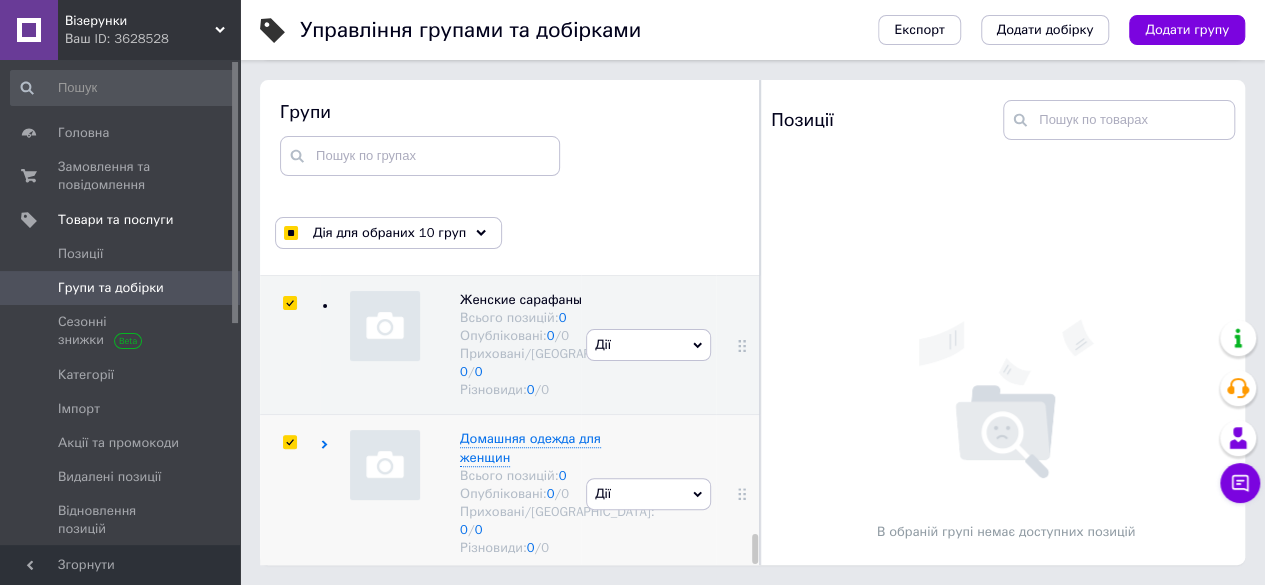checkbox on "true" 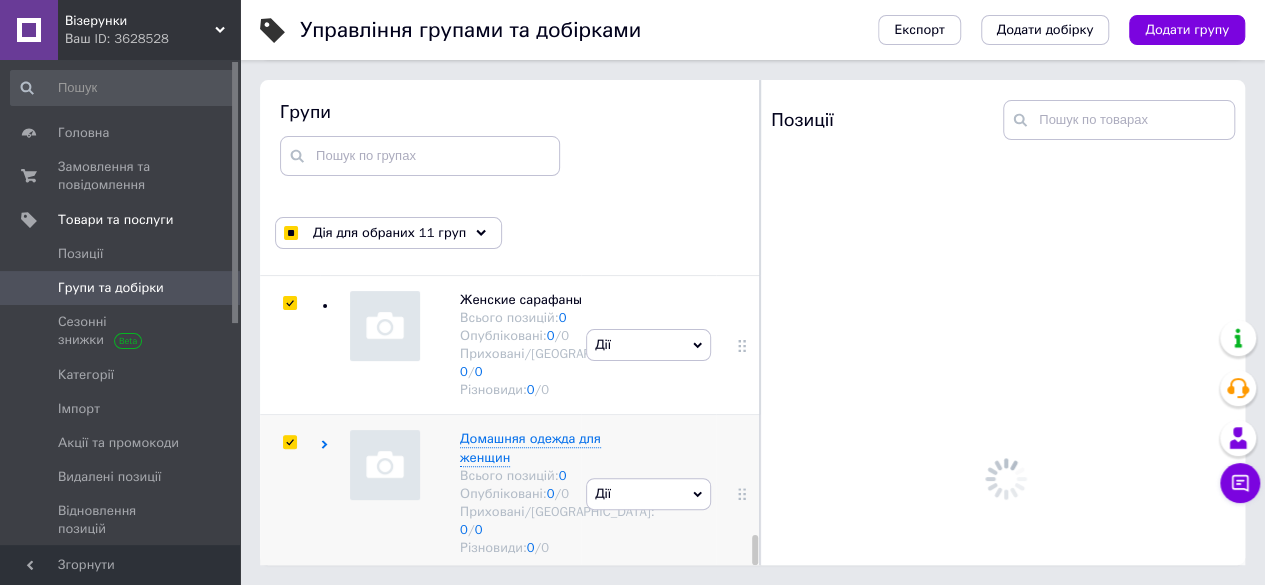 scroll, scrollTop: 3815, scrollLeft: 0, axis: vertical 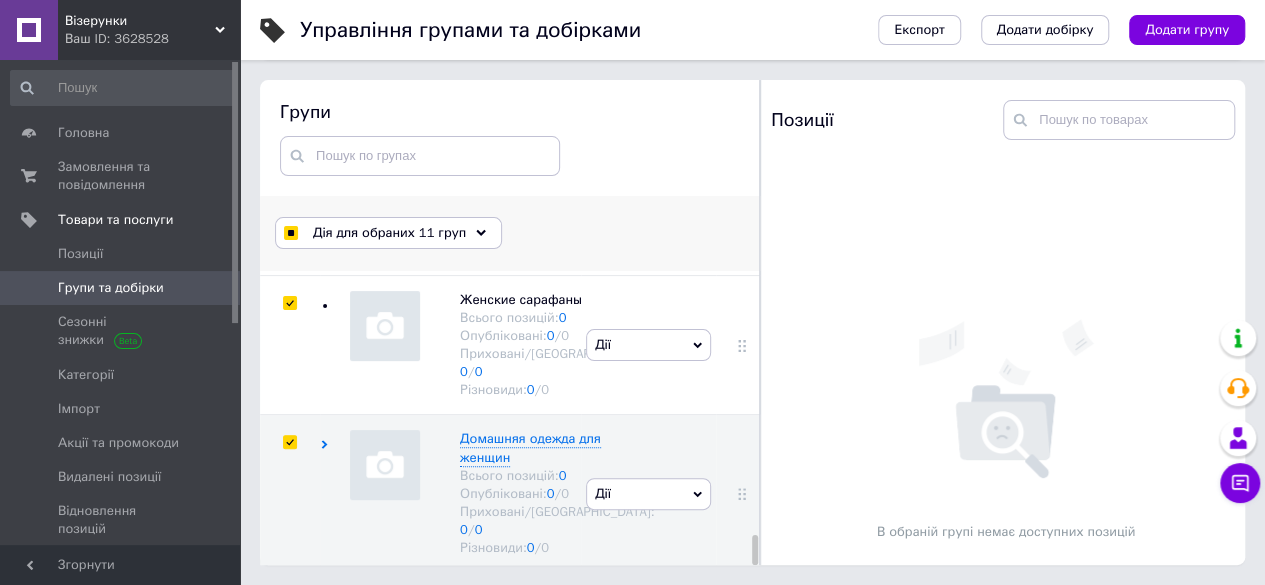 click on "Дія для обраних 11 груп" at bounding box center [388, 233] 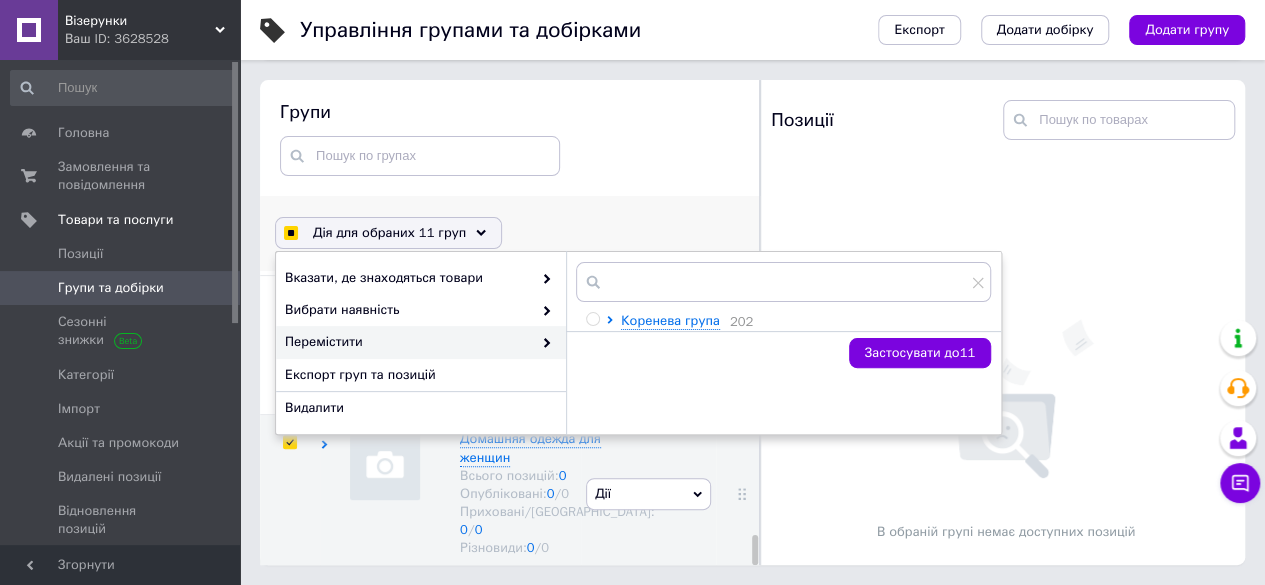 click at bounding box center [592, 319] 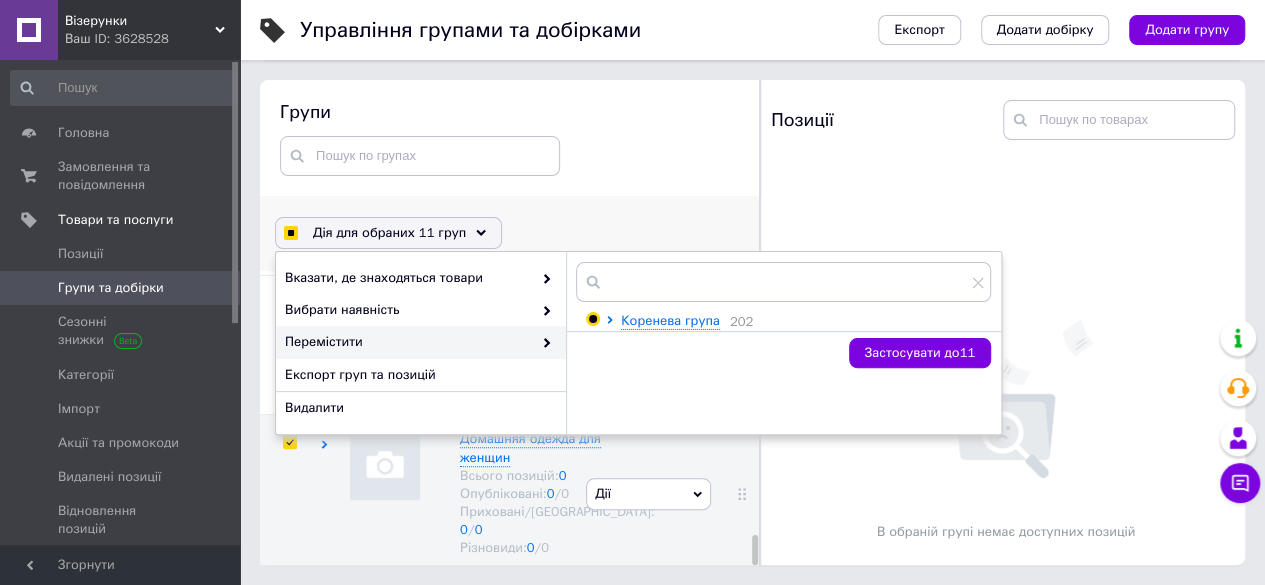 radio on "true" 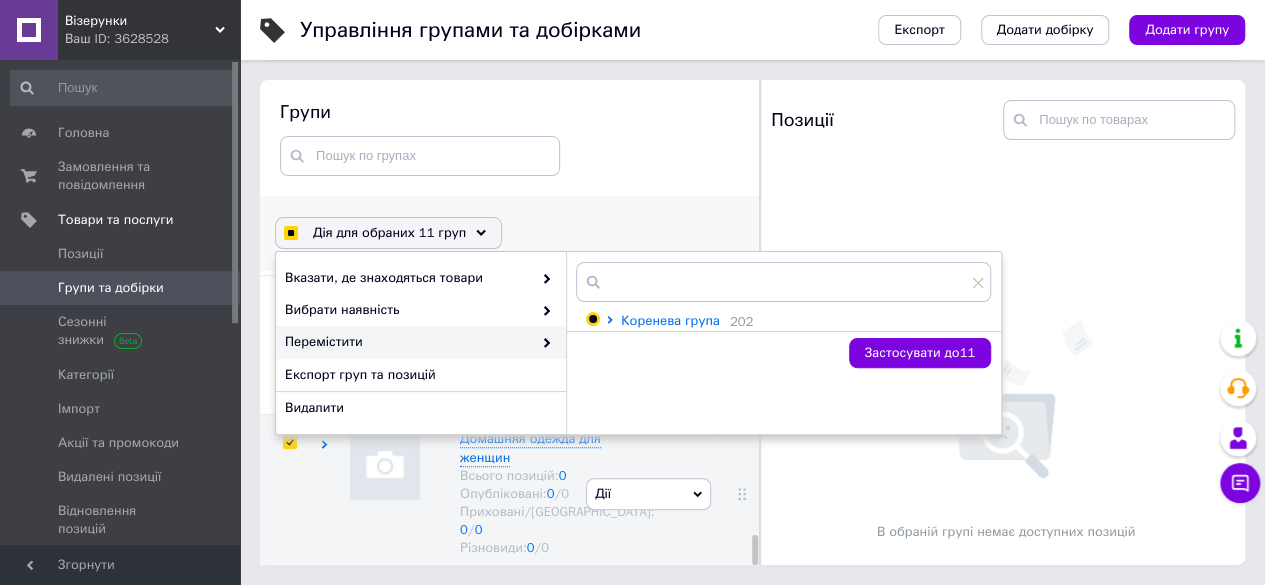 click 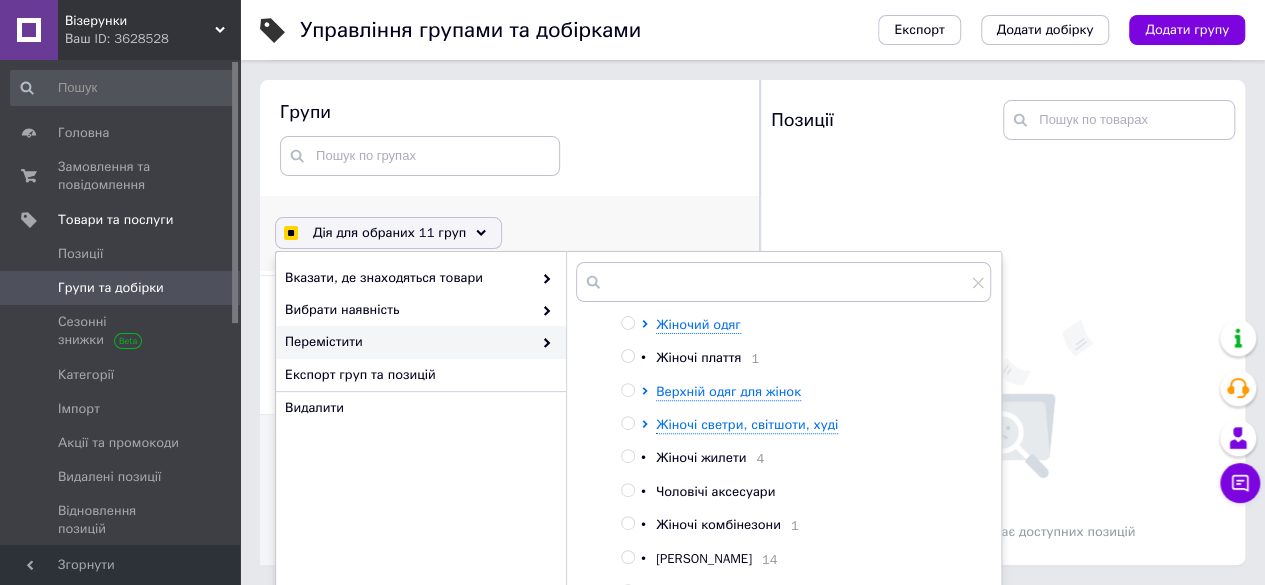 scroll, scrollTop: 200, scrollLeft: 0, axis: vertical 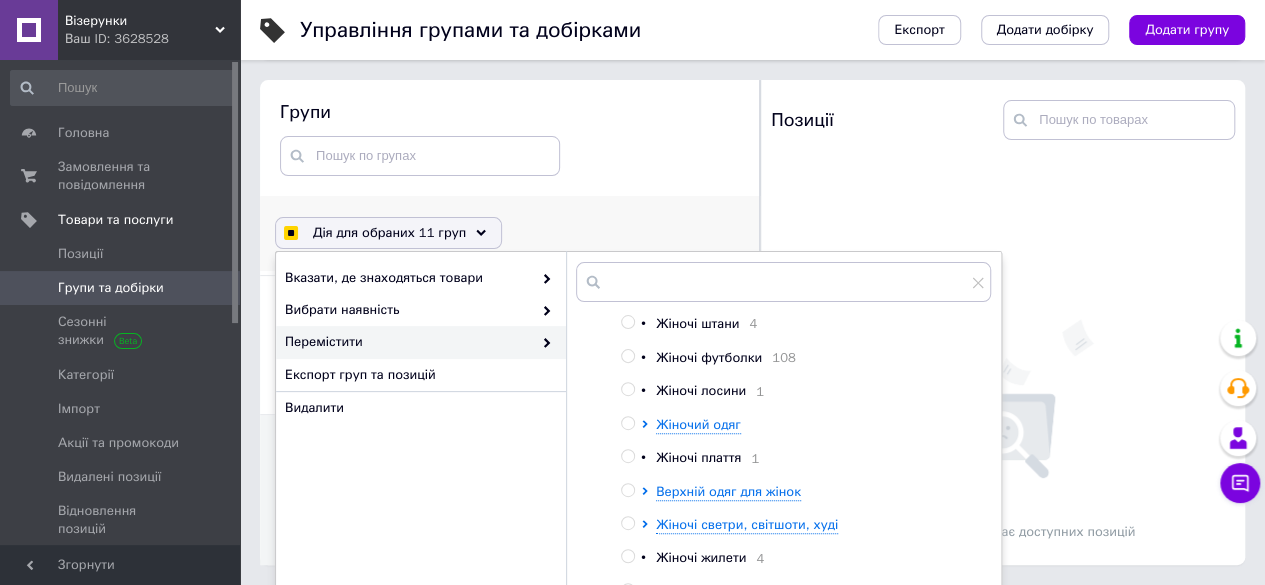 click at bounding box center (627, 423) 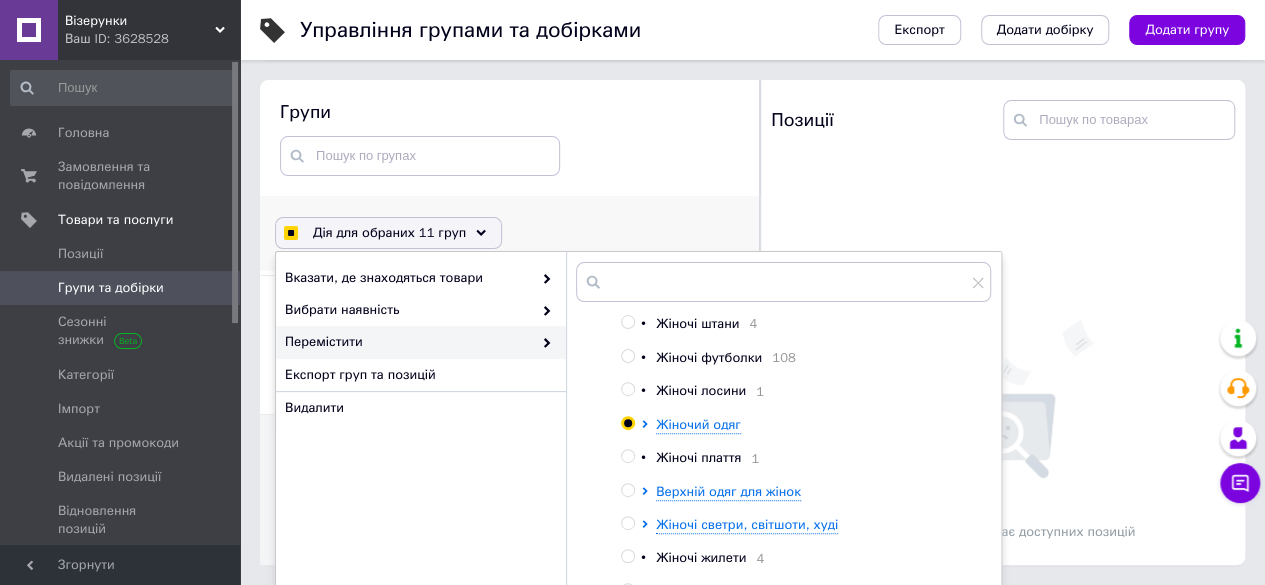 radio on "true" 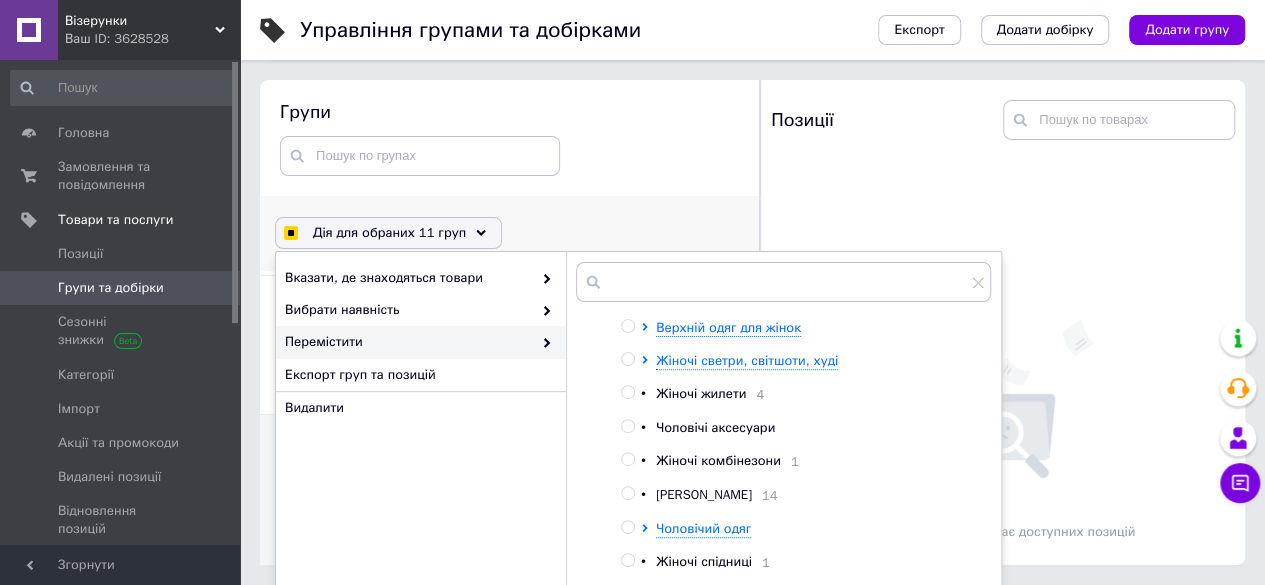 scroll, scrollTop: 539, scrollLeft: 0, axis: vertical 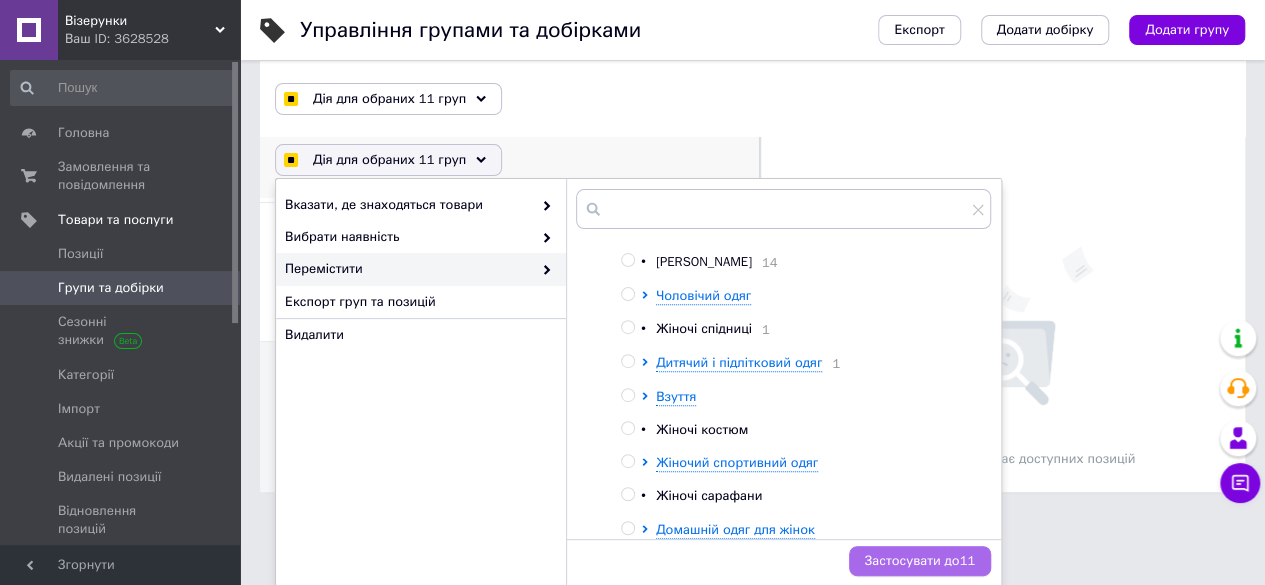 click on "Застосувати до  11" at bounding box center [920, 561] 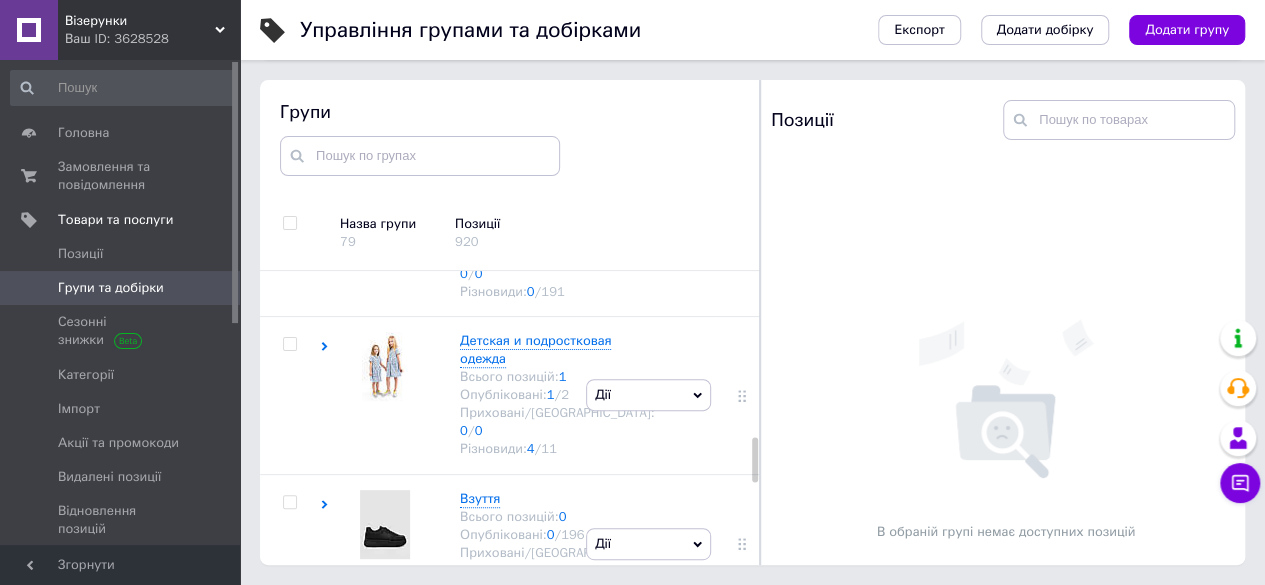 scroll, scrollTop: 1100, scrollLeft: 0, axis: vertical 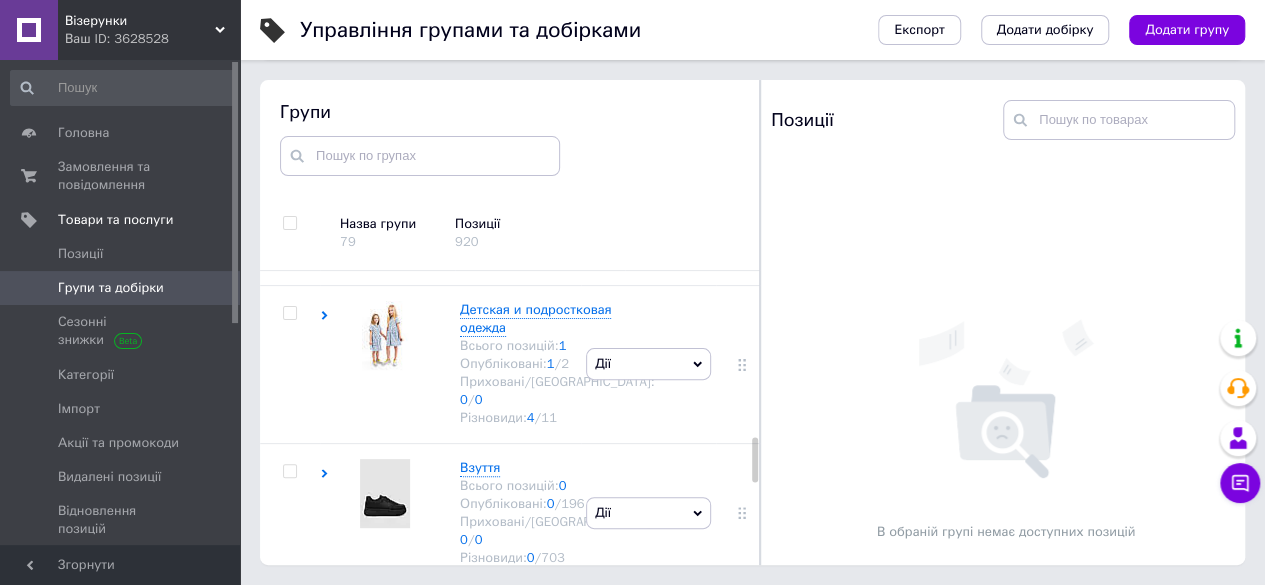 click 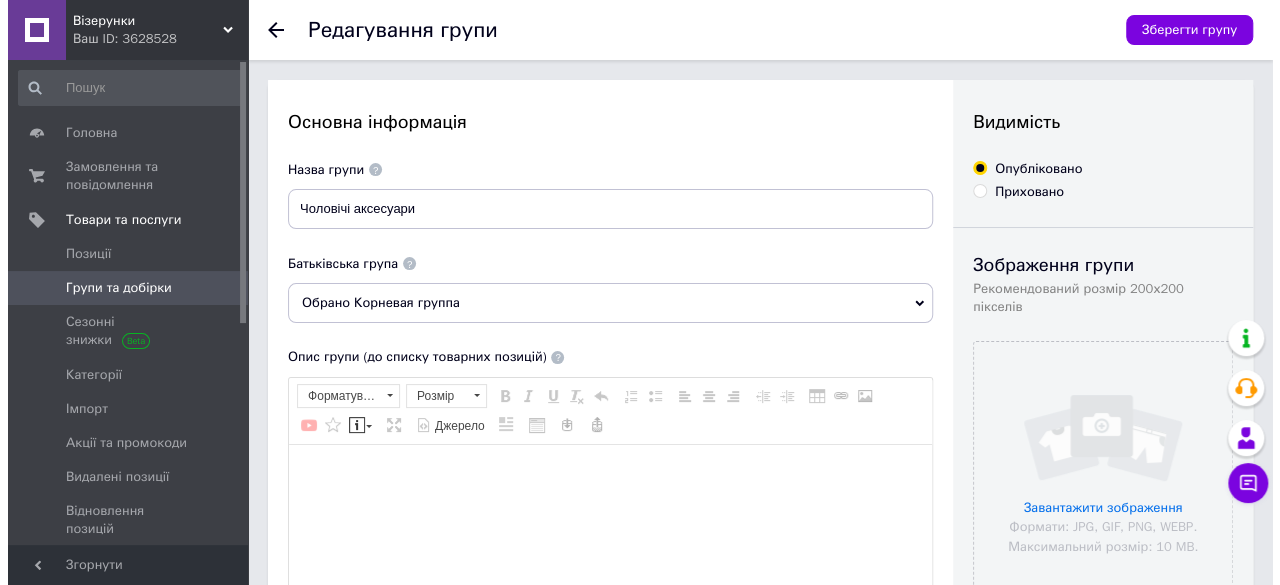 scroll, scrollTop: 0, scrollLeft: 0, axis: both 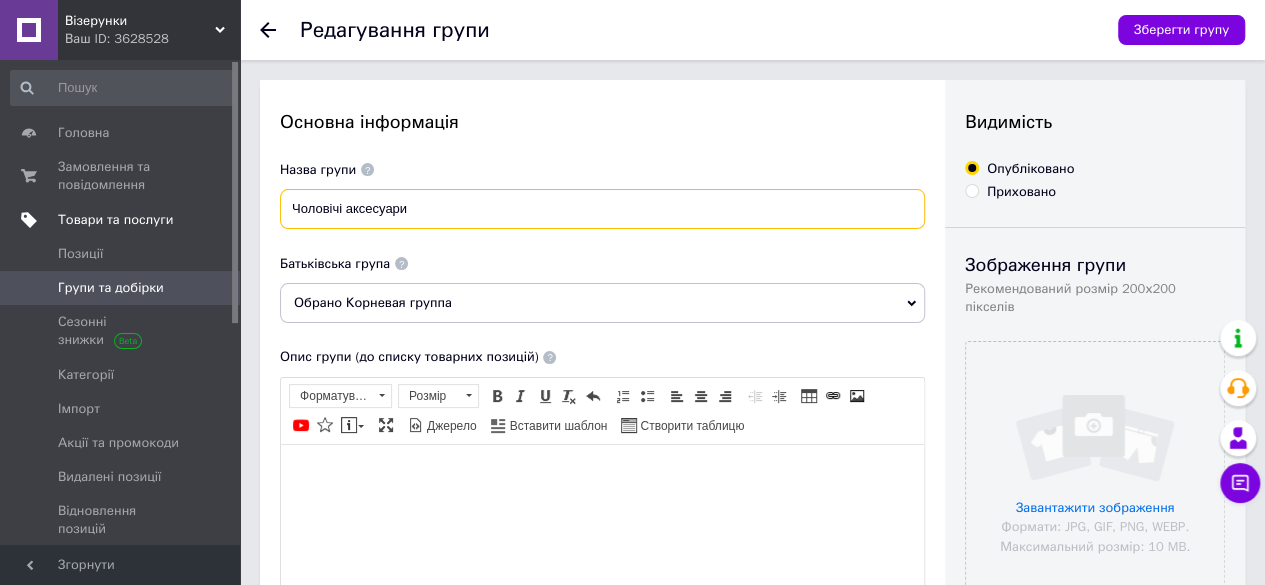 drag, startPoint x: 438, startPoint y: 215, endPoint x: 165, endPoint y: 211, distance: 273.0293 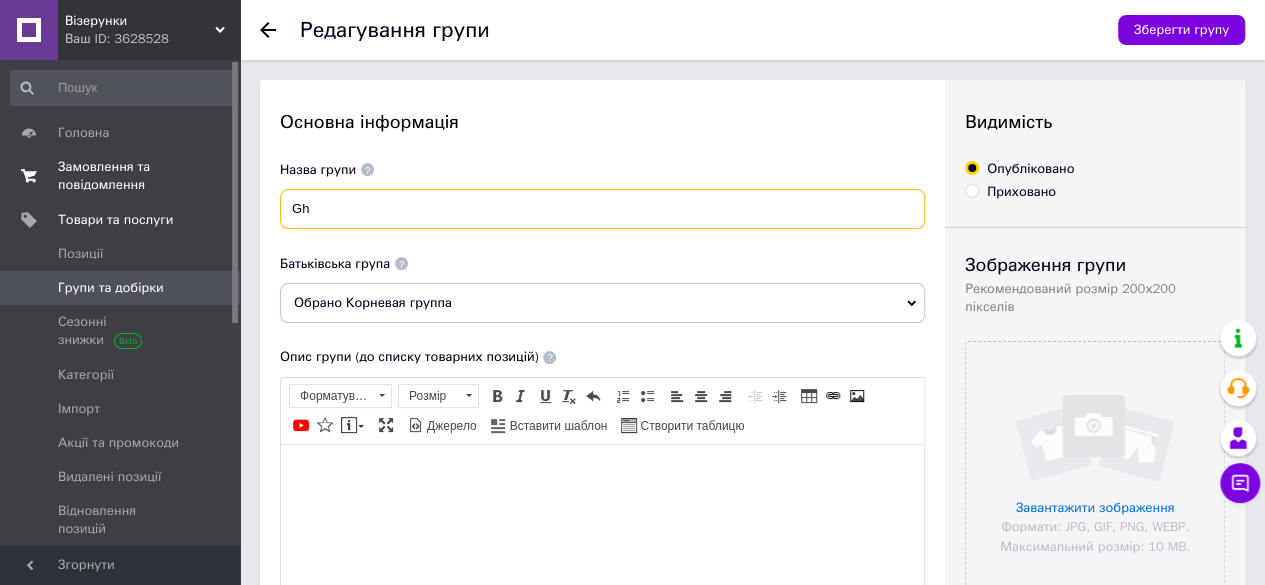 type on "G" 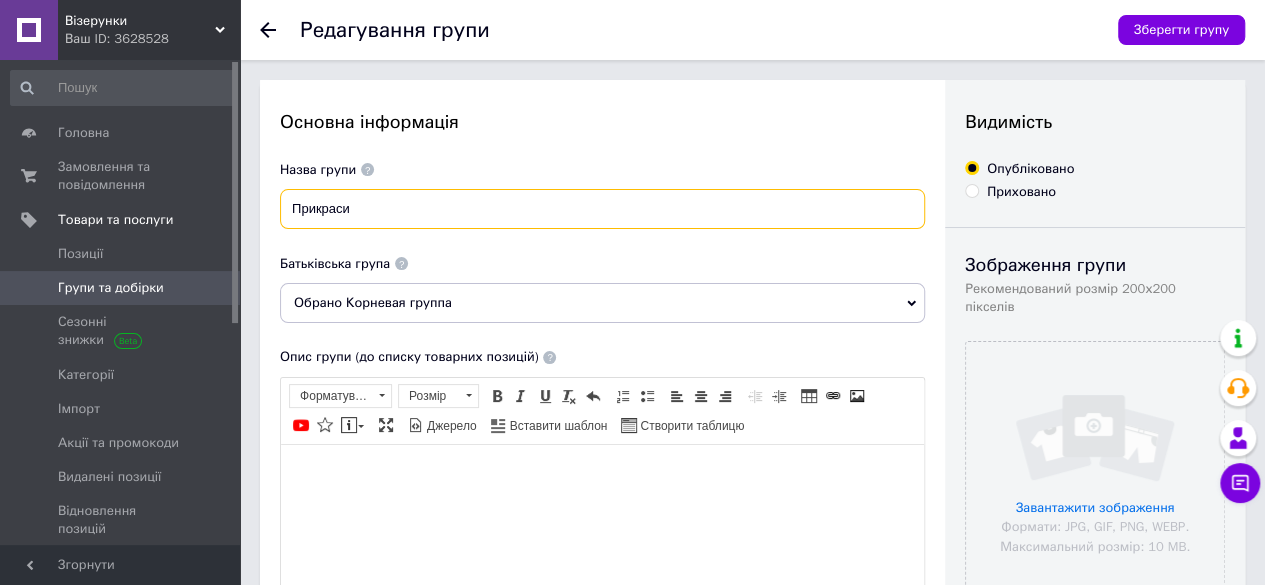 type on "Прикраси" 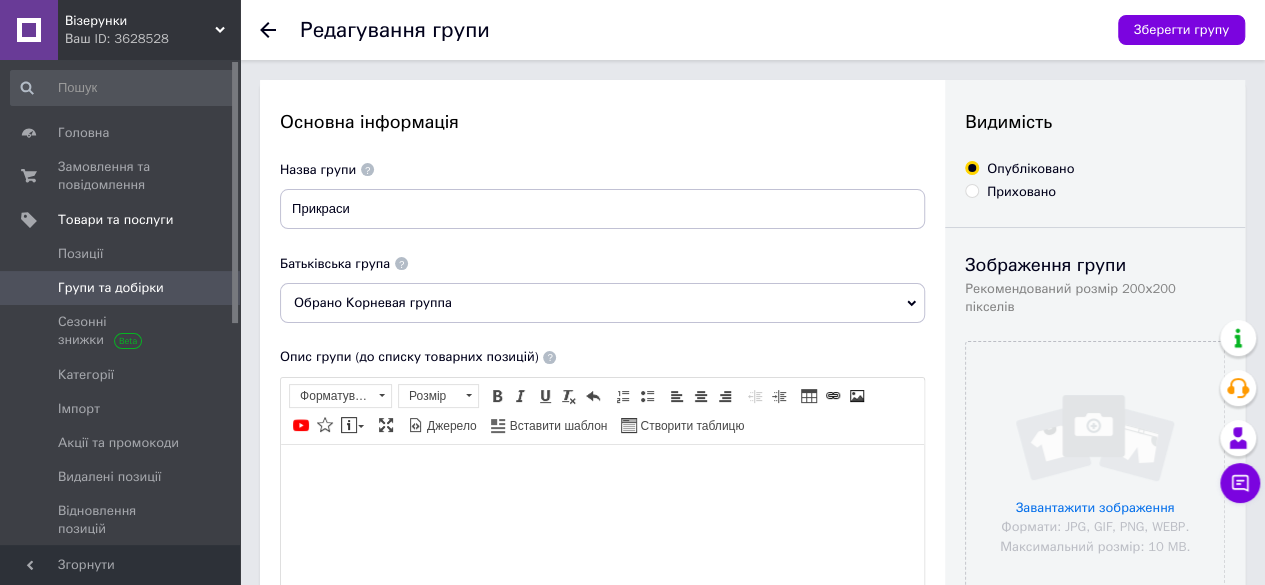 click on "Видимість Опубліковано Приховано Зображення групи Рекомендований розмір 200х200 пікселів Завантажити зображення Формати: JPG, GIF, PNG, WEBP. Максимальний розмір: 10 MB. Якщо не завантажене зображення групи -
відображається зображення першого товару групи. Тип позицій за замовчуванням Оберіть тип Роздріб Опт Опт та Роздріб Послуги Менеджер групи Оберіть менеджера" at bounding box center (1095, 658) 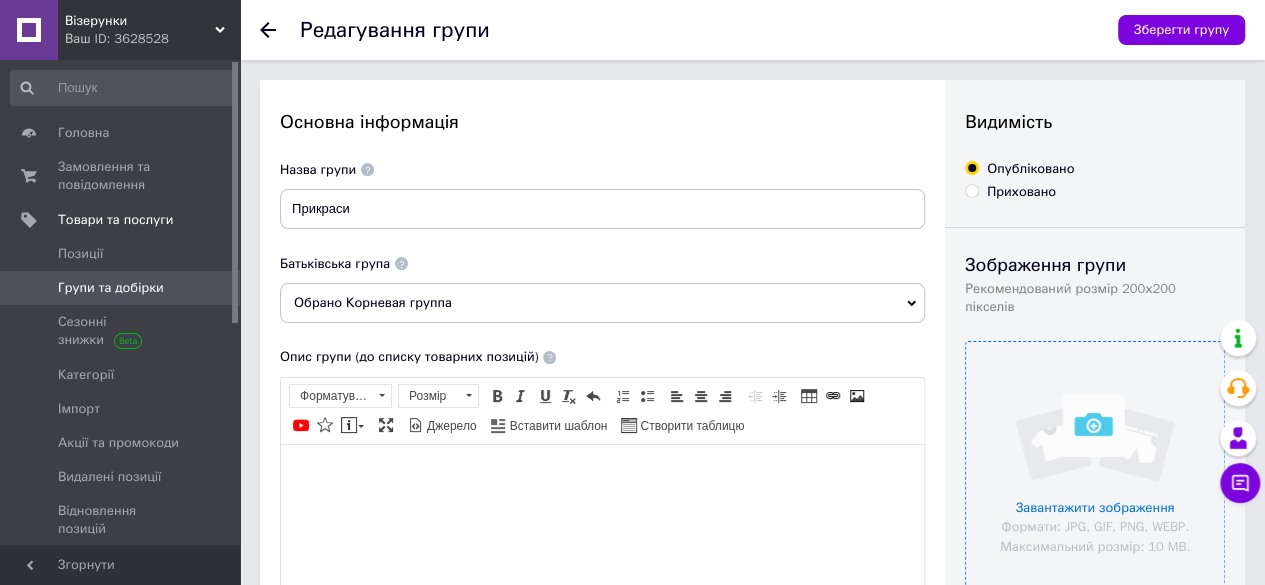 click at bounding box center [1095, 471] 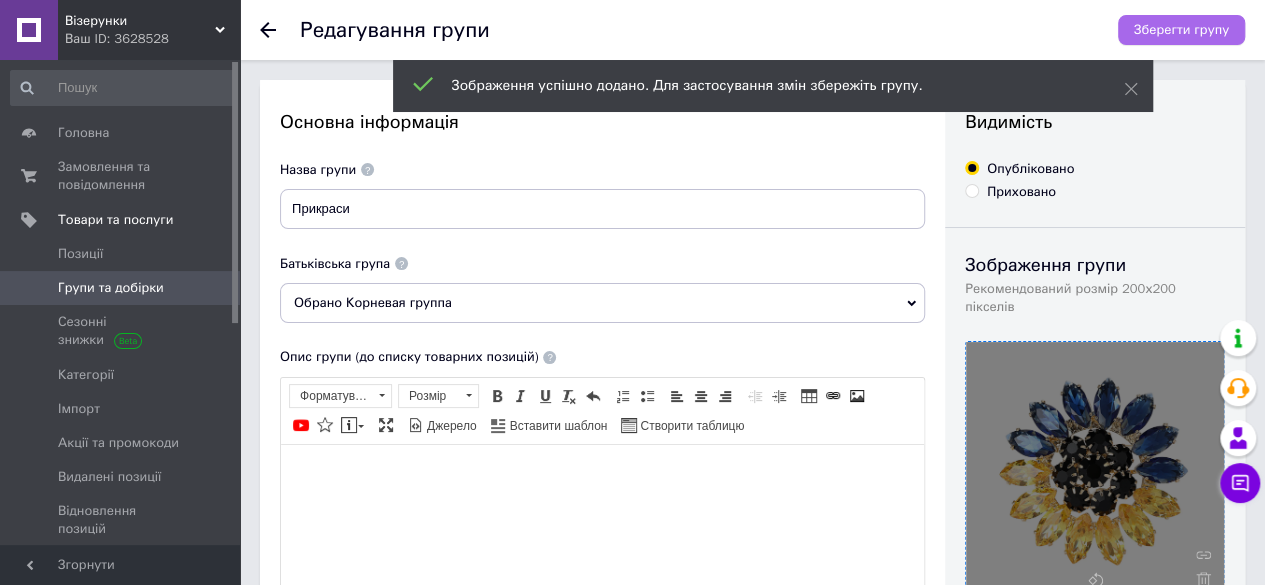 click on "Зберегти групу" at bounding box center [1181, 30] 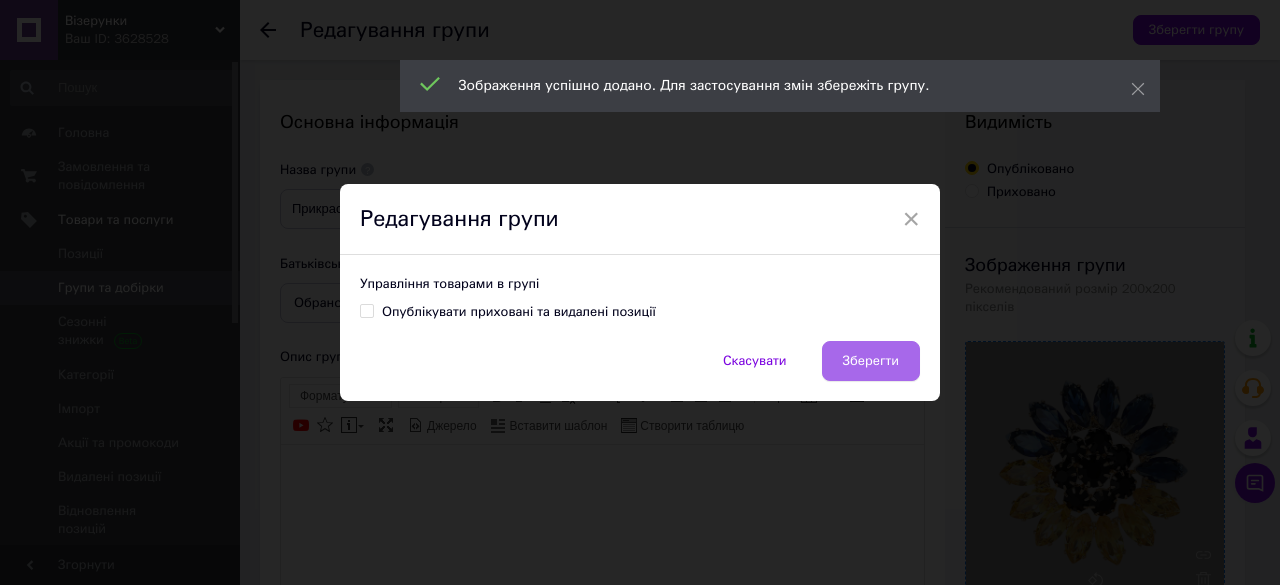 click on "Зберегти" at bounding box center (871, 361) 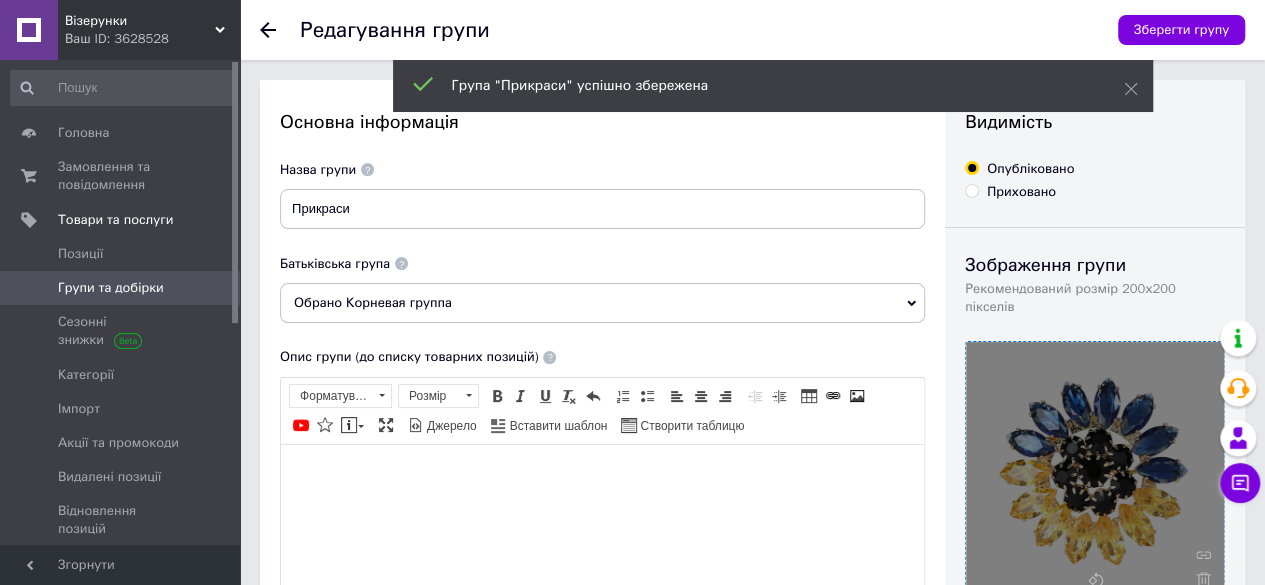 click on "Редагування групи" at bounding box center [395, 30] 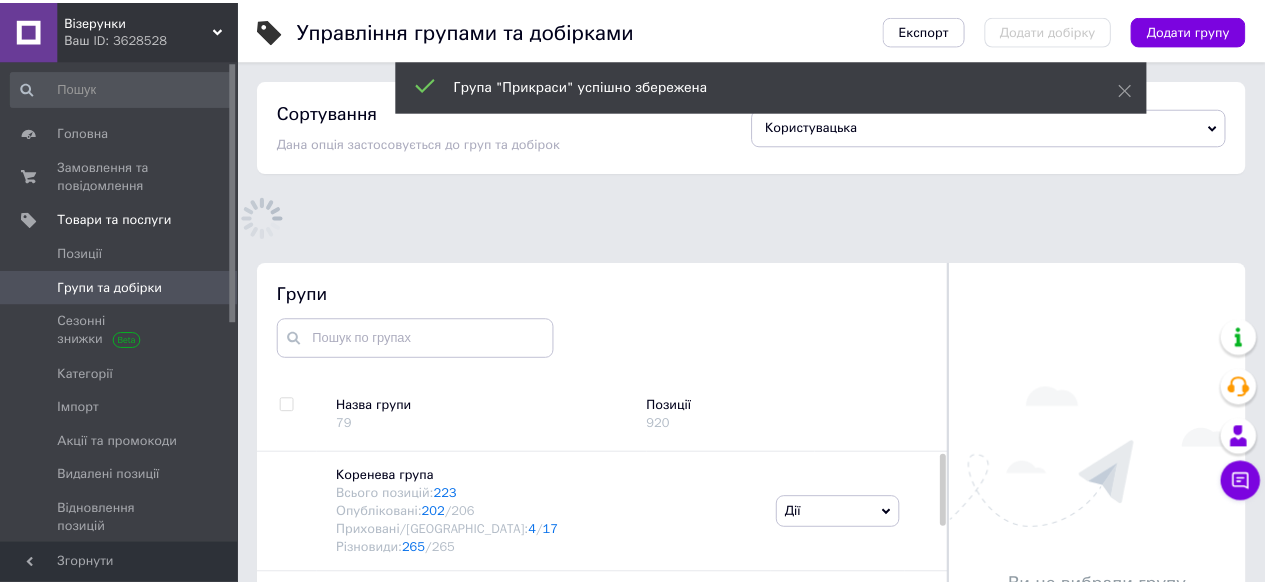 scroll, scrollTop: 86, scrollLeft: 0, axis: vertical 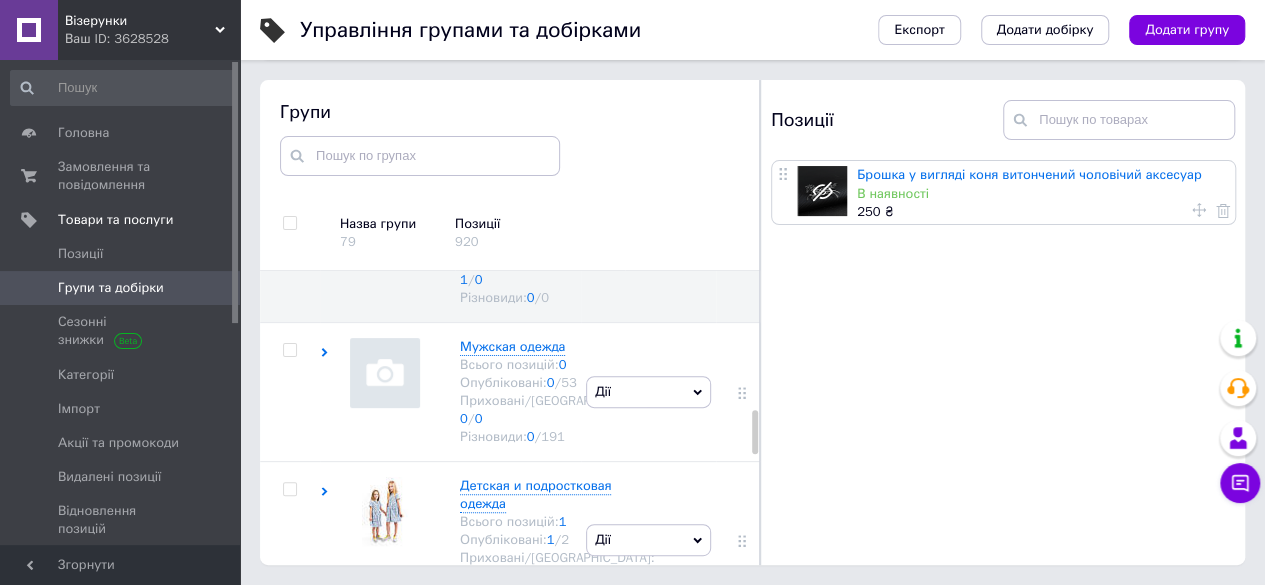 click on "Жіночий одяг" at bounding box center [502, 67] 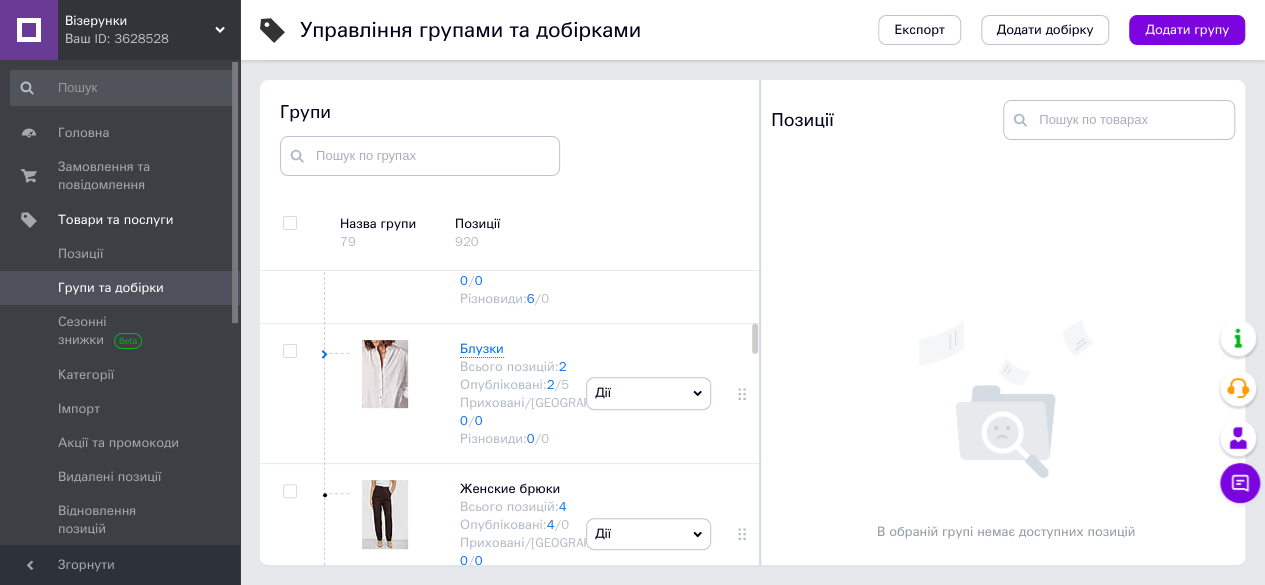 click 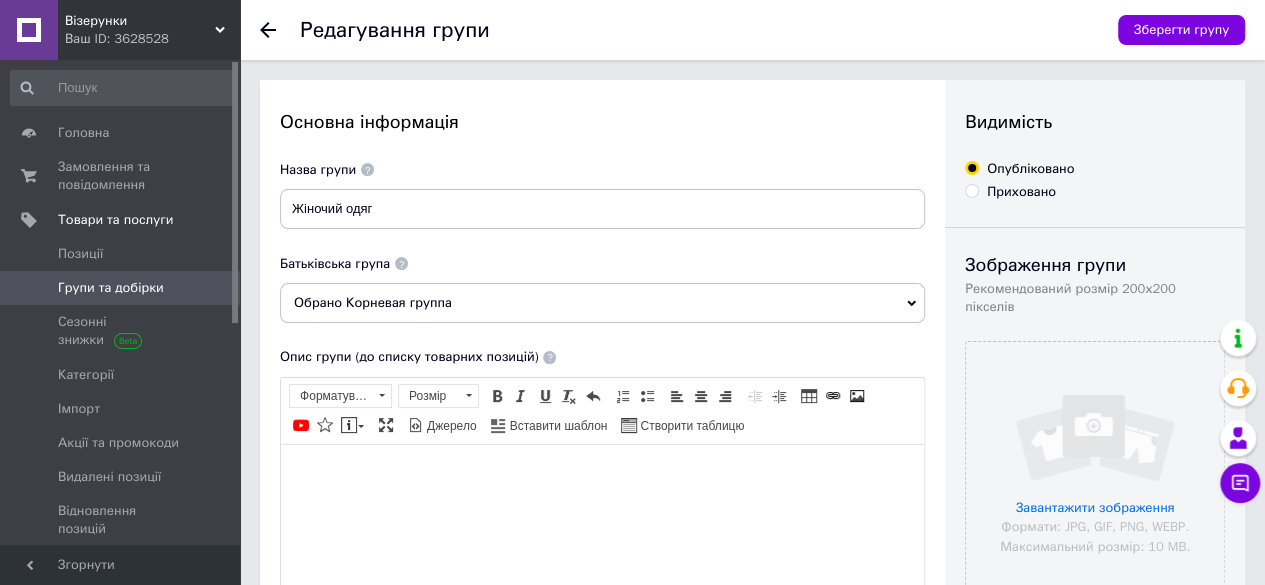 scroll, scrollTop: 0, scrollLeft: 0, axis: both 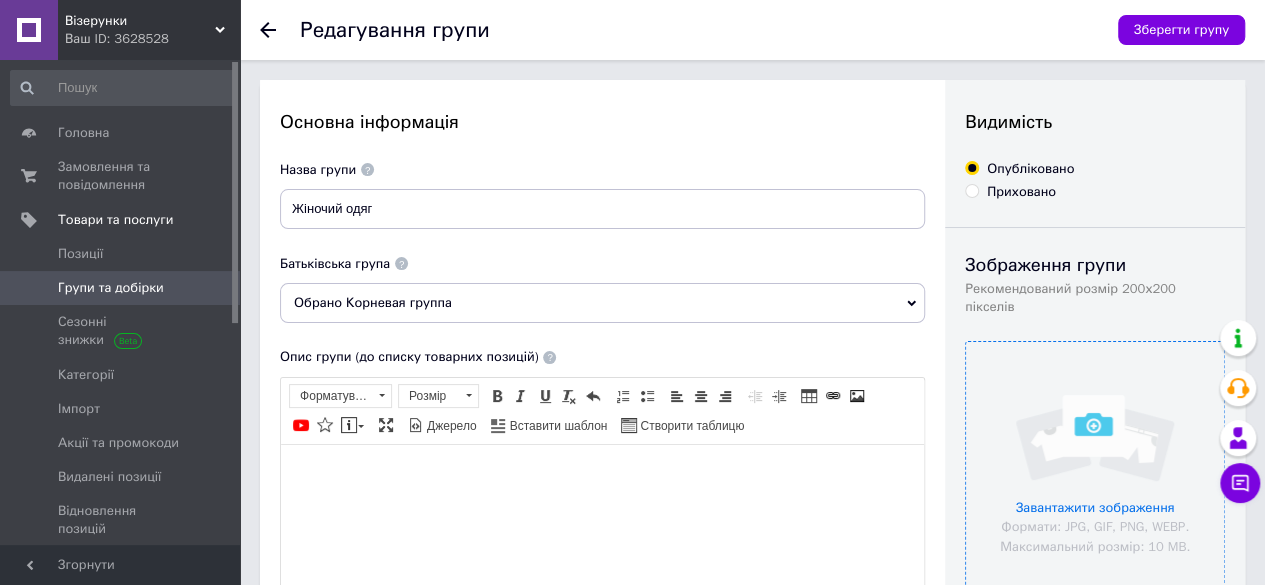 click at bounding box center [1095, 471] 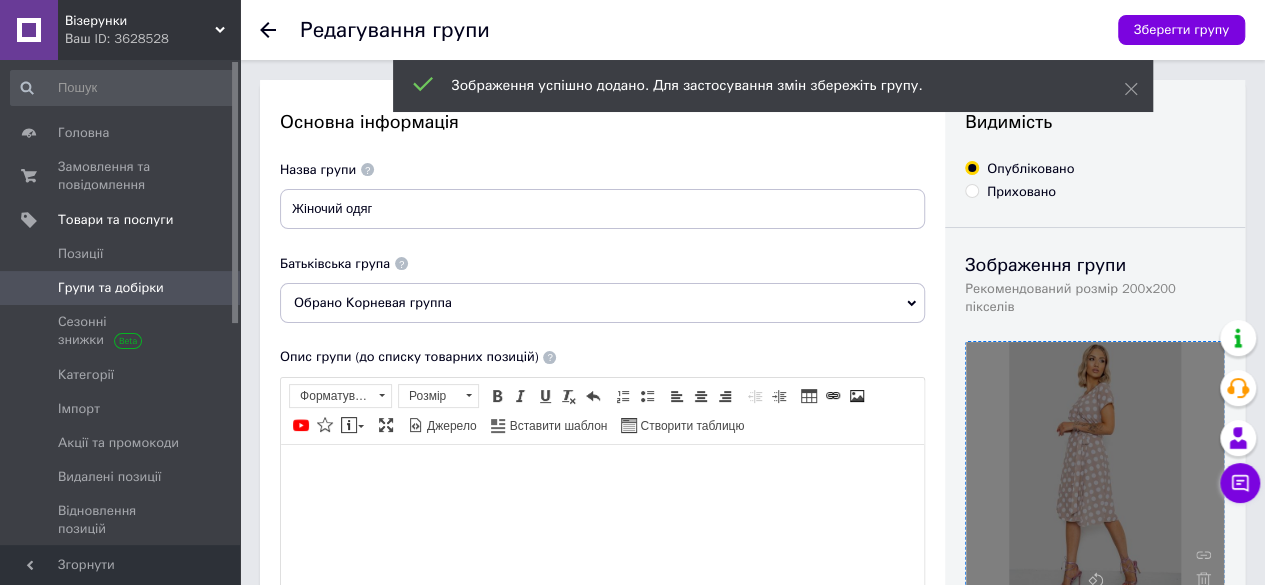 scroll, scrollTop: 100, scrollLeft: 0, axis: vertical 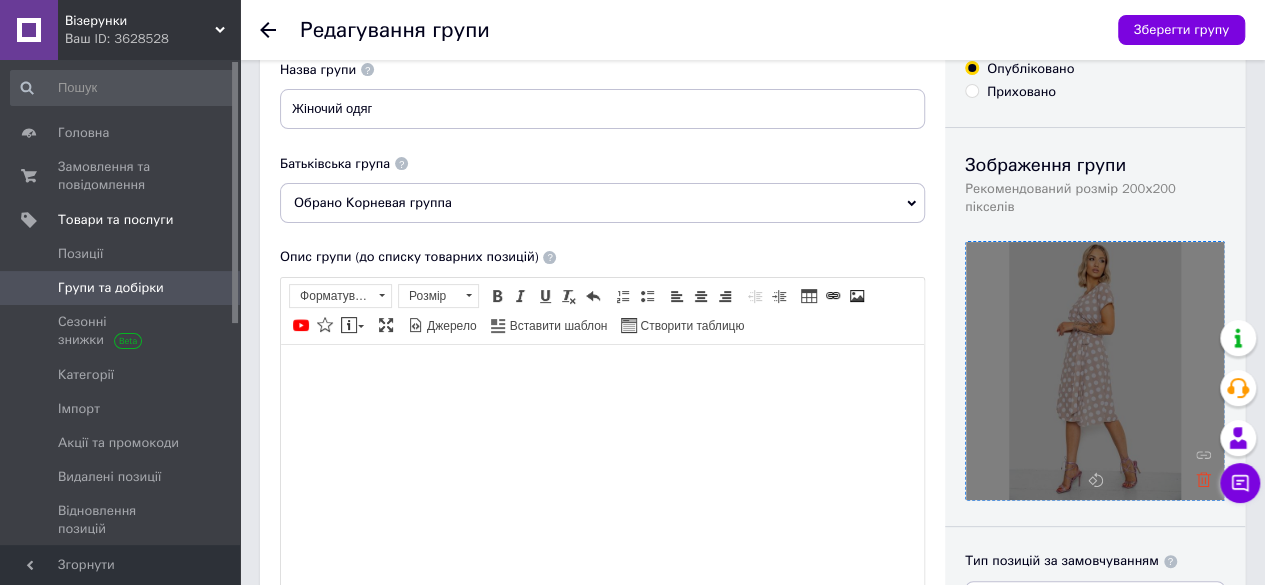 click 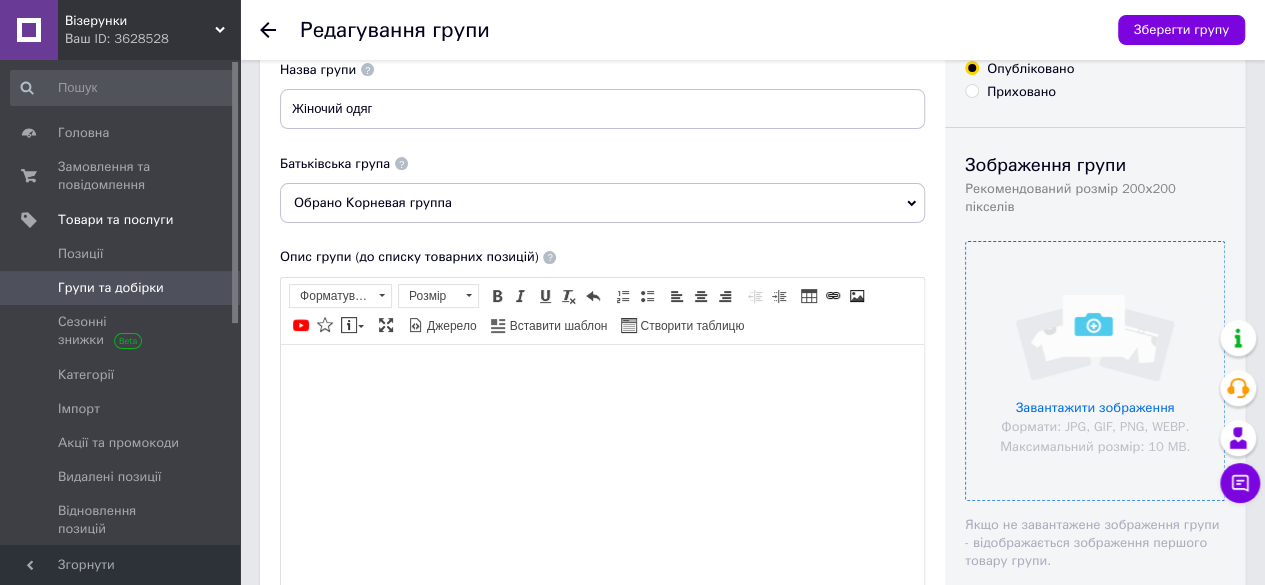 click at bounding box center (1095, 371) 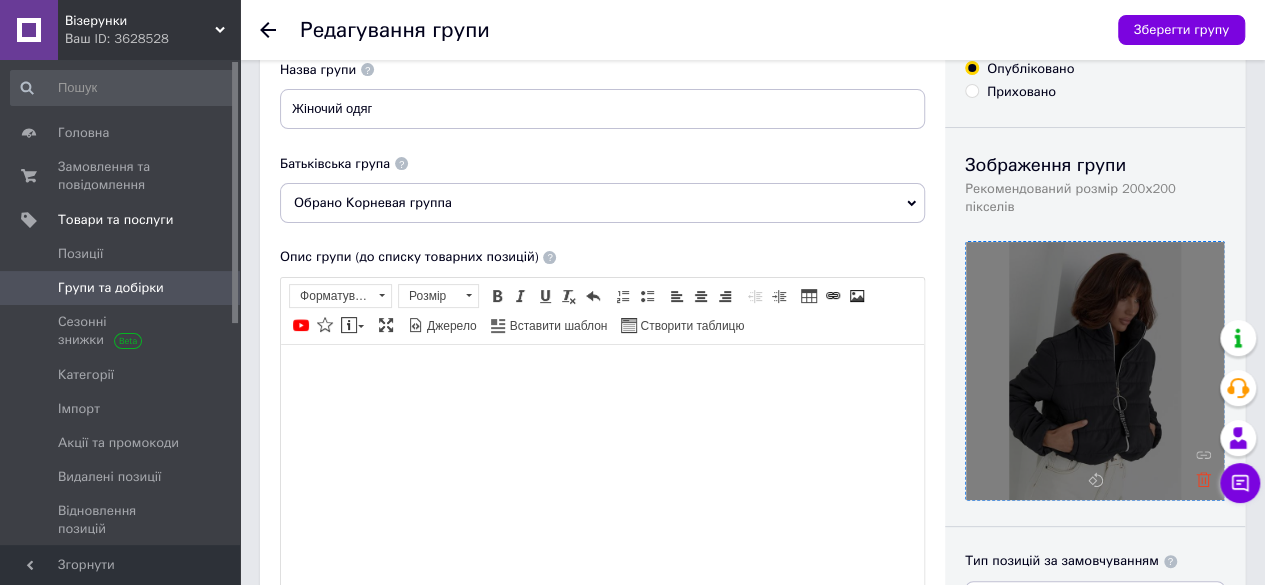 click 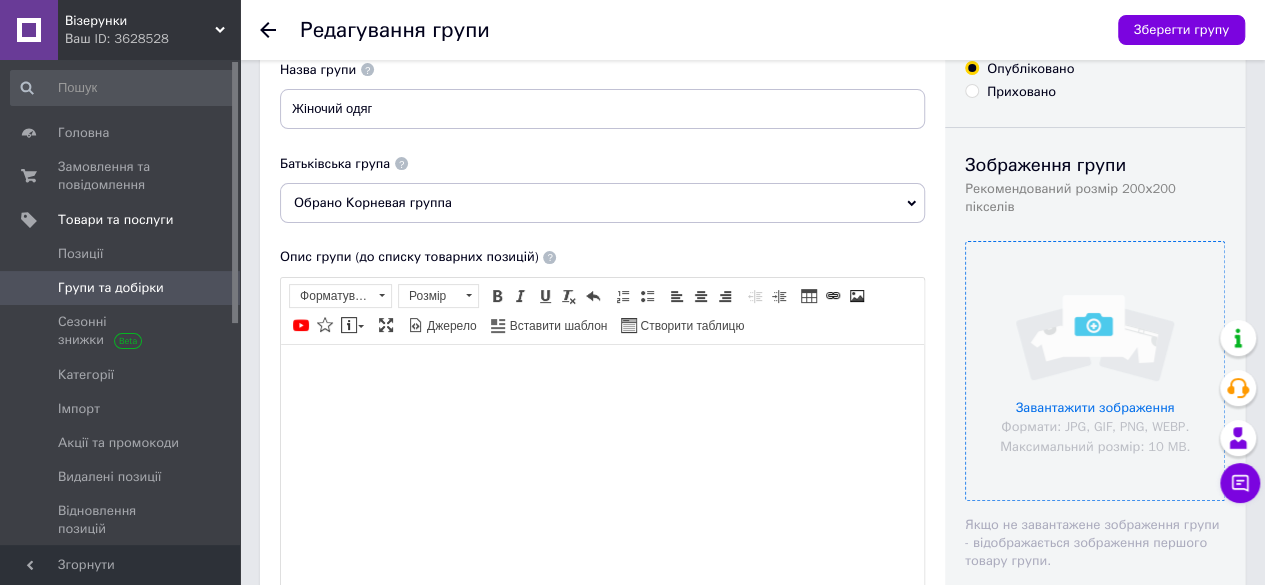 click at bounding box center (1095, 371) 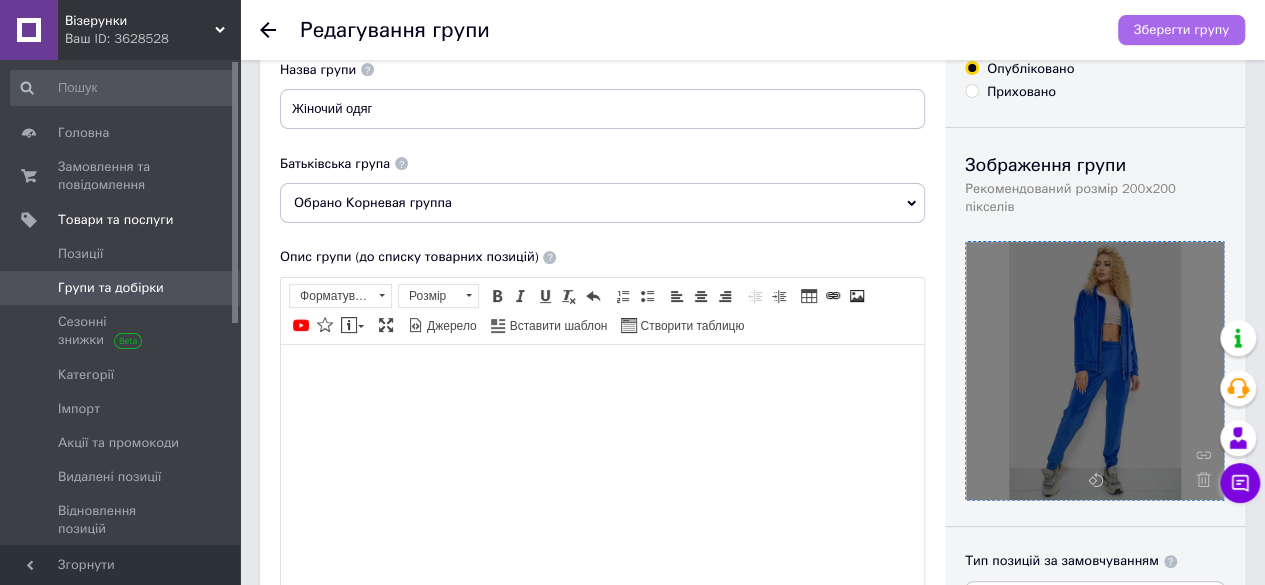 click on "Зберегти групу" at bounding box center [1181, 30] 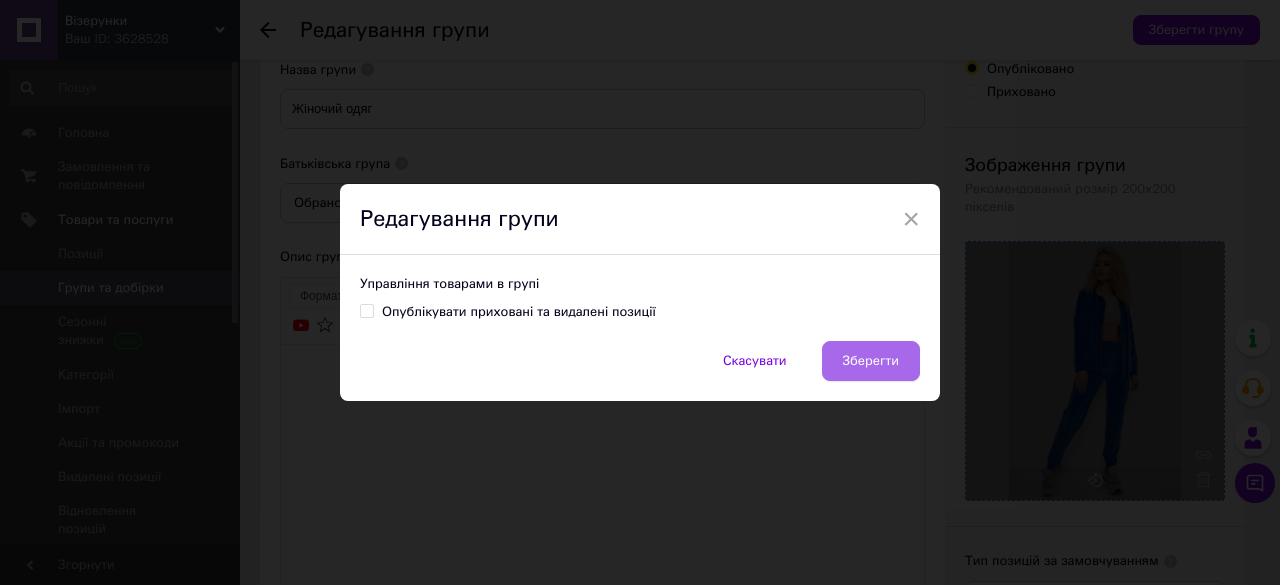 click on "Зберегти" at bounding box center [871, 361] 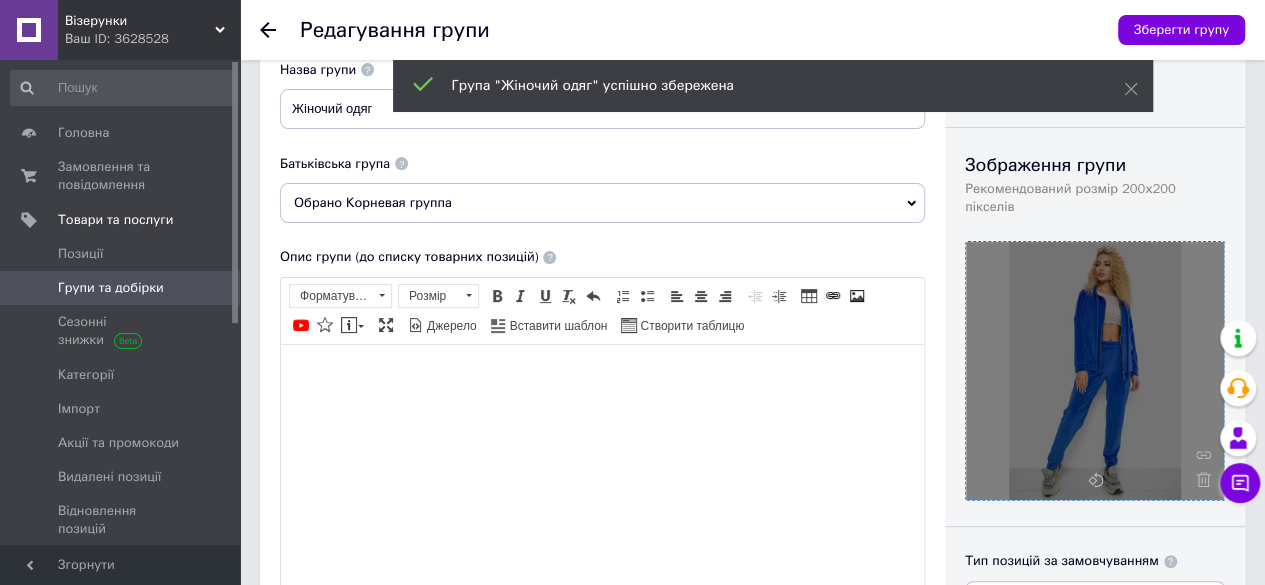 click 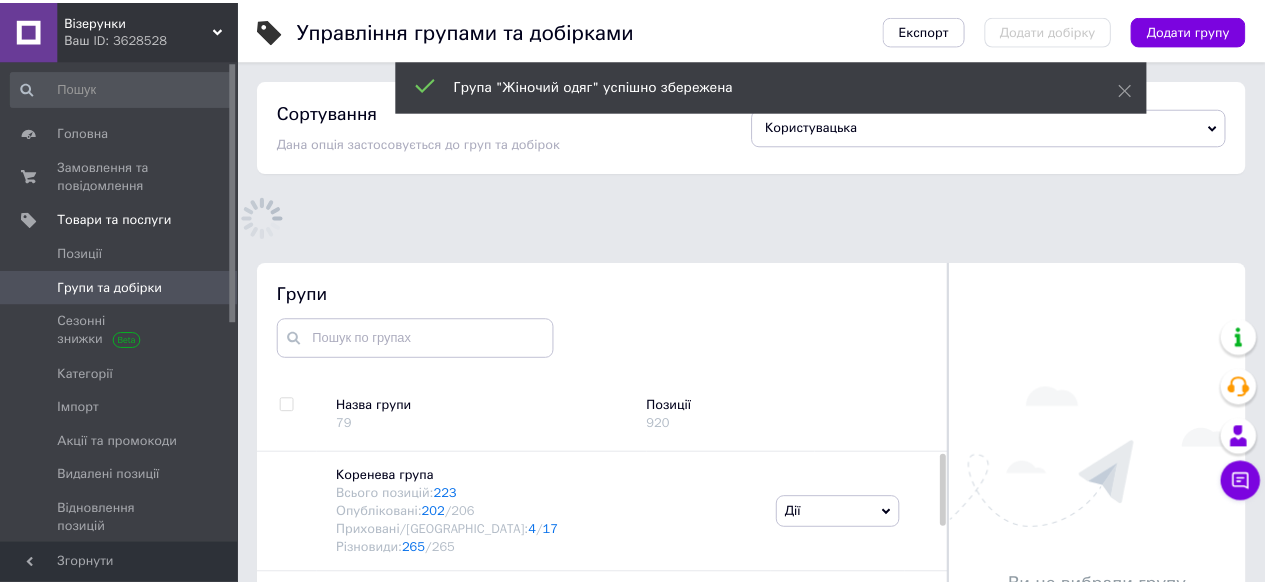 scroll, scrollTop: 67, scrollLeft: 0, axis: vertical 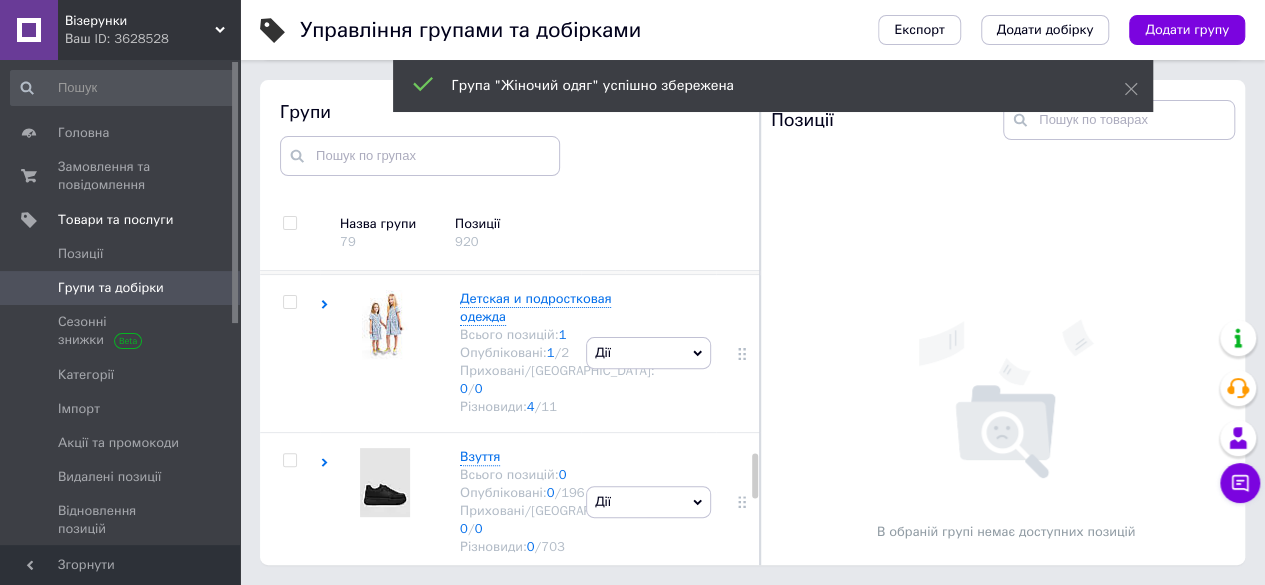 click at bounding box center [385, 186] 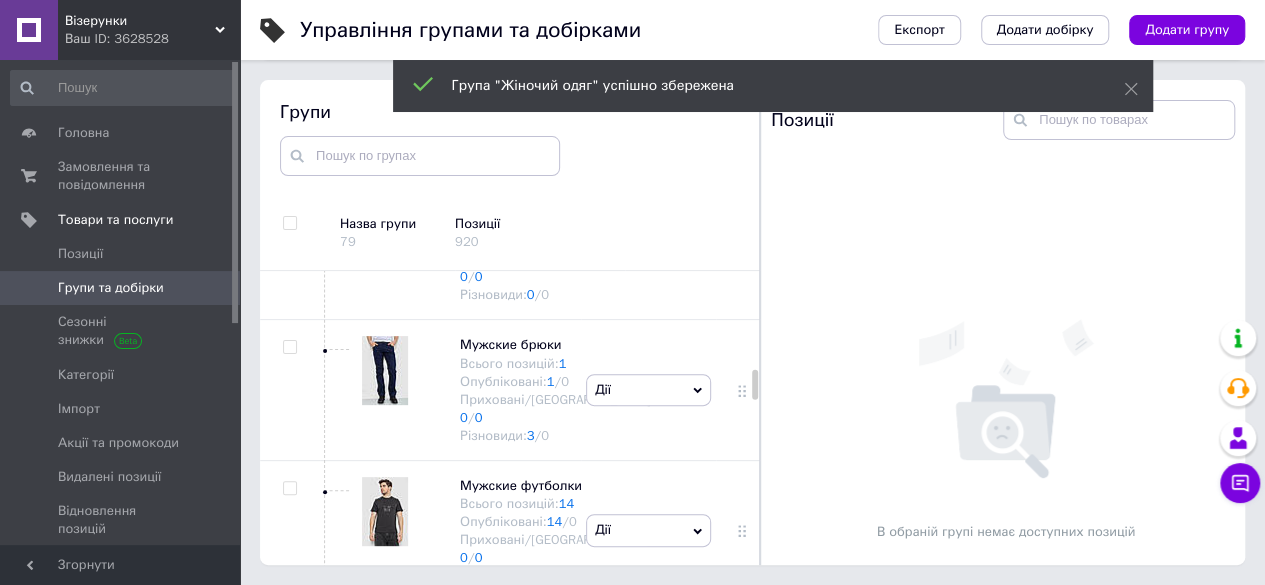 click on "Мужская одежда" at bounding box center [512, 64] 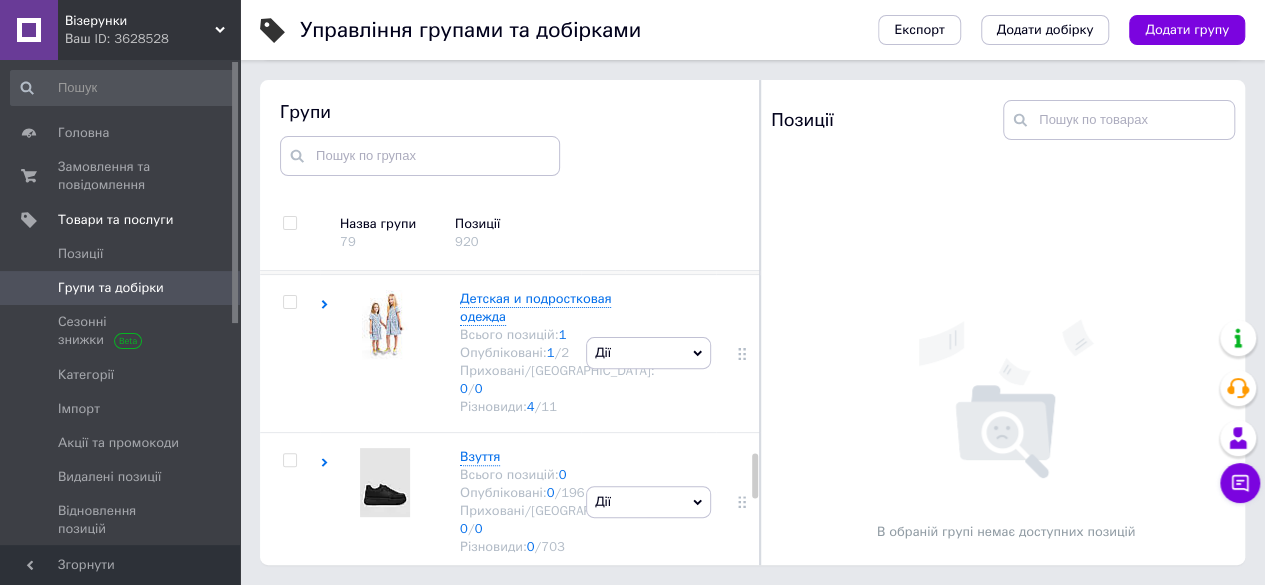 click 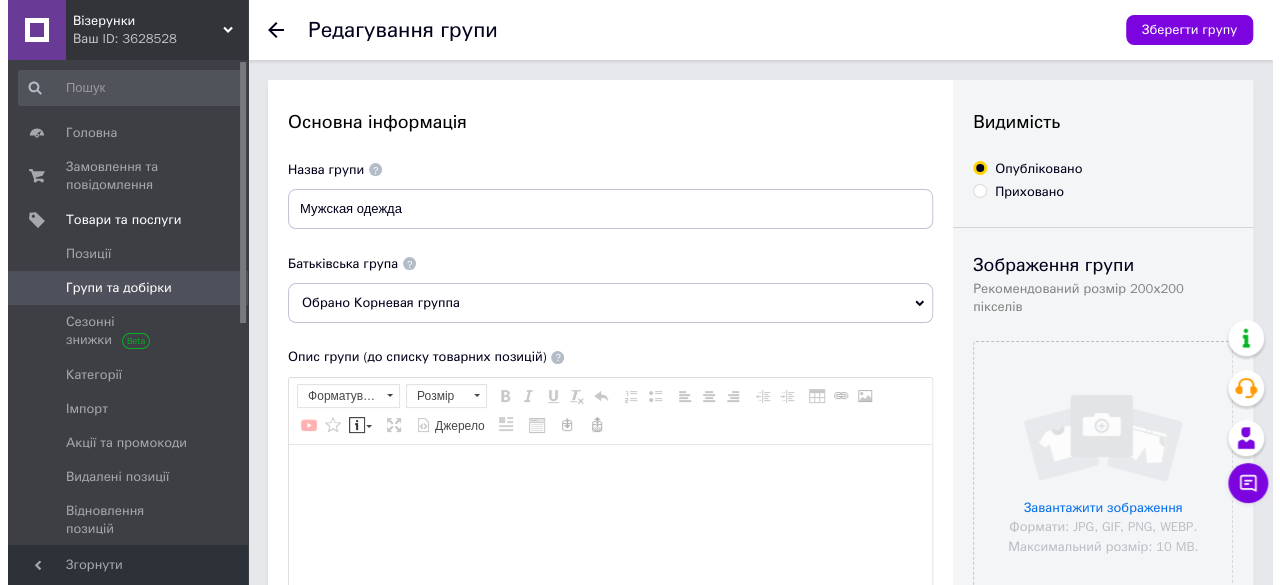 scroll, scrollTop: 0, scrollLeft: 0, axis: both 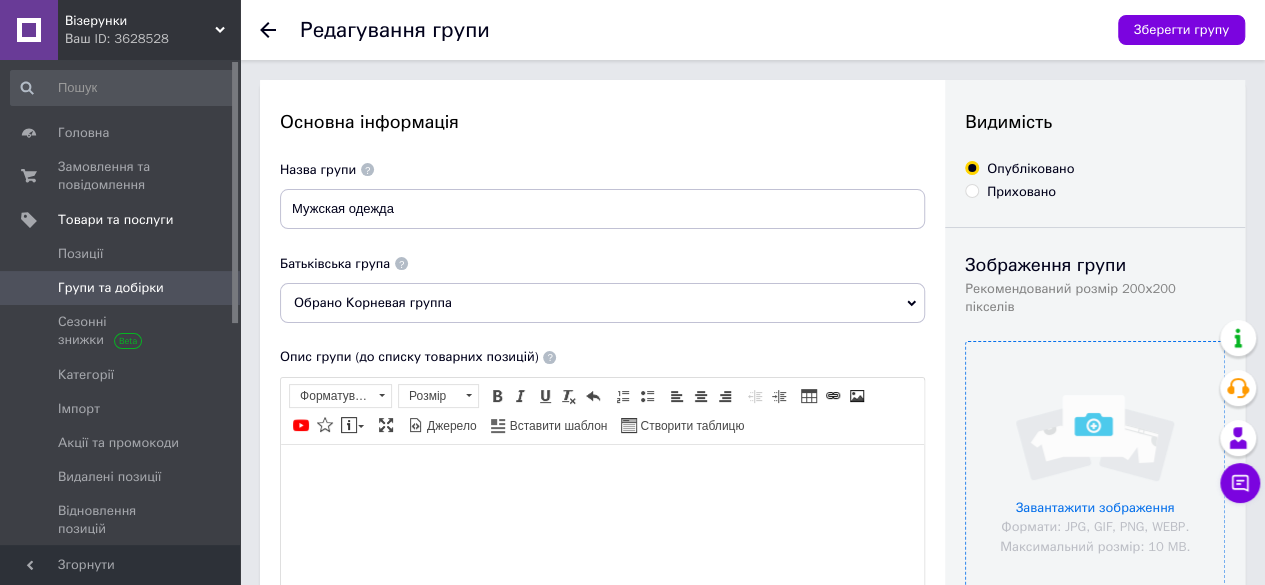 click at bounding box center [1095, 471] 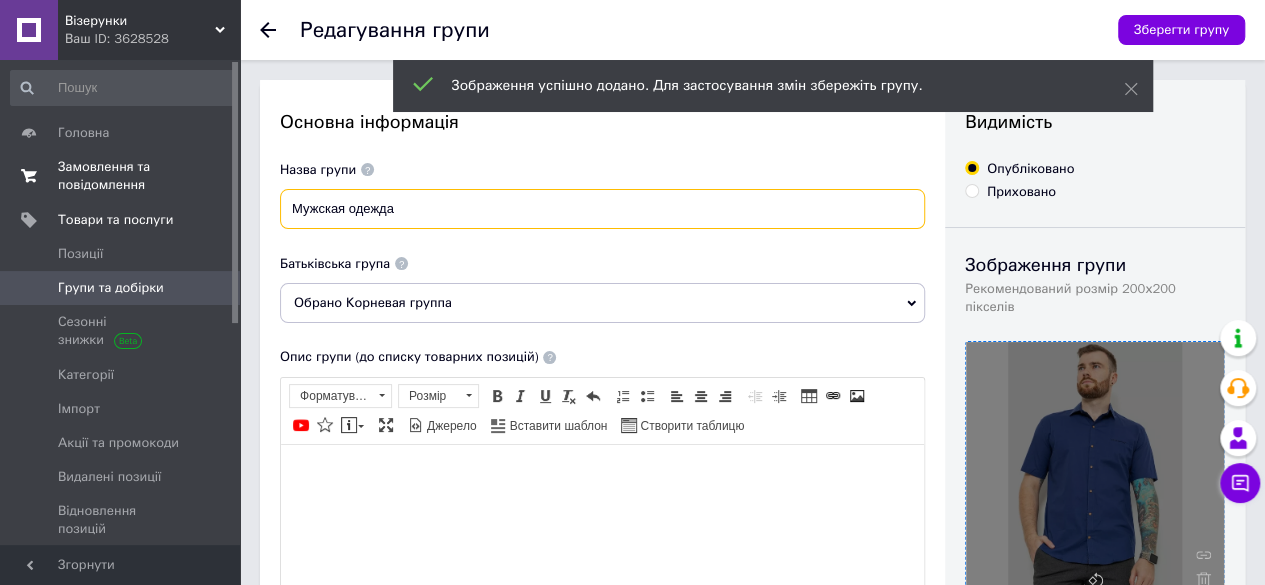 drag, startPoint x: 397, startPoint y: 217, endPoint x: 166, endPoint y: 187, distance: 232.93991 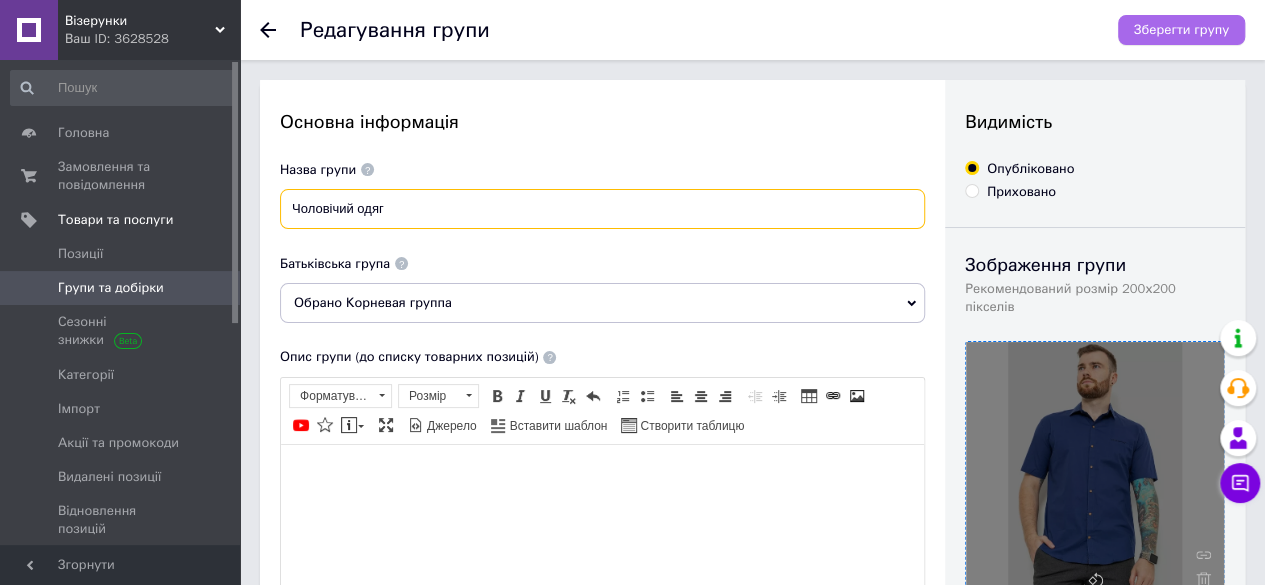 type on "Чоловічий одяг" 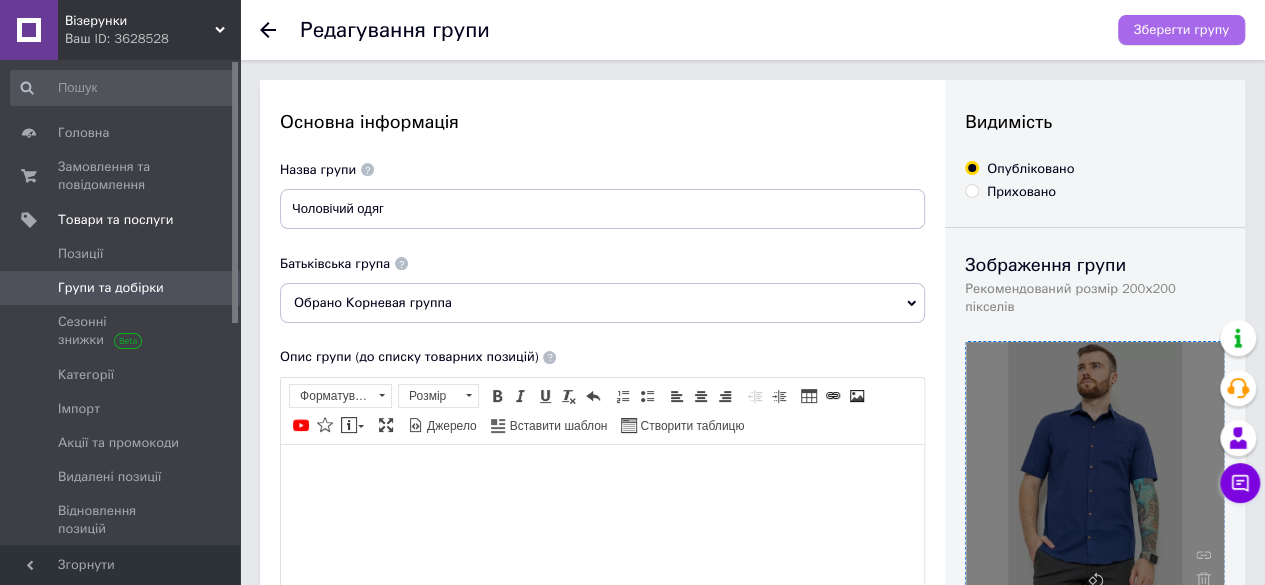 click on "Зберегти групу" at bounding box center (1181, 30) 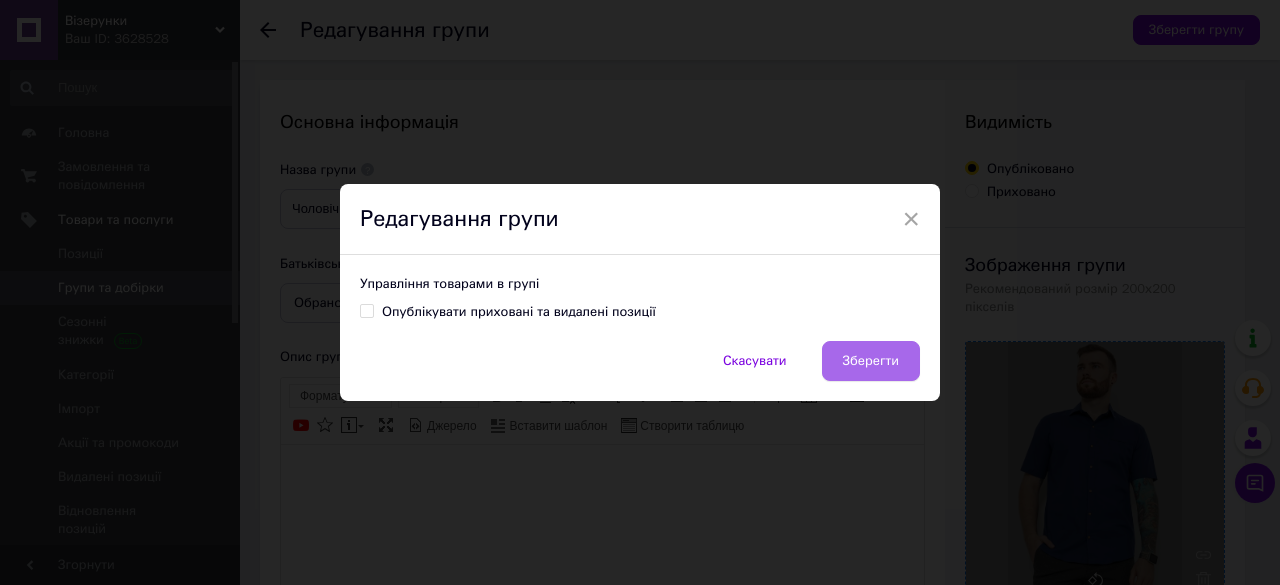 click on "Зберегти" at bounding box center [871, 361] 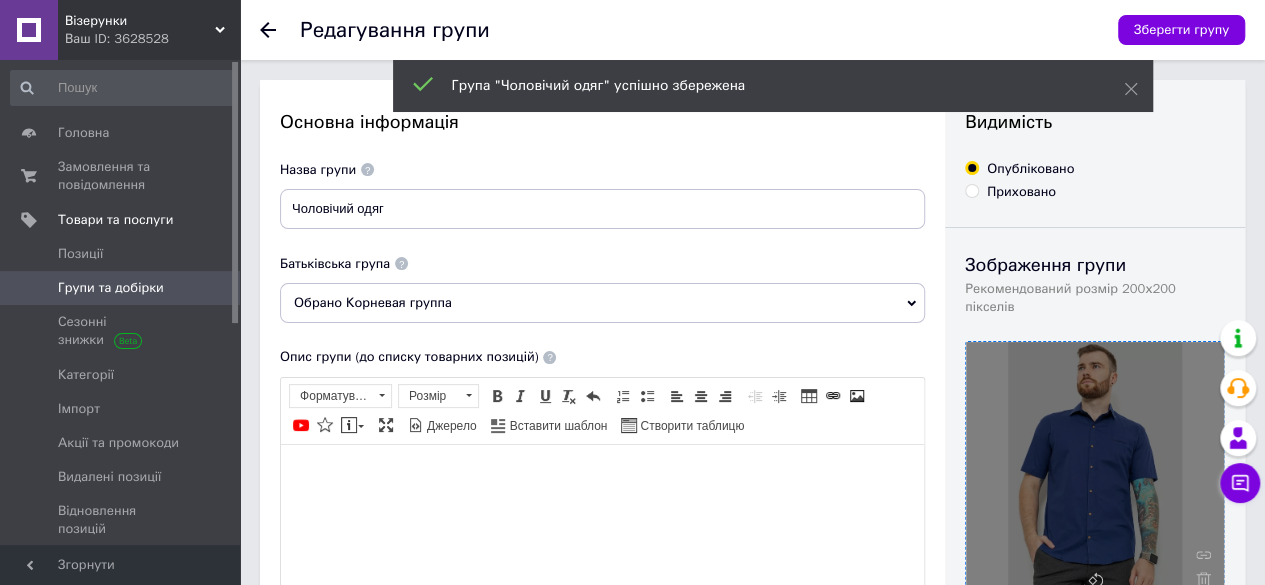 click 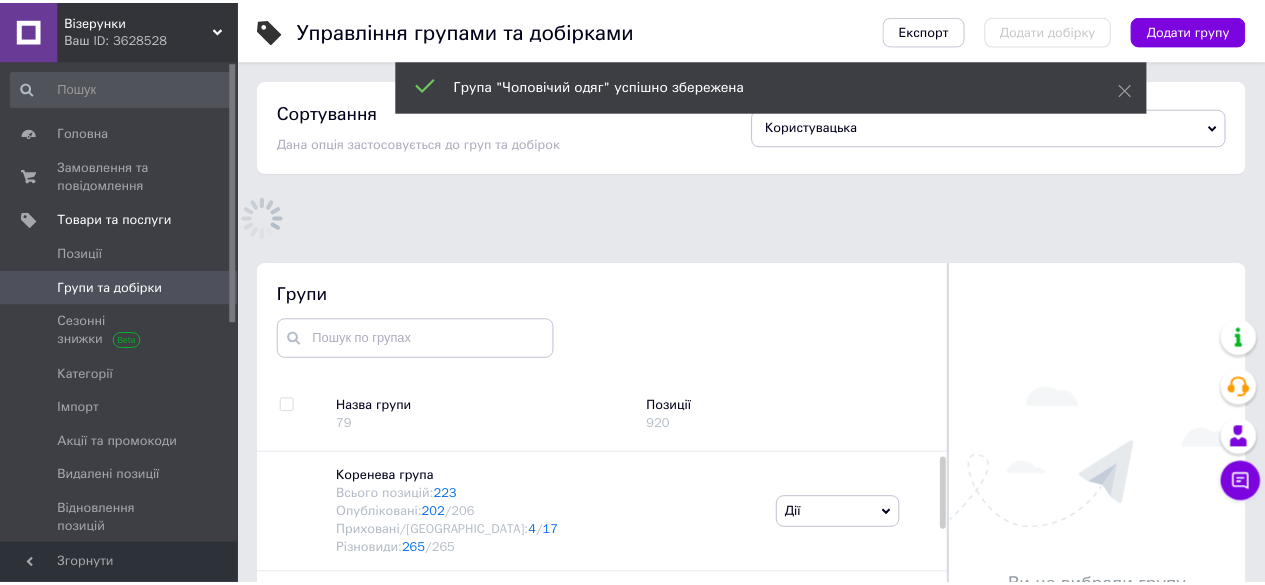 scroll, scrollTop: 166, scrollLeft: 0, axis: vertical 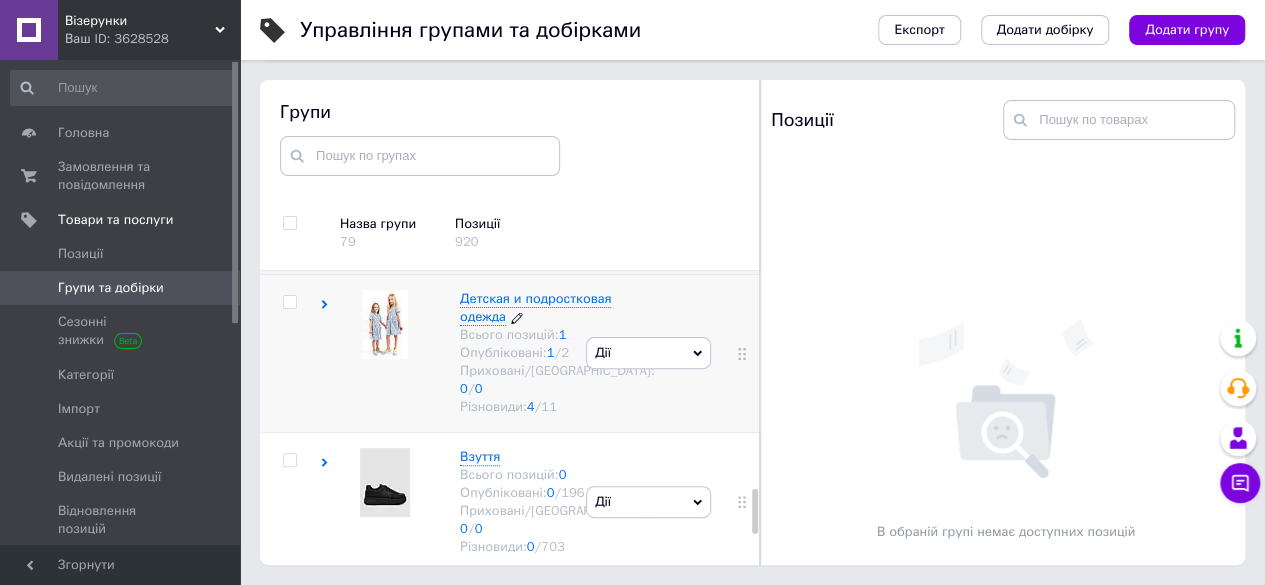 click 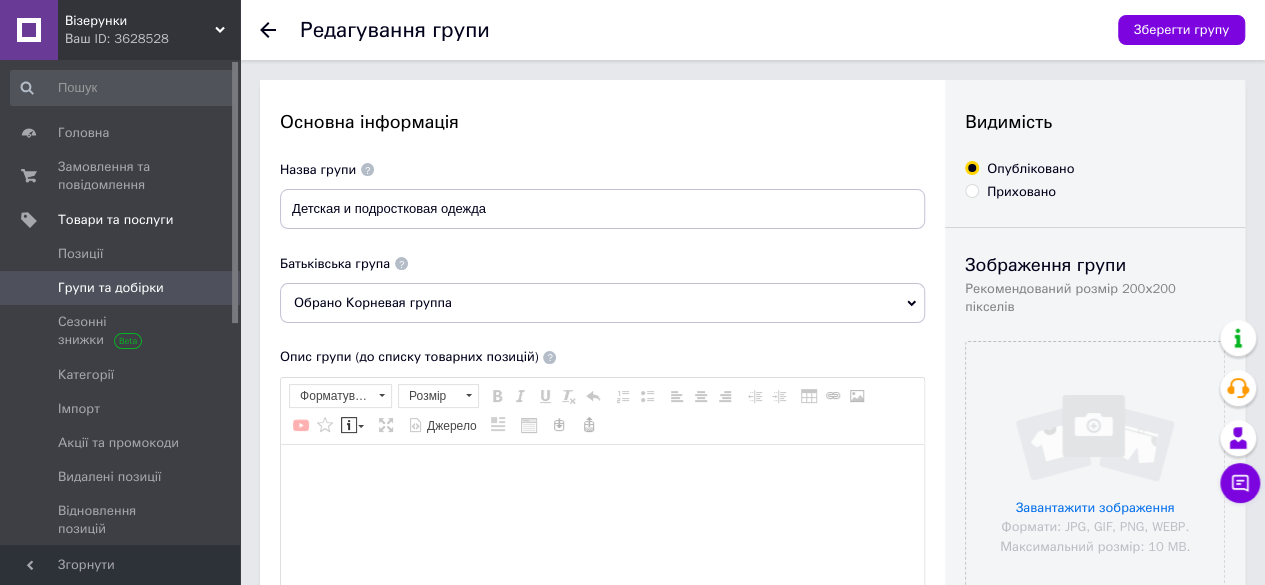 scroll, scrollTop: 0, scrollLeft: 0, axis: both 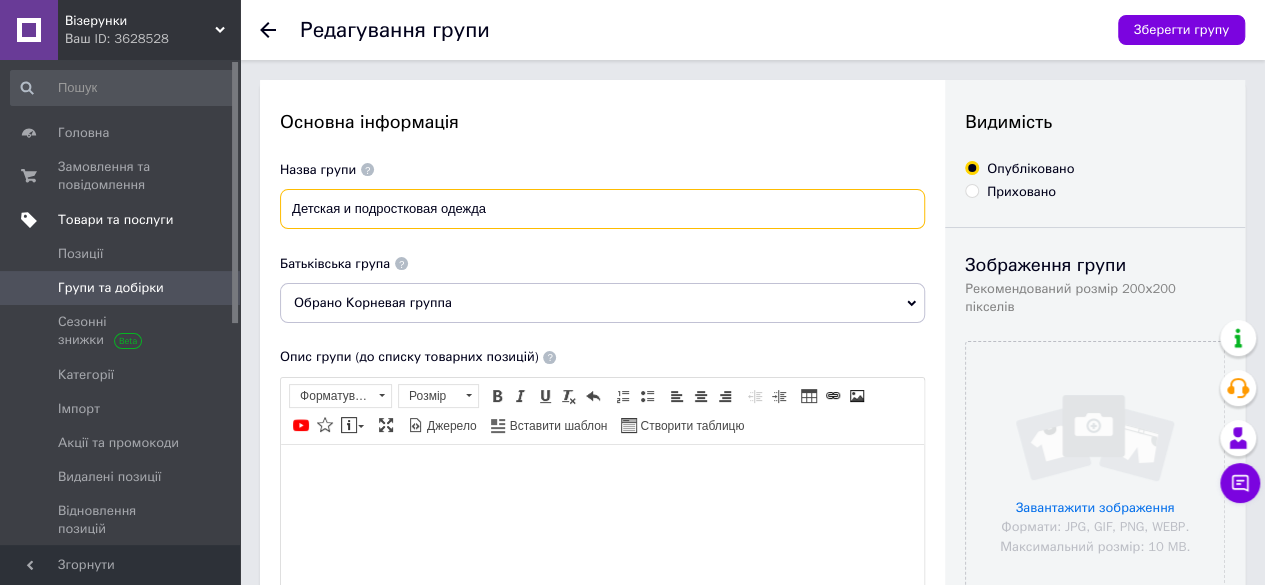 drag, startPoint x: 507, startPoint y: 208, endPoint x: 192, endPoint y: 207, distance: 315.0016 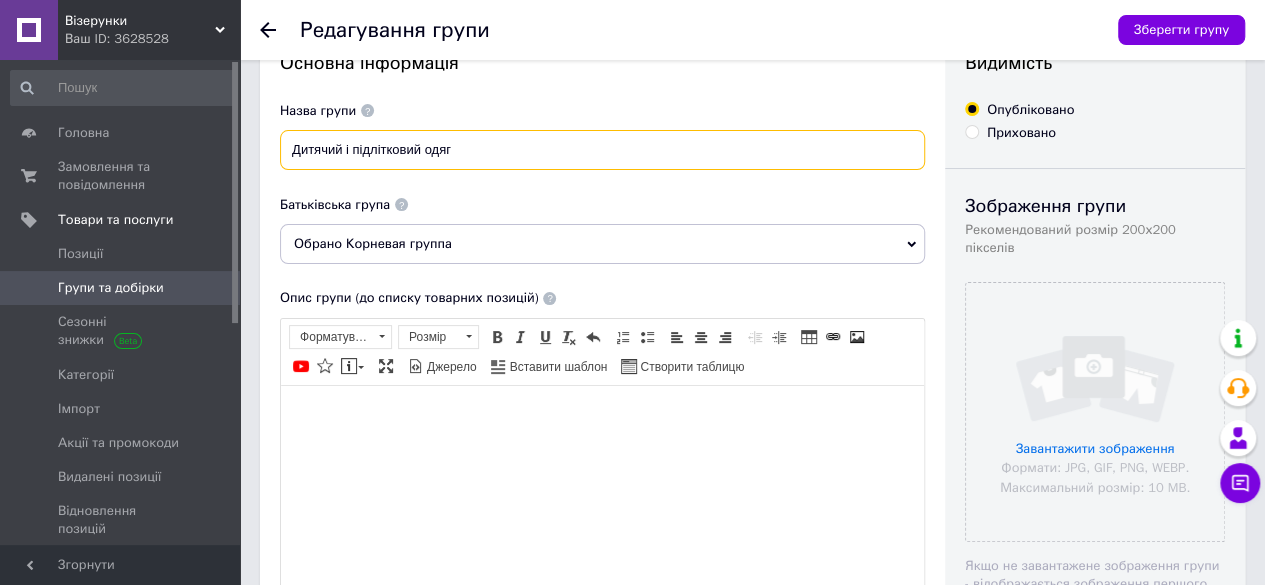 scroll, scrollTop: 100, scrollLeft: 0, axis: vertical 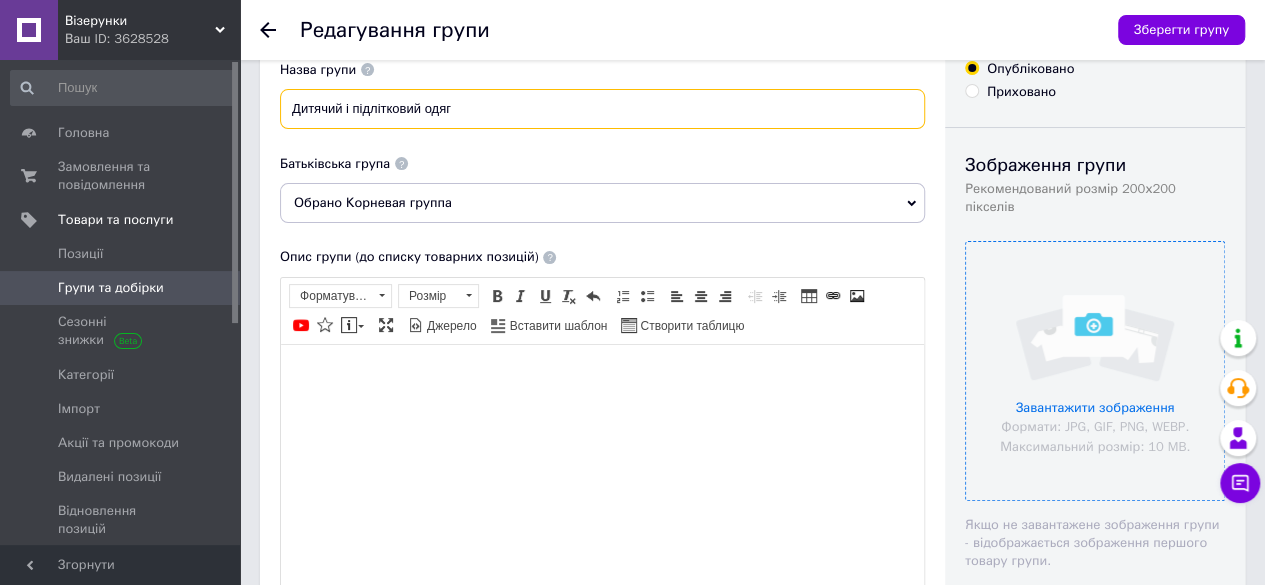 type on "Дитячий і підлітковий одяг" 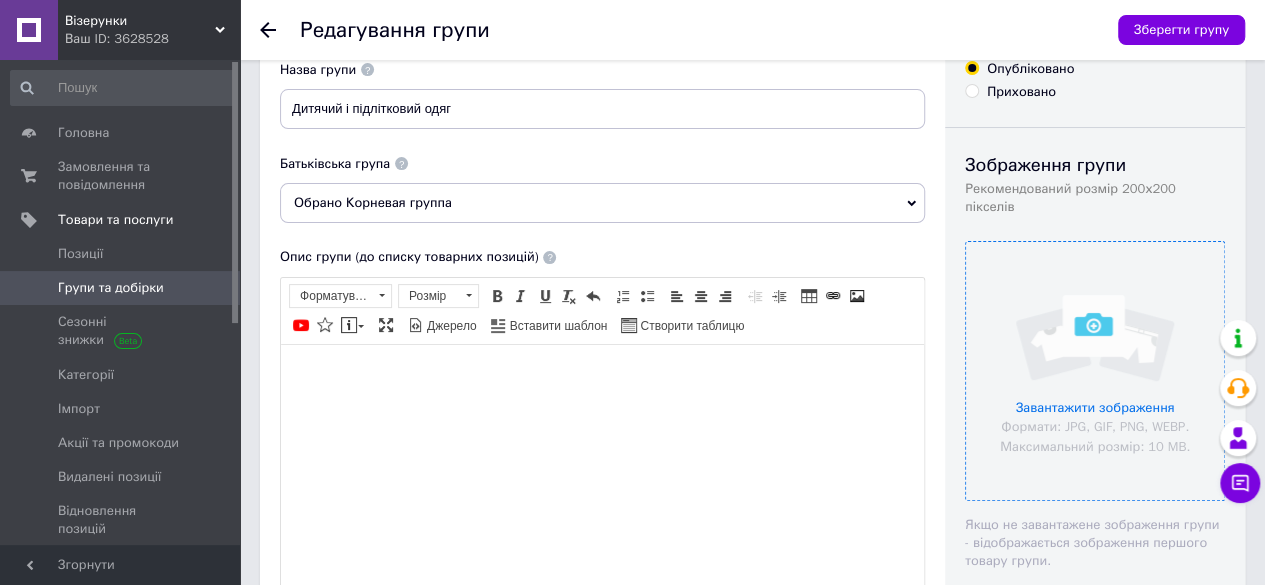 click at bounding box center (1095, 371) 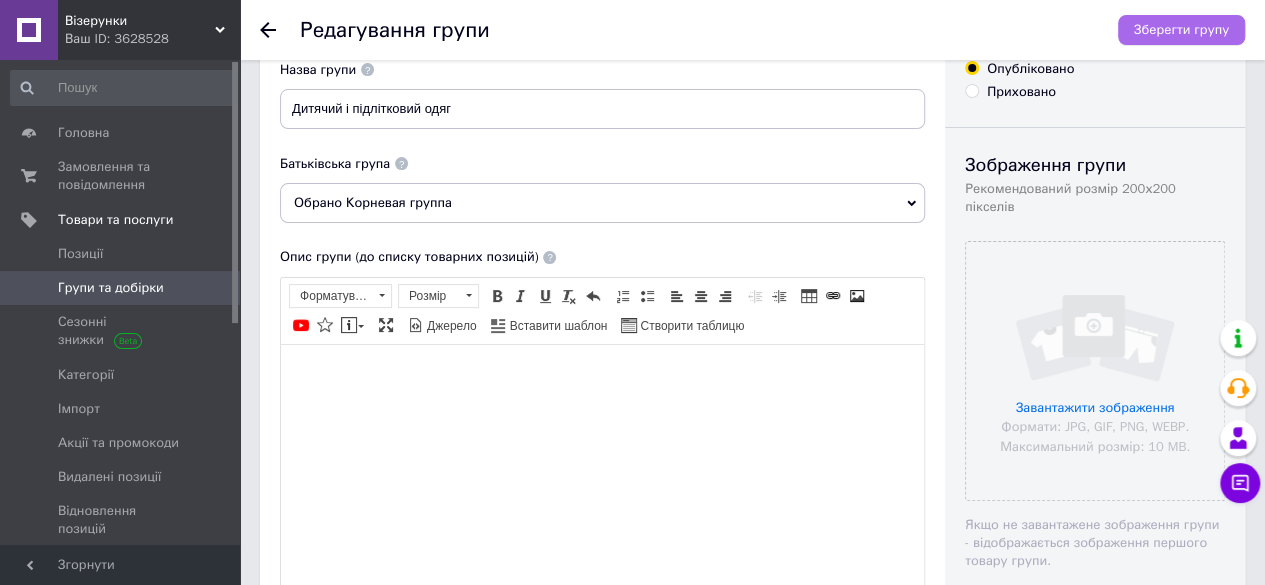 click on "Зберегти групу" at bounding box center (1181, 30) 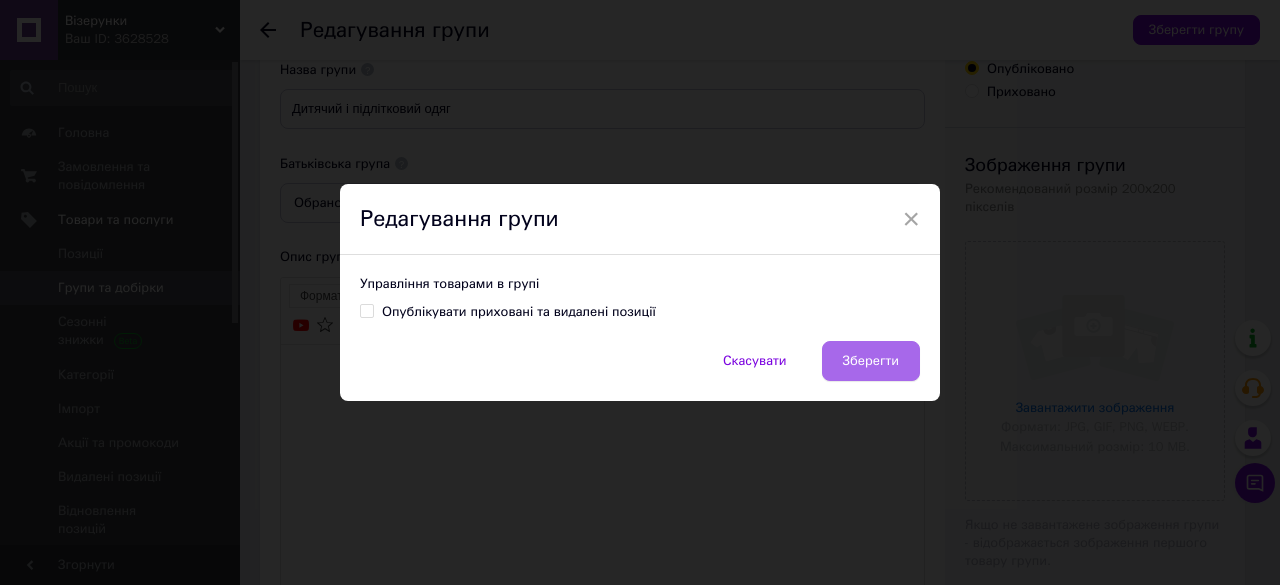 click on "Зберегти" at bounding box center [871, 361] 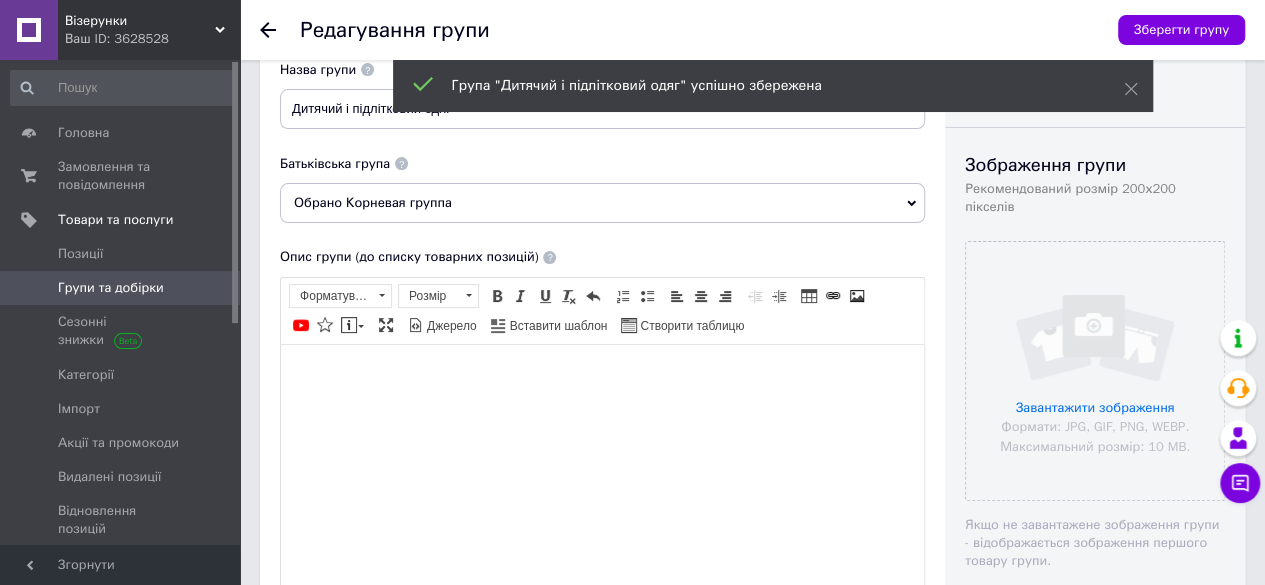 click on "Обрано Корневая группа" at bounding box center (602, 203) 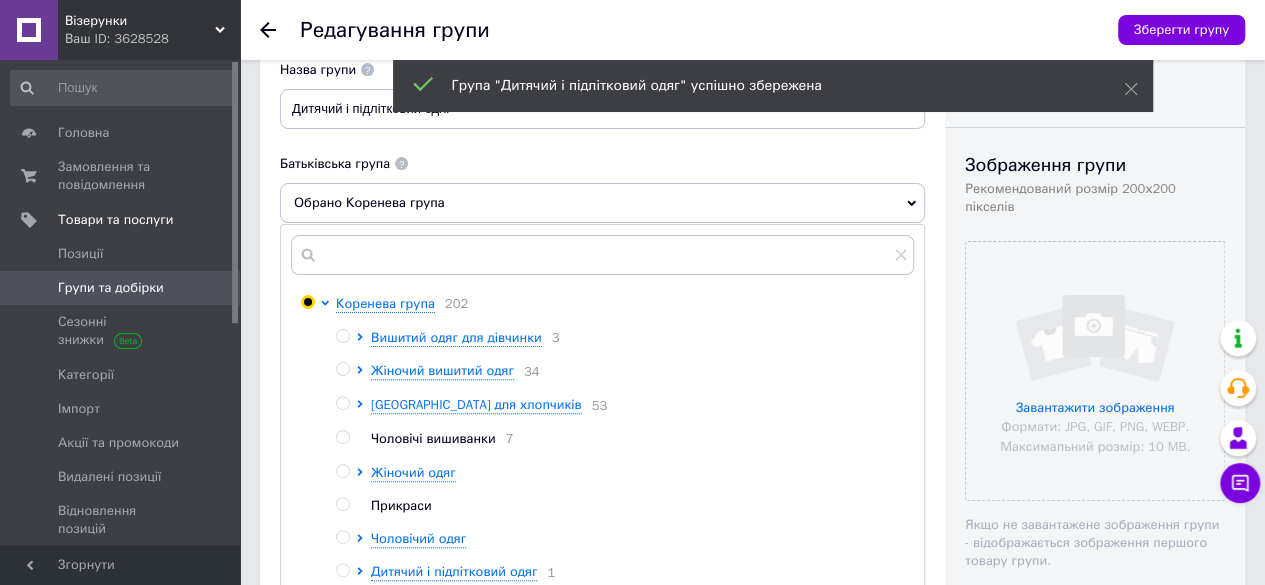 click on "Обрано Коренева група" at bounding box center [602, 203] 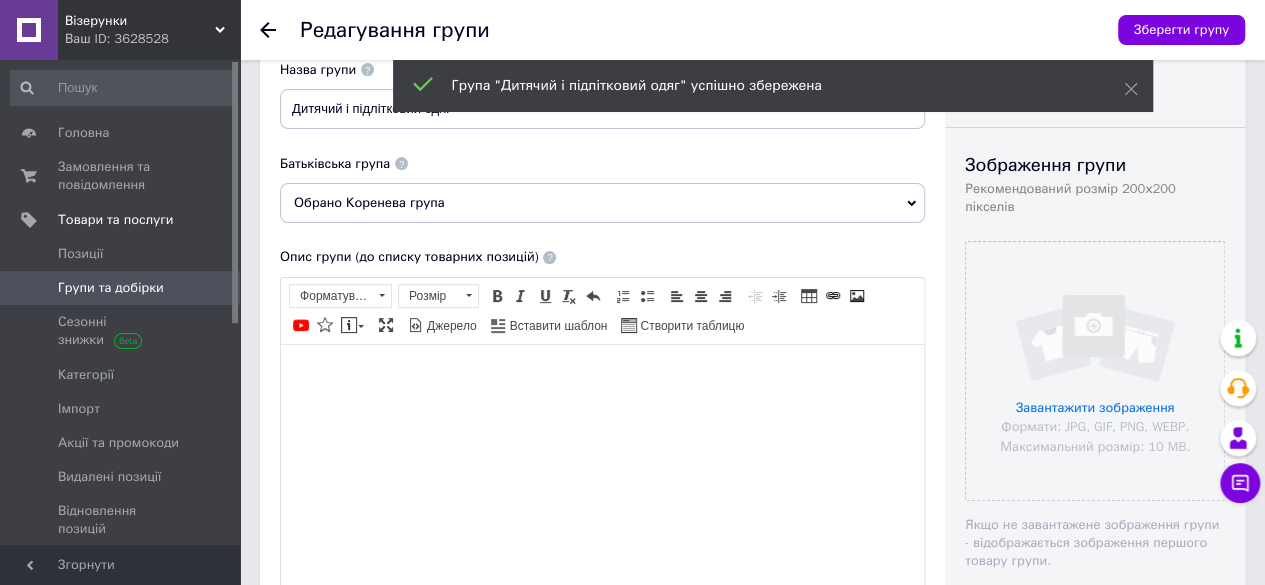 click at bounding box center [280, 30] 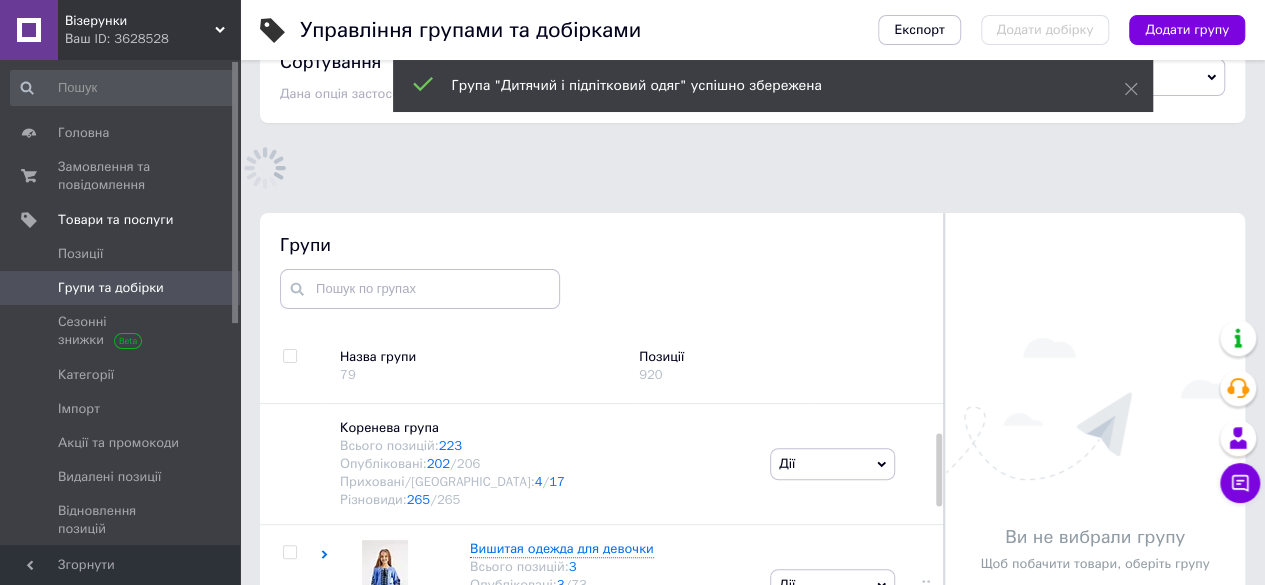 scroll, scrollTop: 154, scrollLeft: 0, axis: vertical 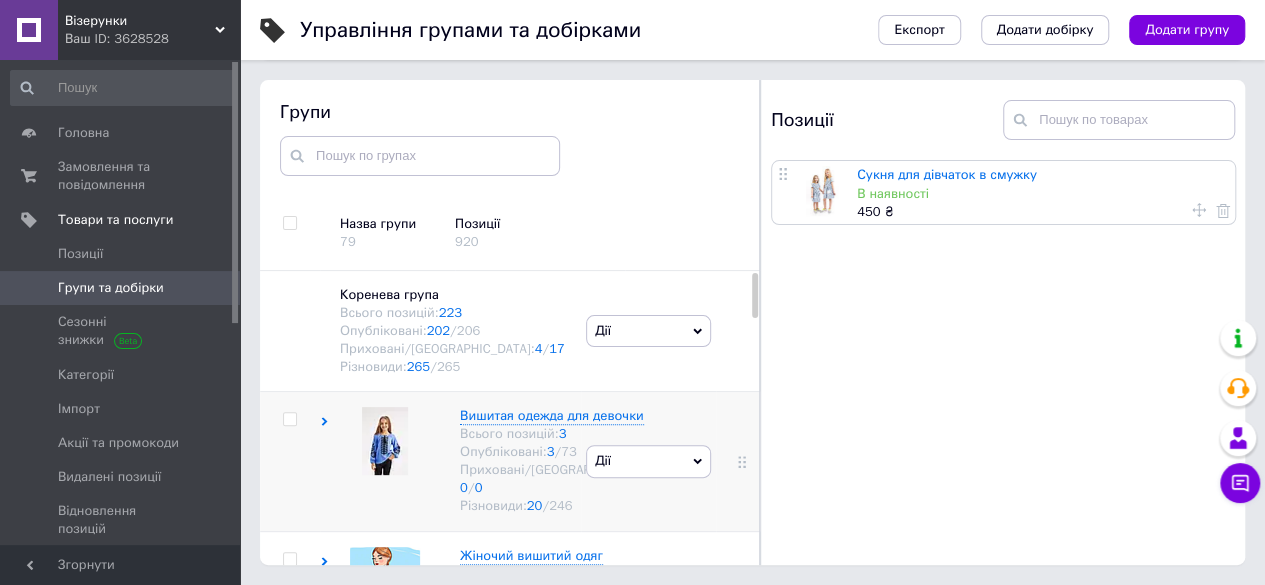 click 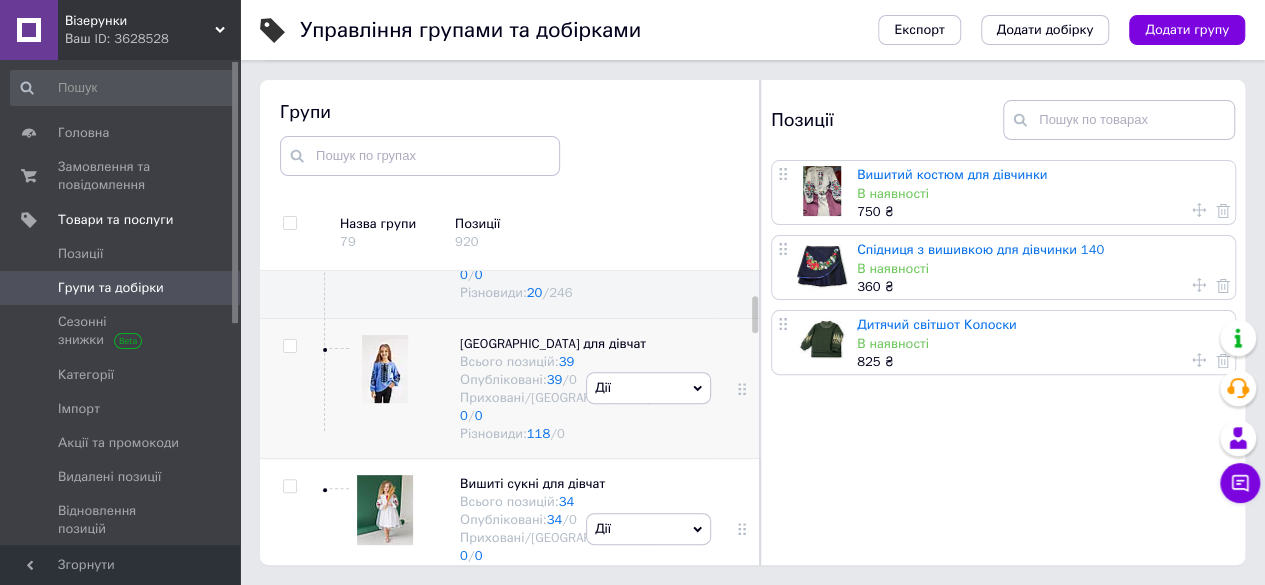 scroll, scrollTop: 100, scrollLeft: 0, axis: vertical 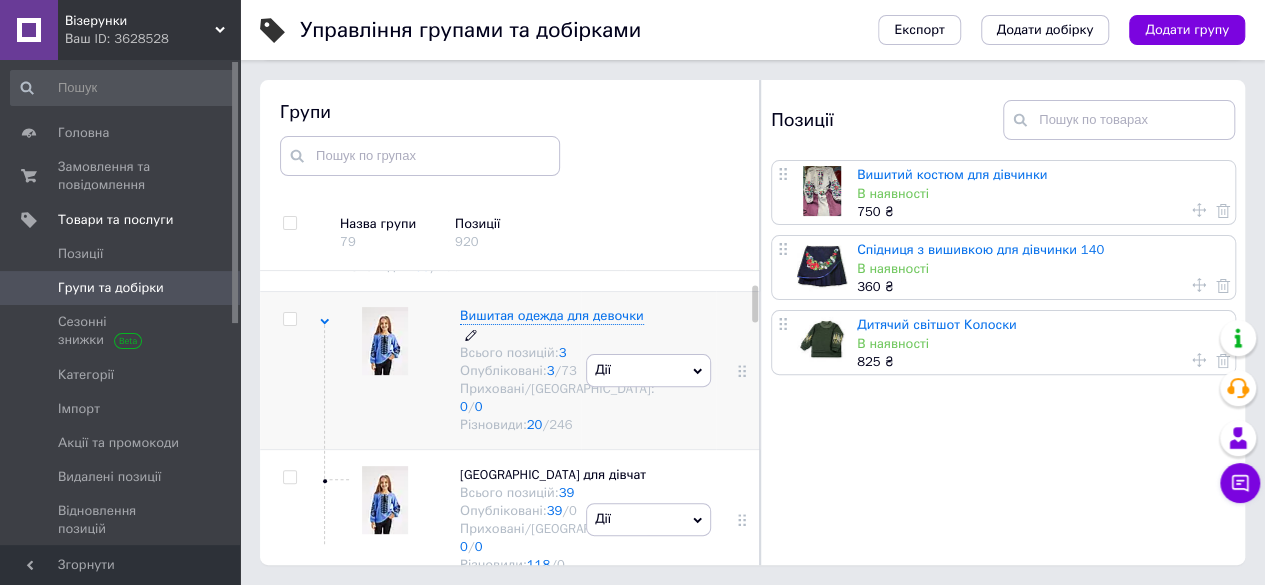 click 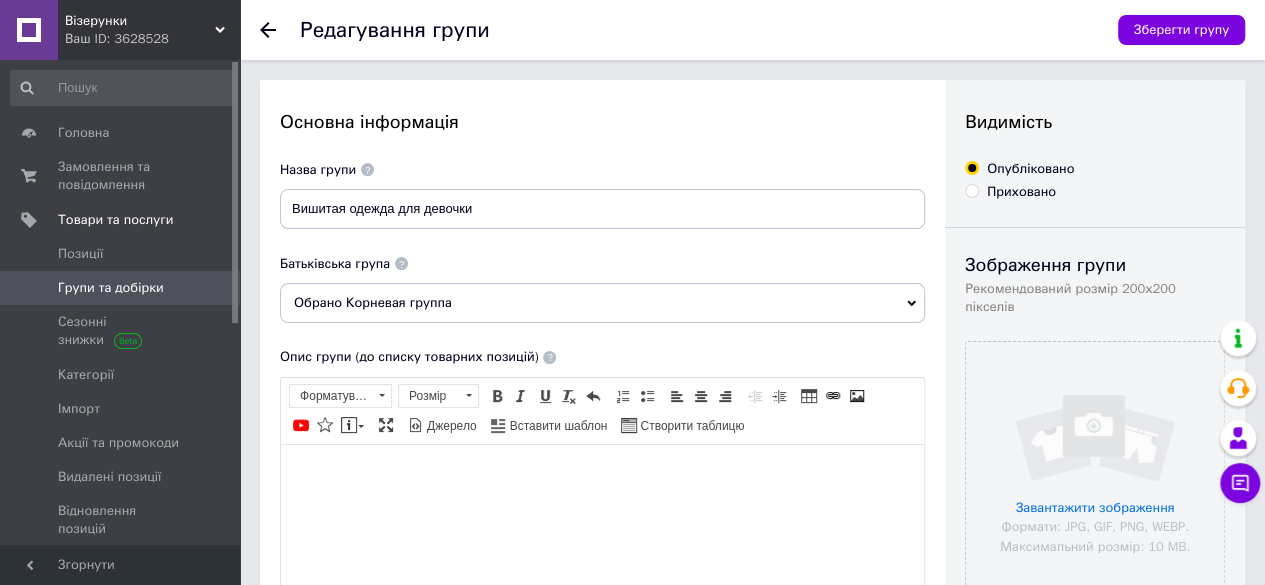 scroll, scrollTop: 0, scrollLeft: 0, axis: both 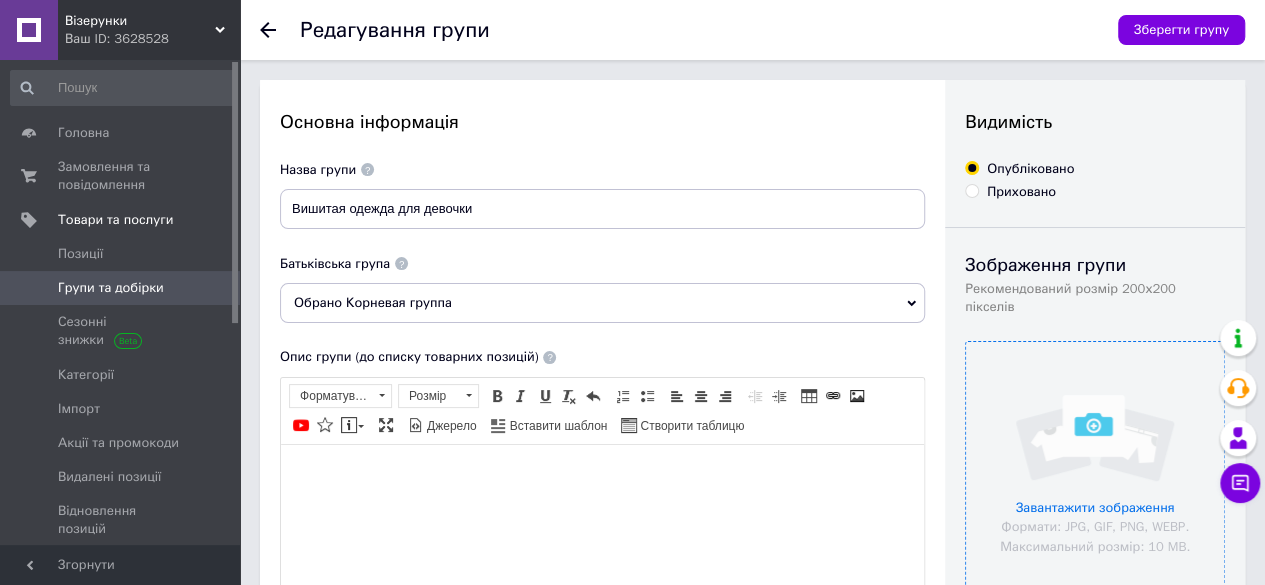 click at bounding box center [1095, 471] 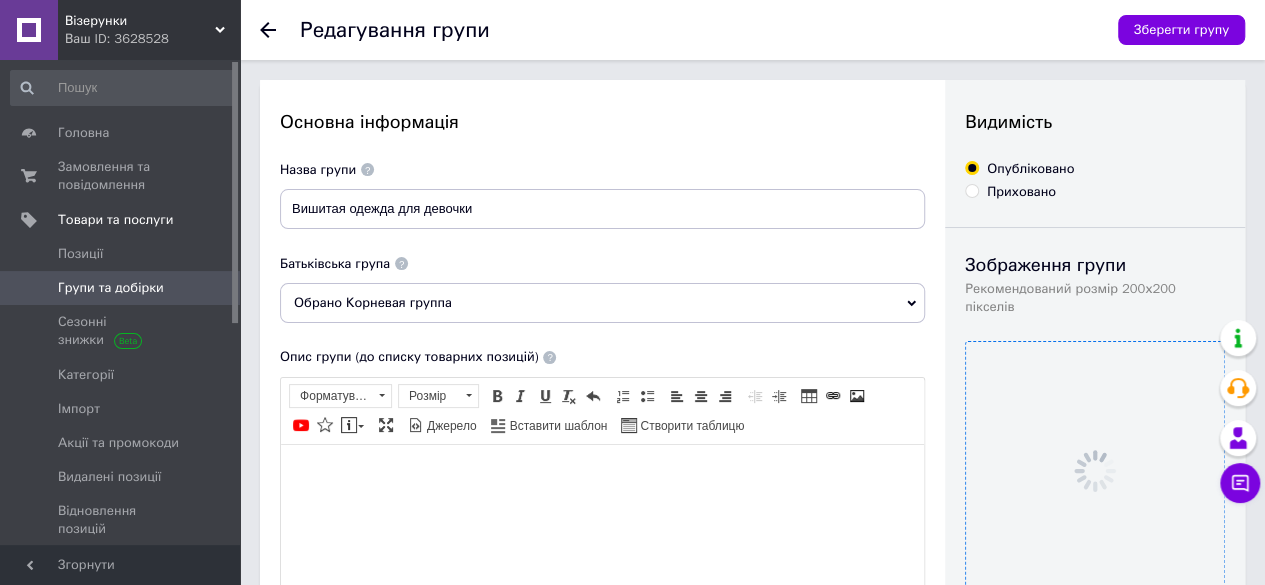 scroll, scrollTop: 200, scrollLeft: 0, axis: vertical 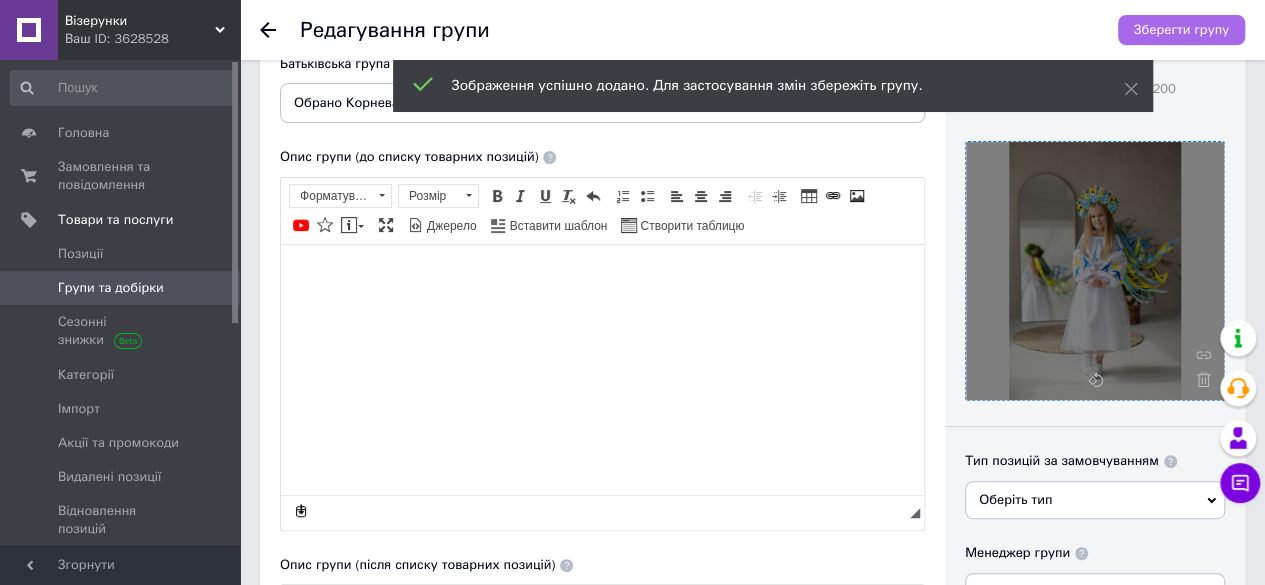 click on "Зберегти групу" at bounding box center [1181, 30] 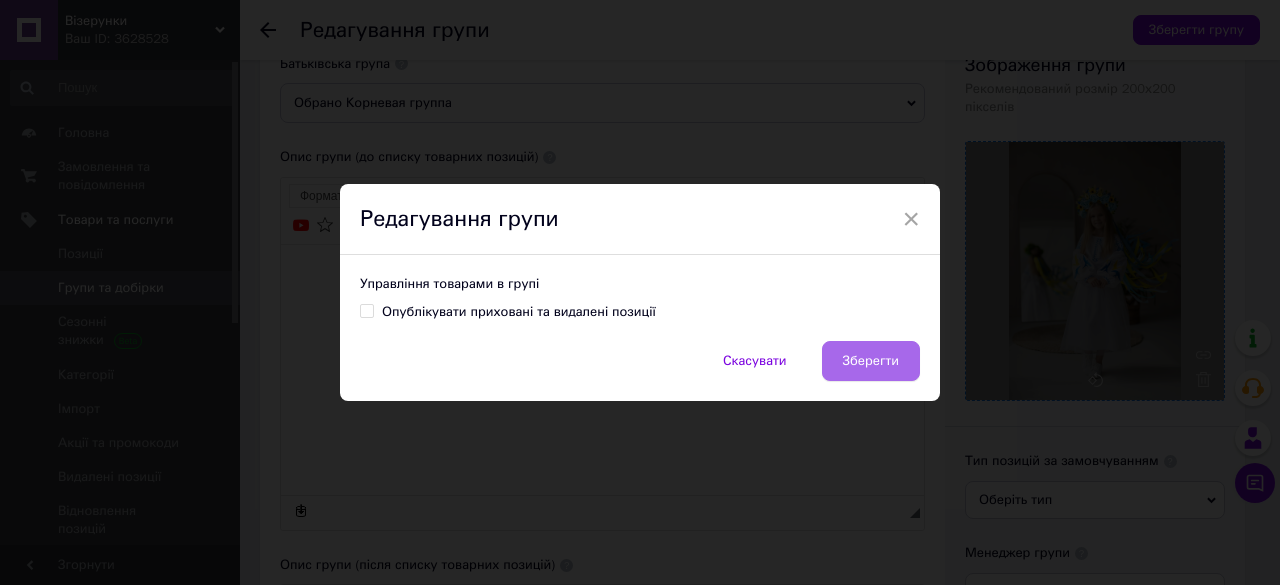 click on "Зберегти" at bounding box center [871, 361] 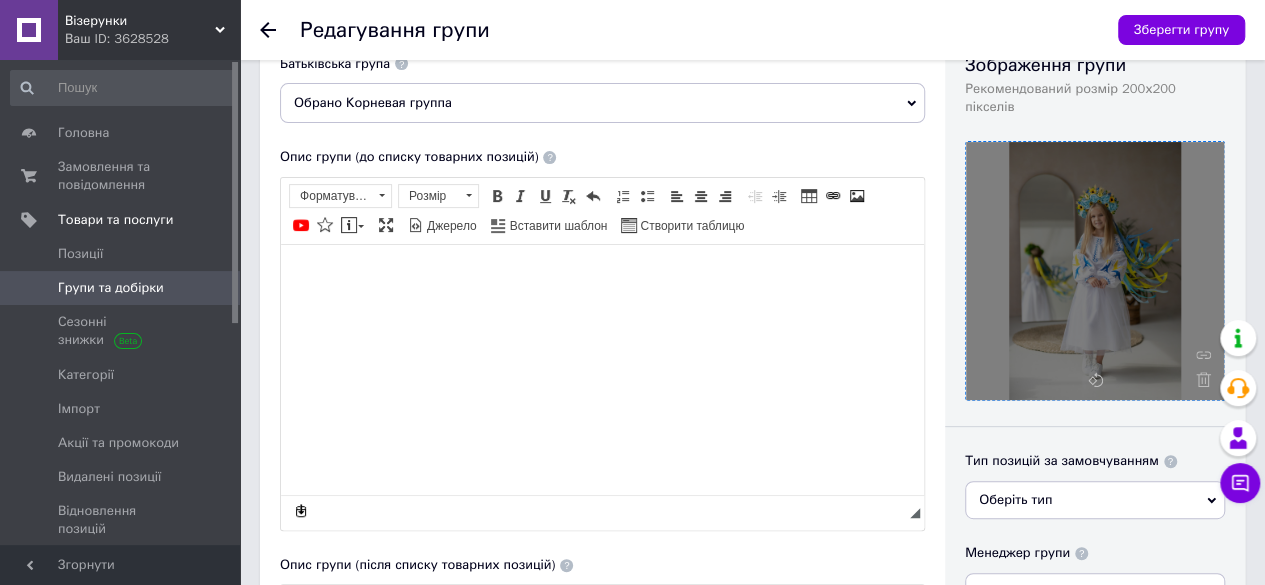click 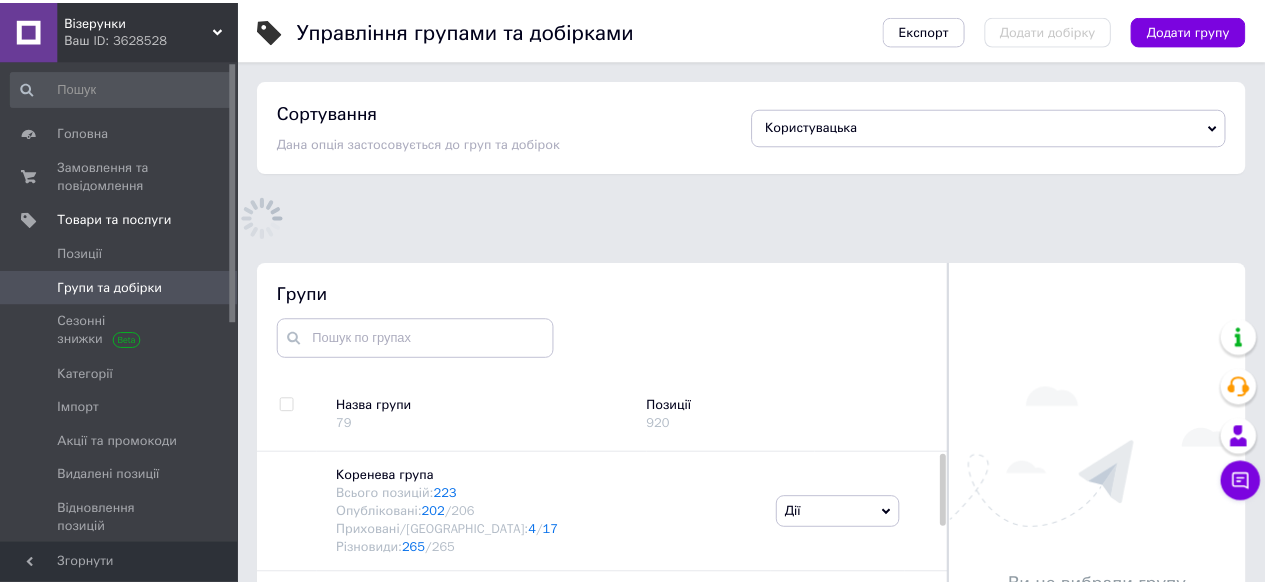 scroll, scrollTop: 50, scrollLeft: 0, axis: vertical 